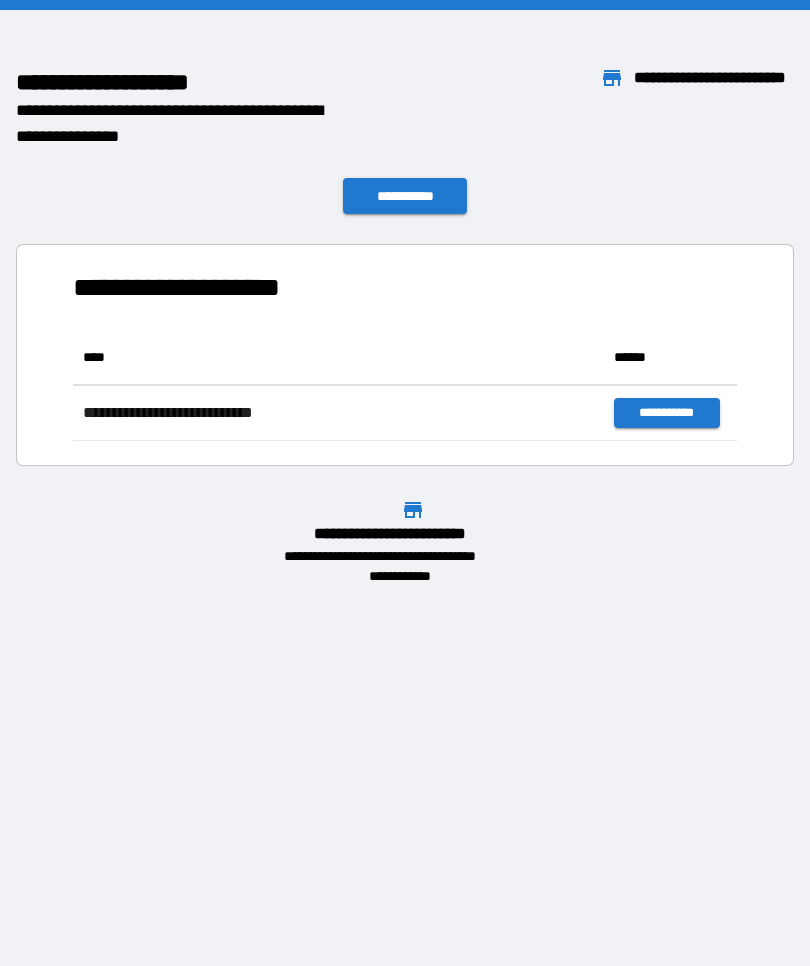 scroll, scrollTop: 0, scrollLeft: 0, axis: both 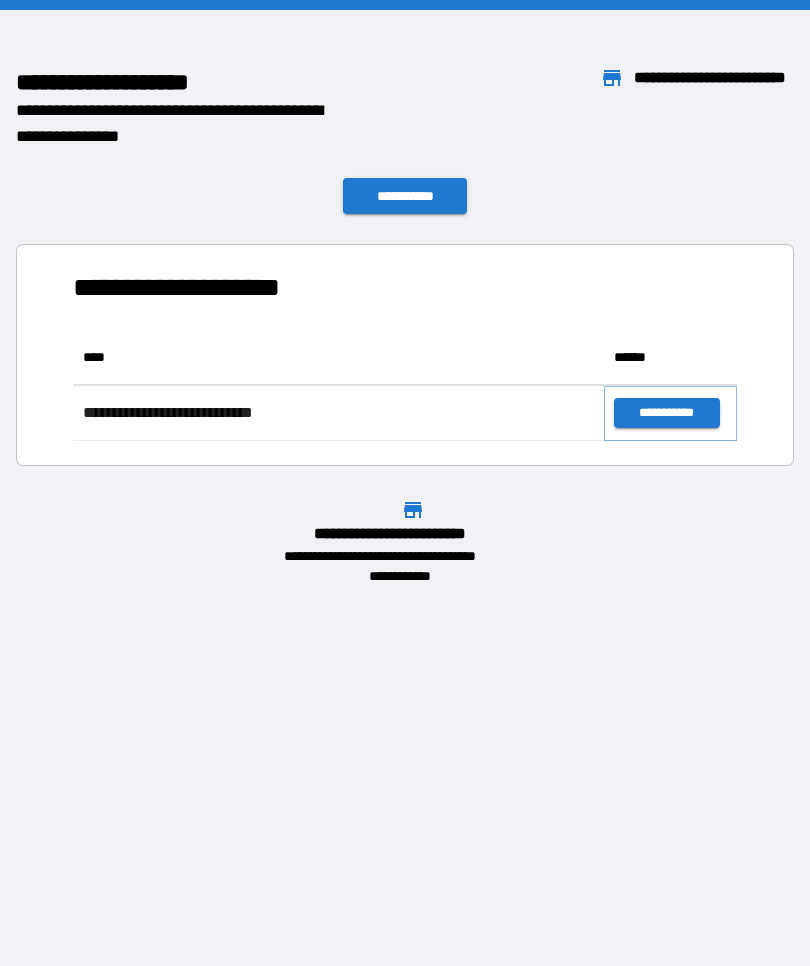 click on "**********" at bounding box center (666, 413) 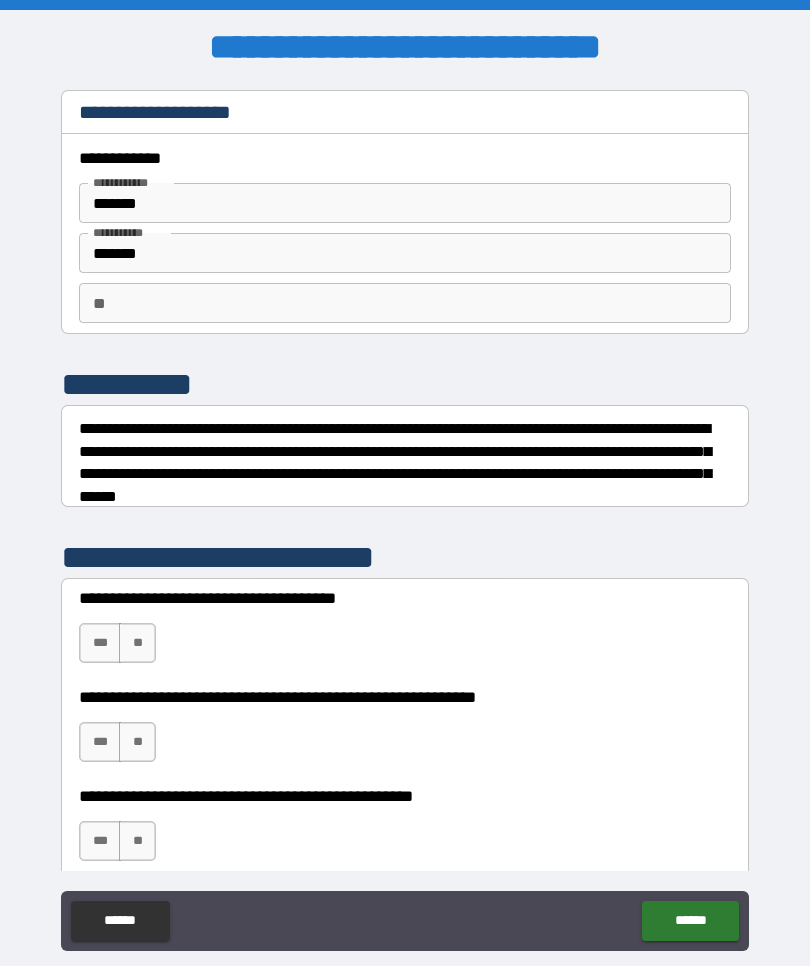 click on "**********" at bounding box center (405, 630) 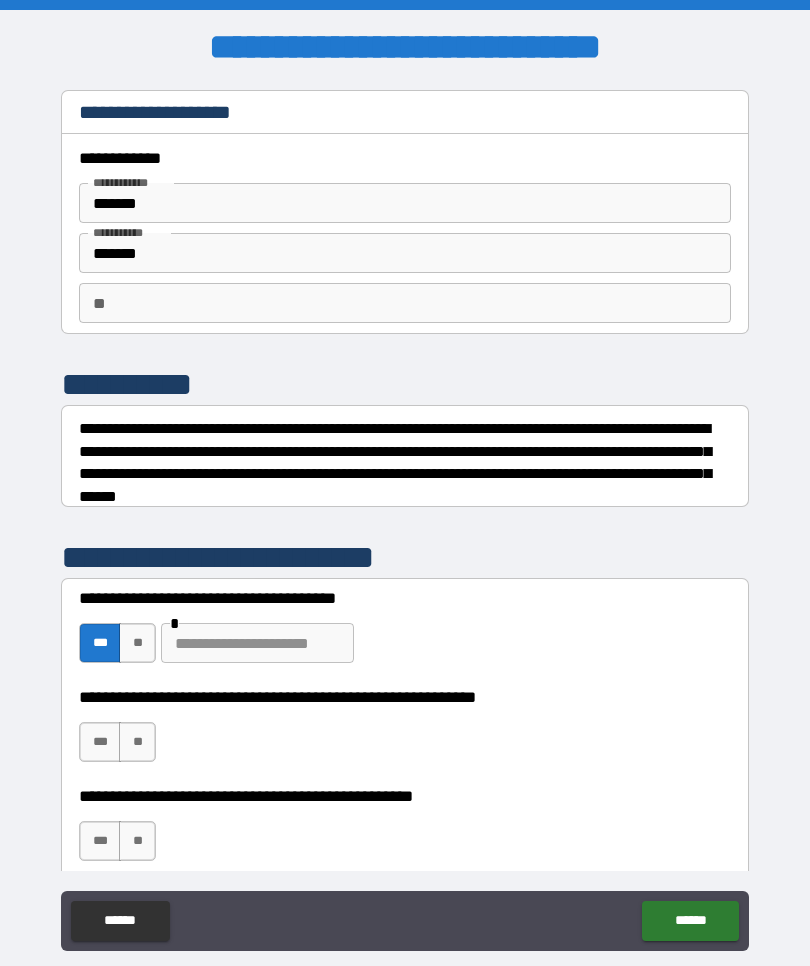 click on "***" at bounding box center (100, 742) 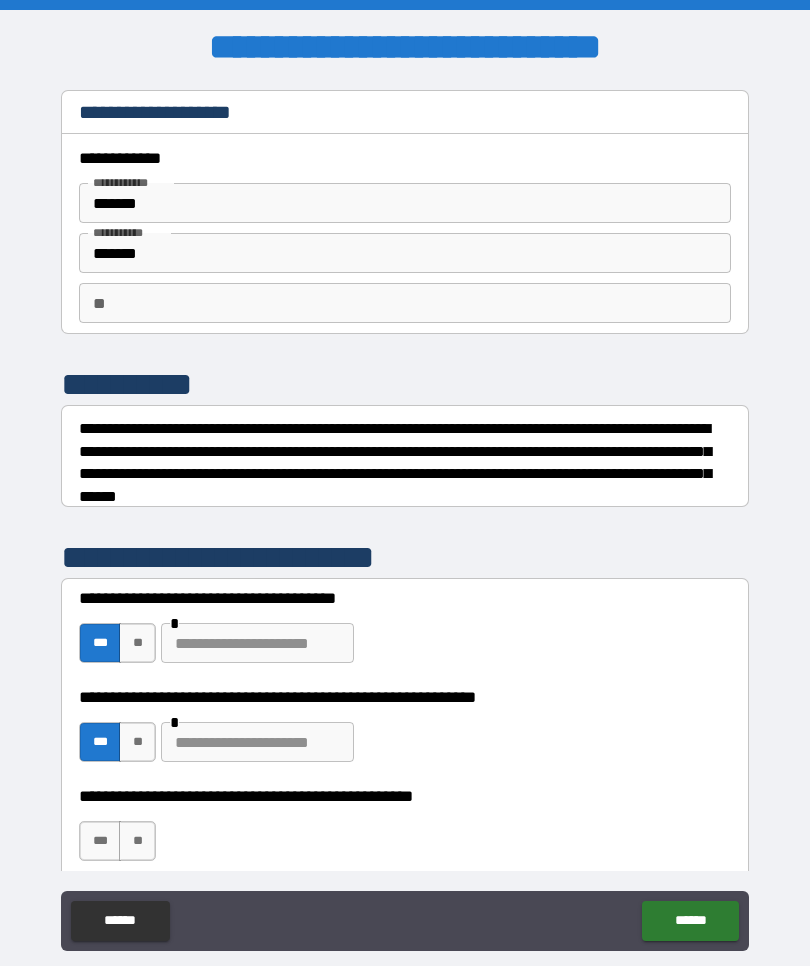 click on "***" at bounding box center [100, 742] 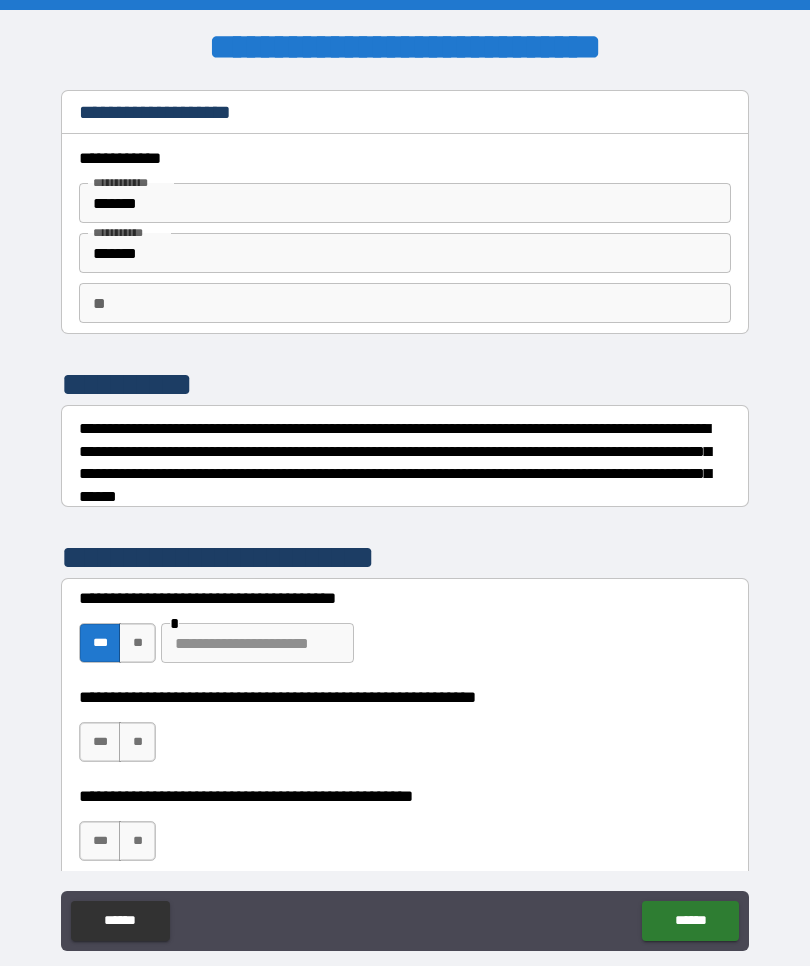 click on "**" at bounding box center (137, 841) 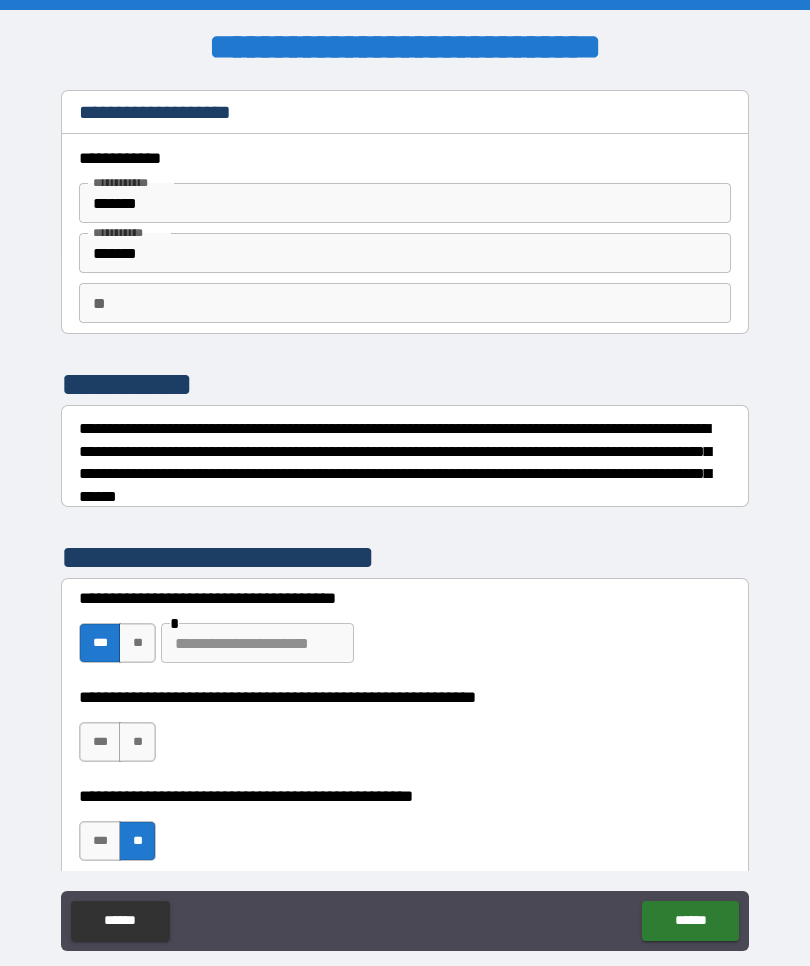 click on "******" at bounding box center [690, 921] 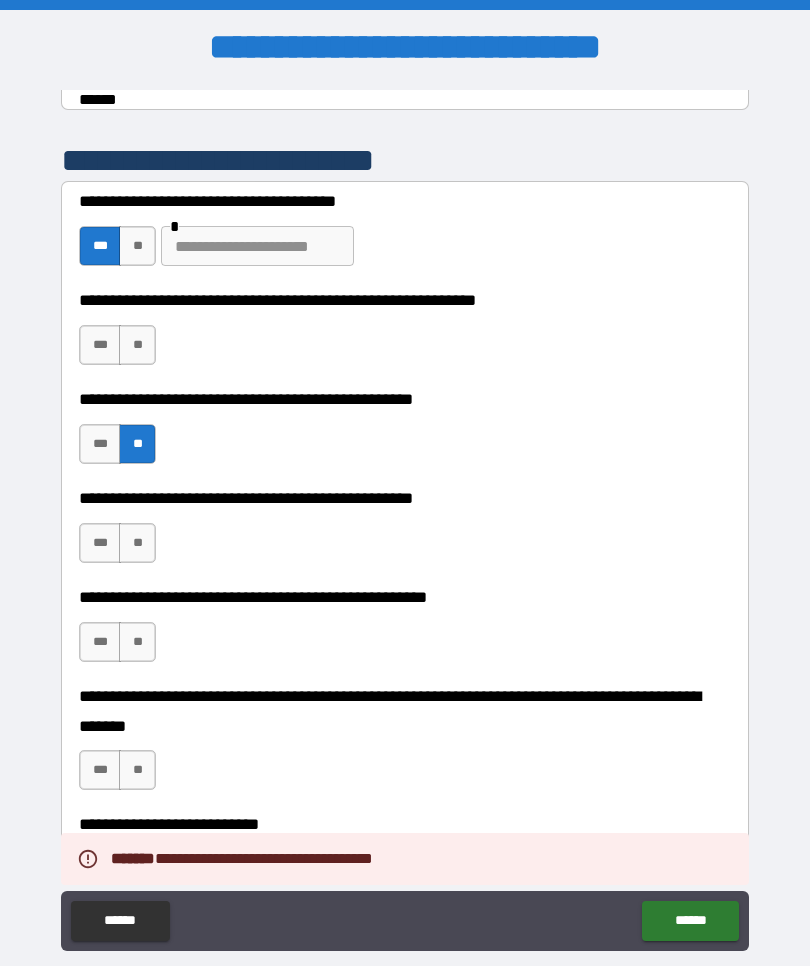scroll, scrollTop: 409, scrollLeft: 0, axis: vertical 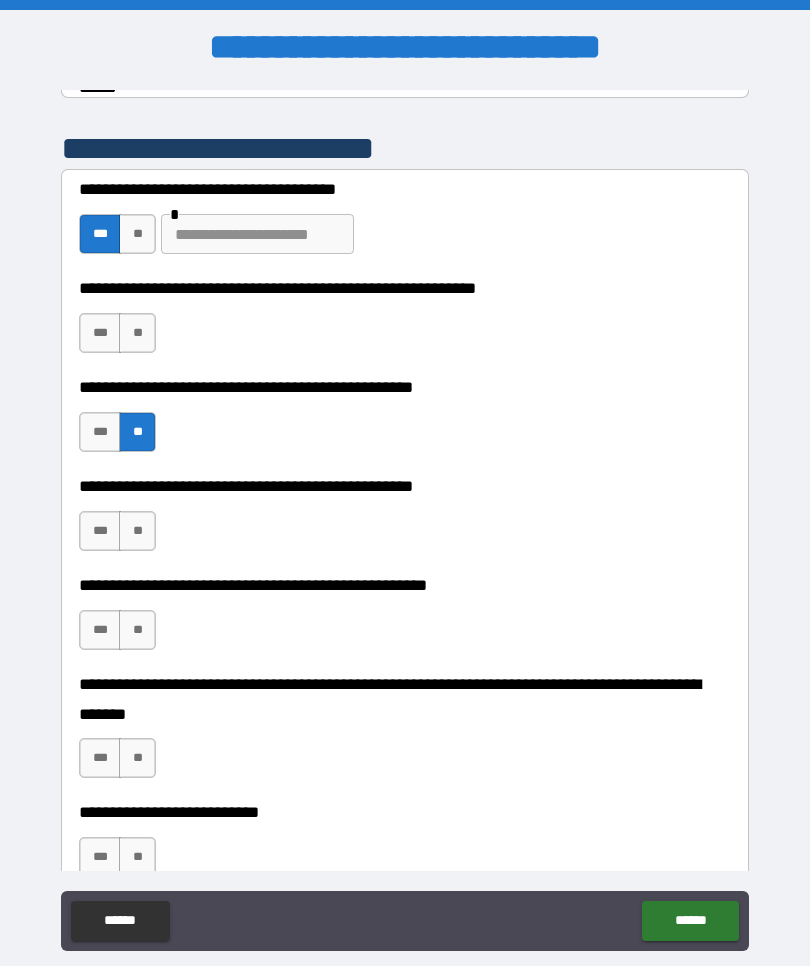 click on "***" at bounding box center (100, 531) 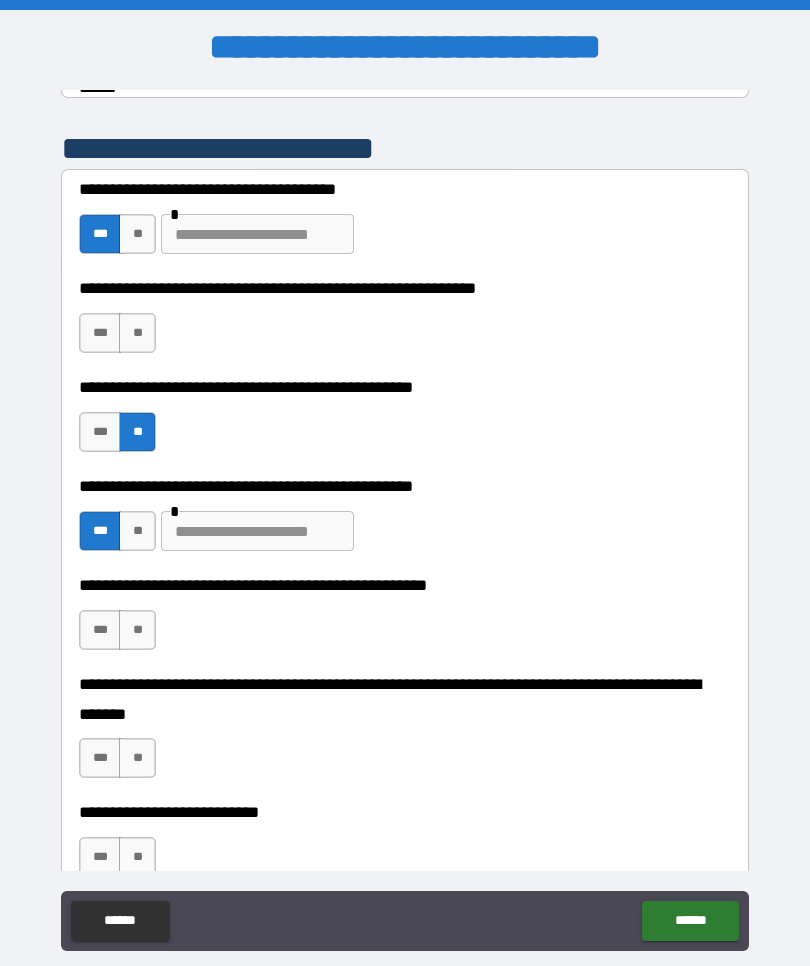 click on "**" at bounding box center [137, 630] 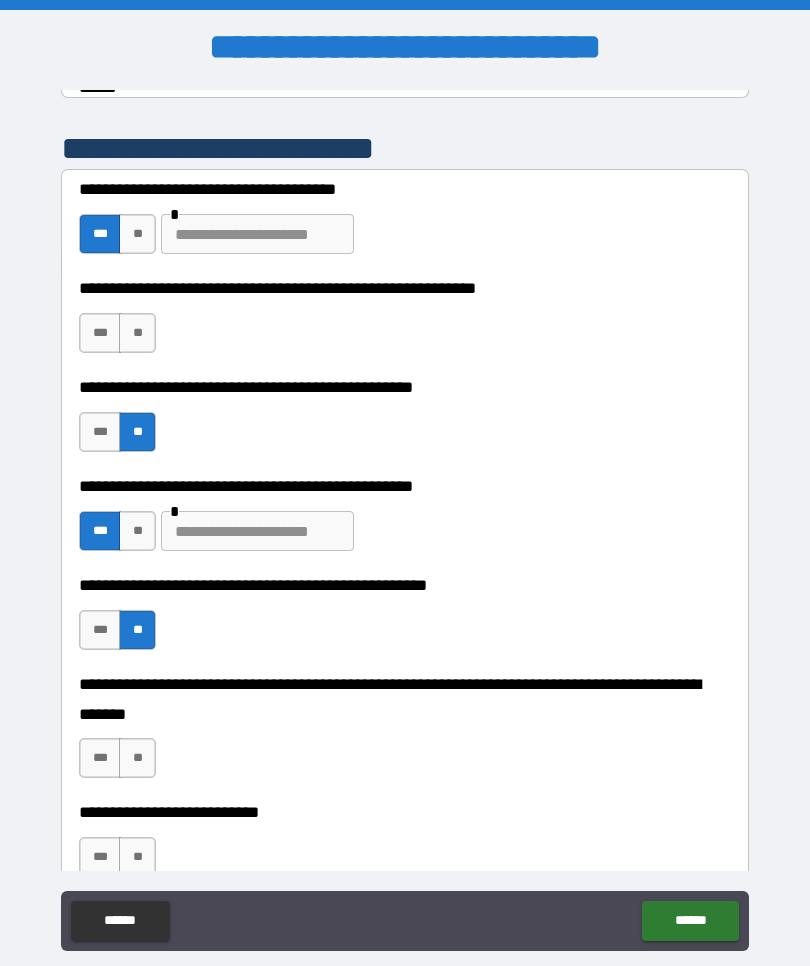 click on "**" at bounding box center [137, 758] 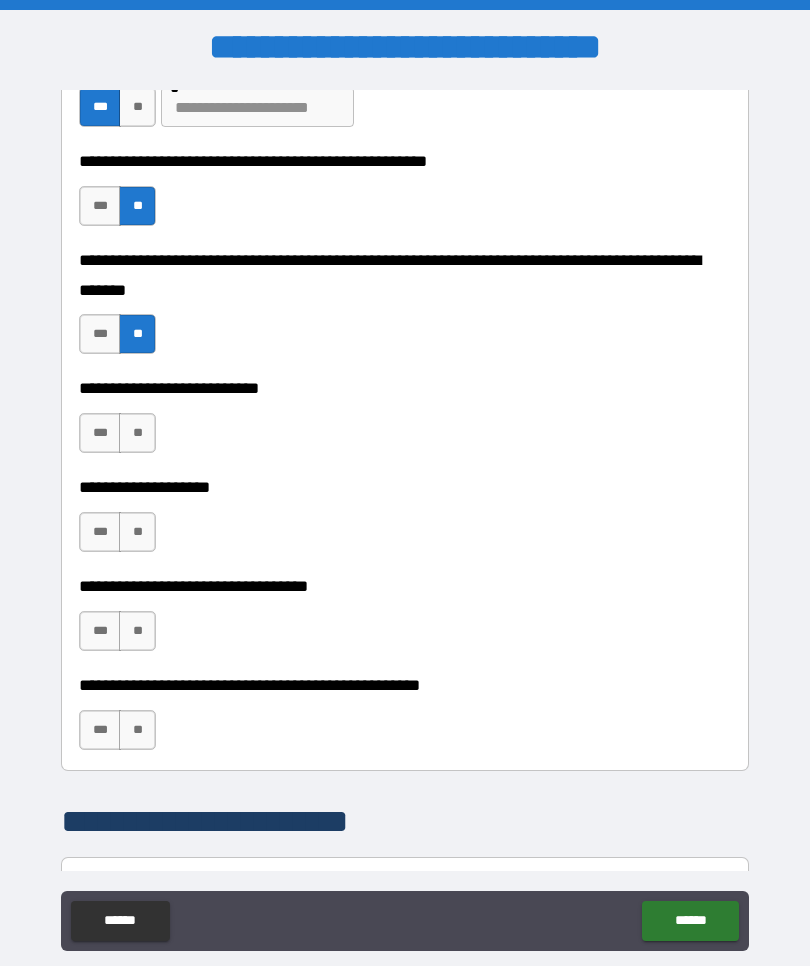 scroll, scrollTop: 834, scrollLeft: 0, axis: vertical 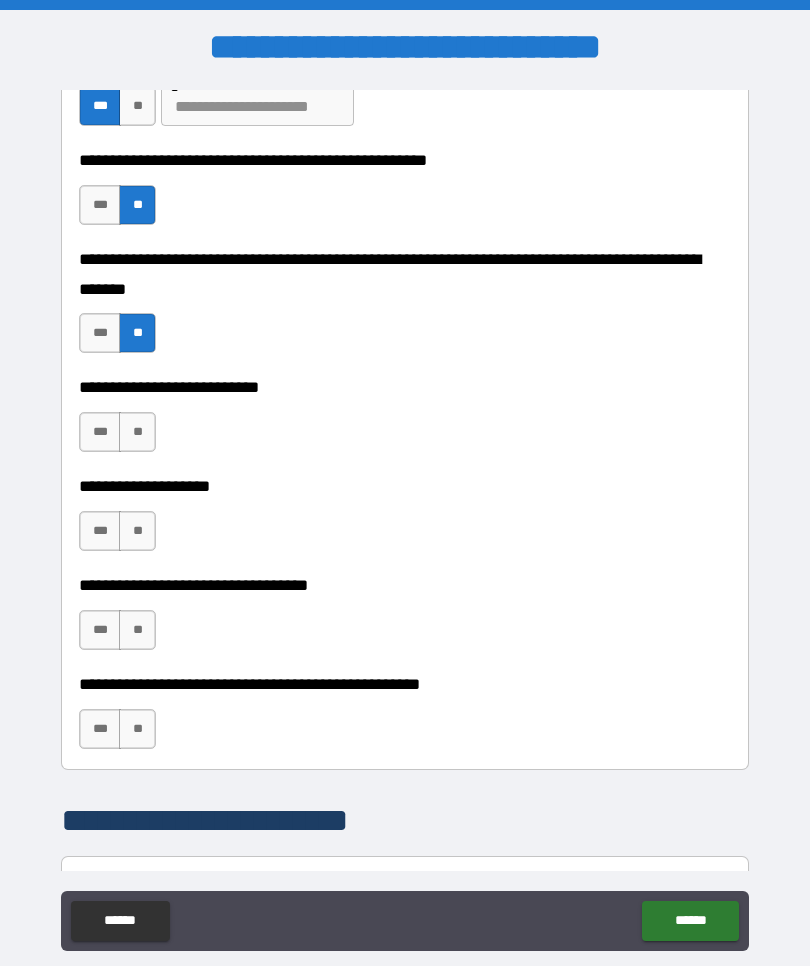 click on "**" at bounding box center (137, 432) 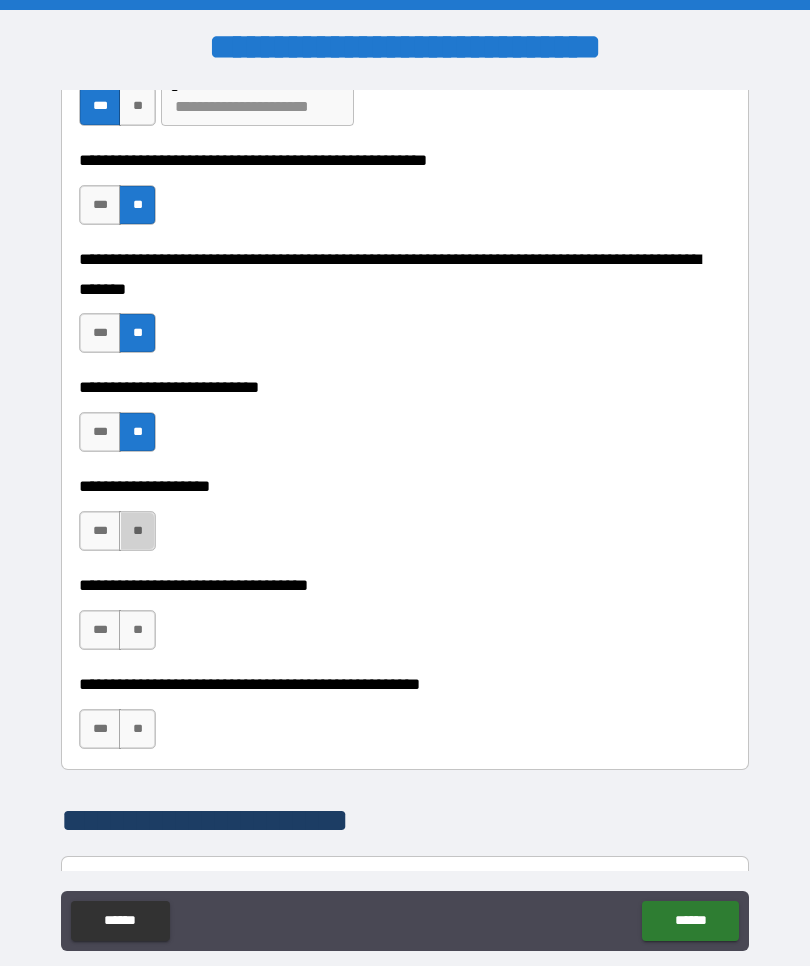 click on "**" at bounding box center (137, 531) 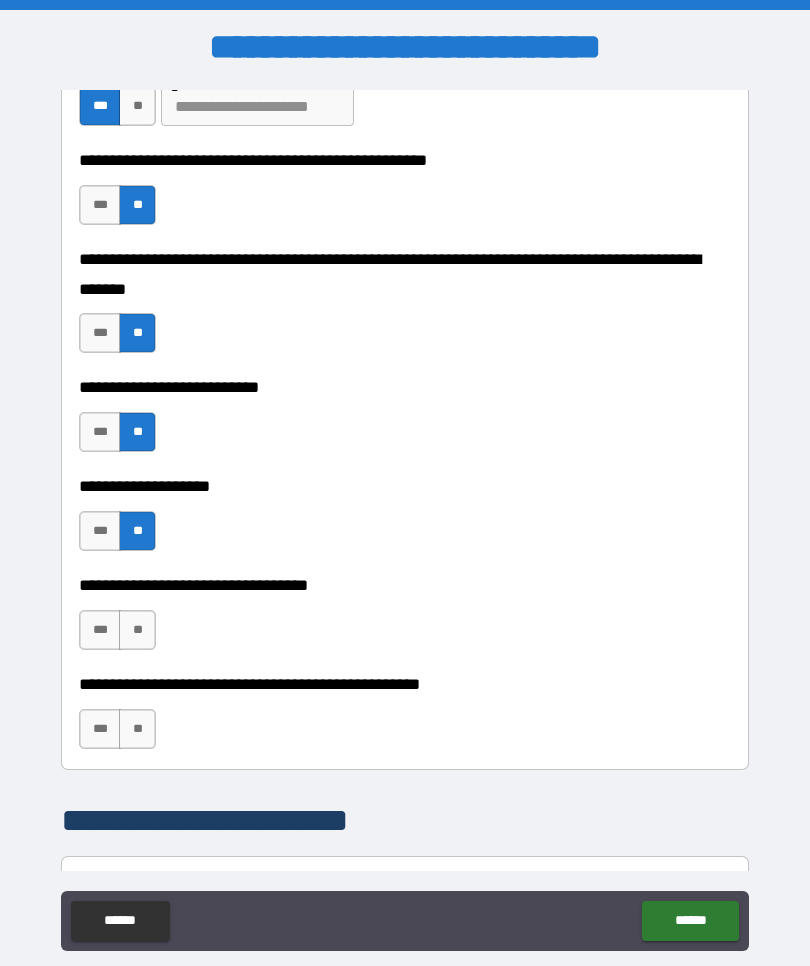 click on "**" at bounding box center (137, 630) 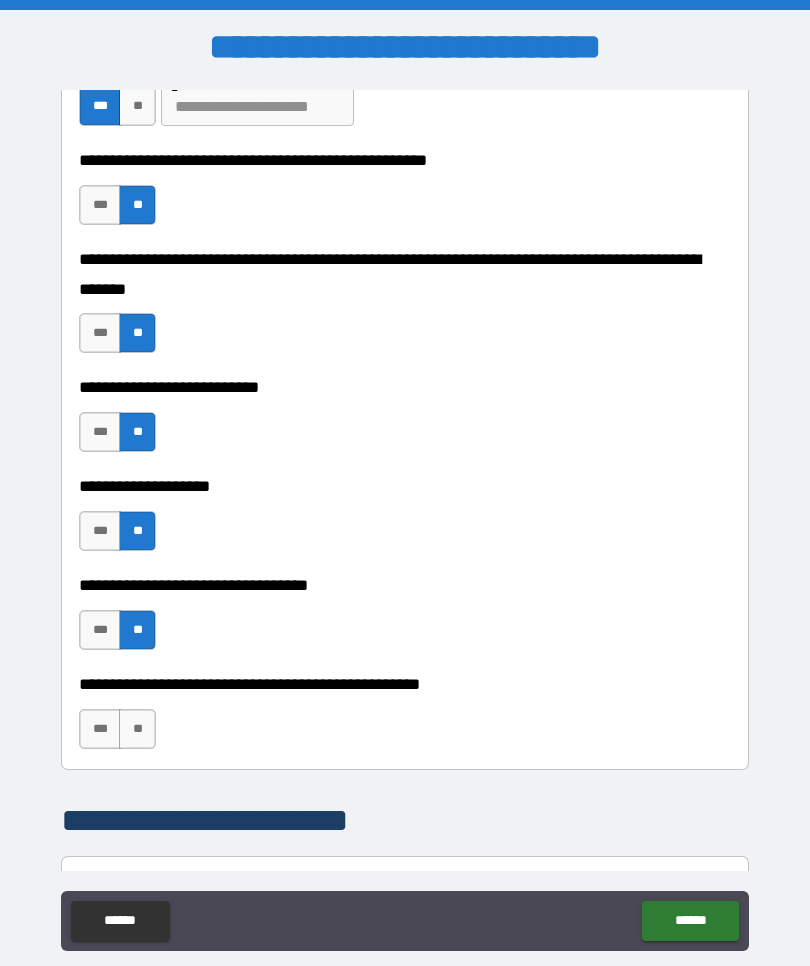 click on "**" at bounding box center (137, 729) 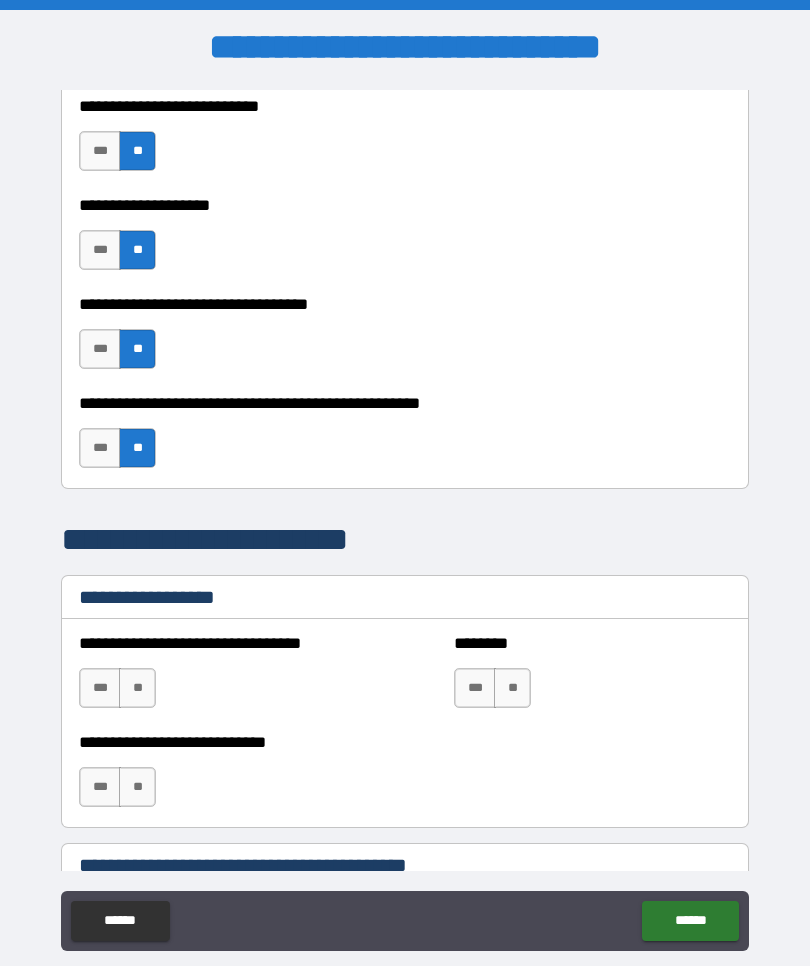 scroll, scrollTop: 1119, scrollLeft: 0, axis: vertical 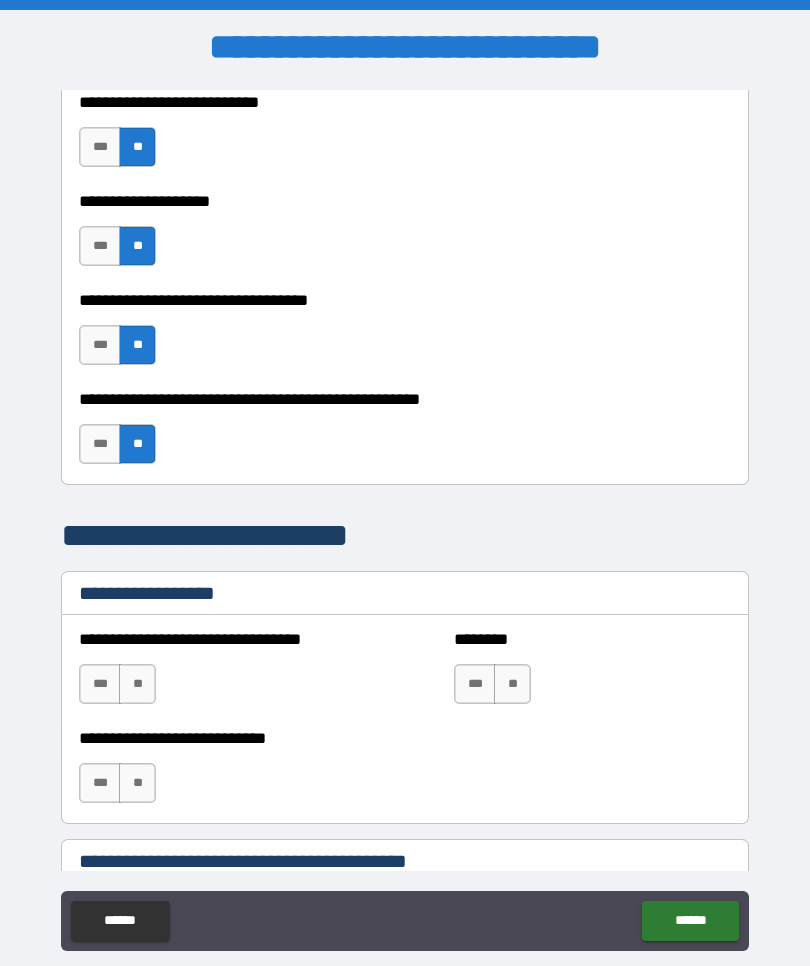 click on "**" at bounding box center [137, 684] 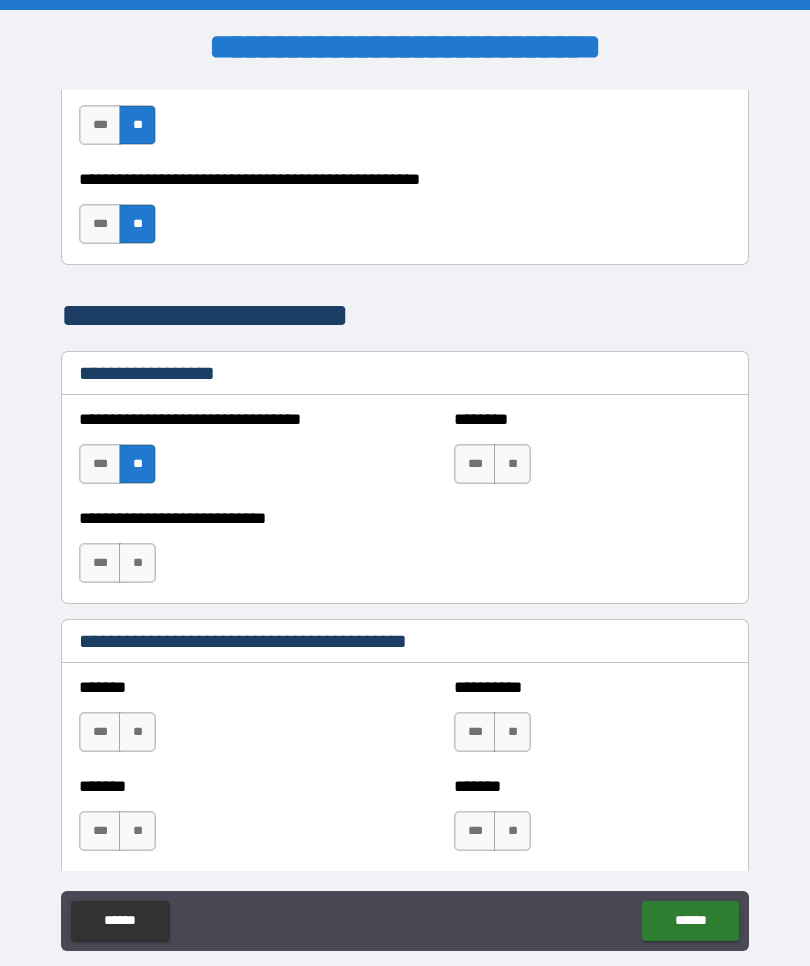 scroll, scrollTop: 1340, scrollLeft: 0, axis: vertical 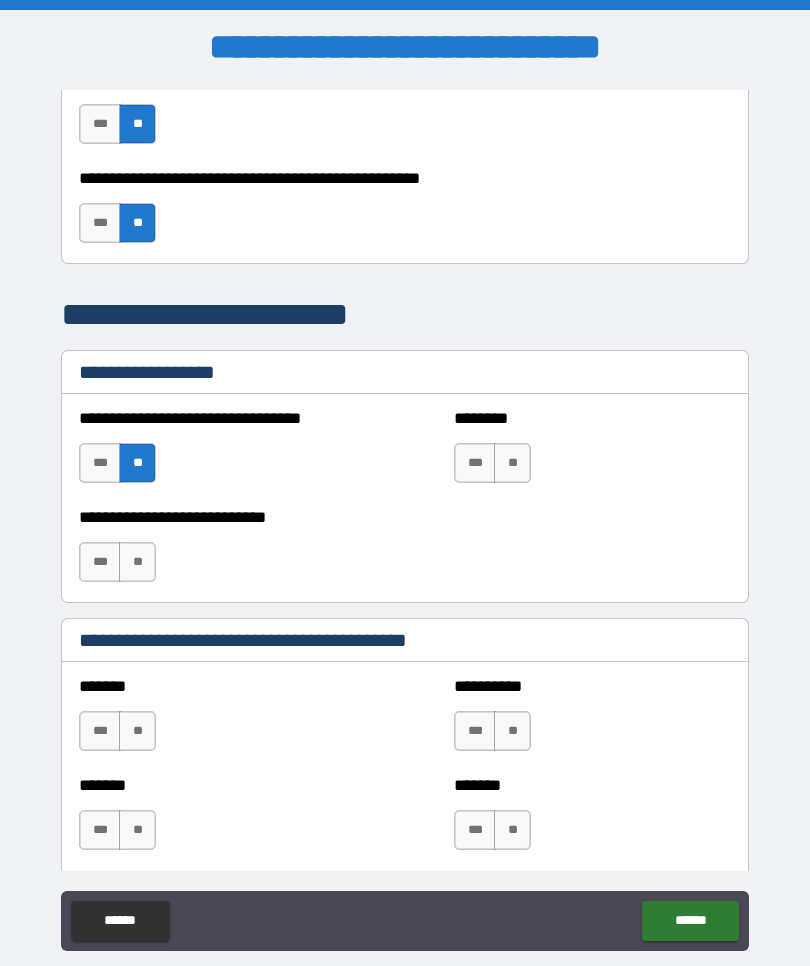 click on "**" at bounding box center [137, 562] 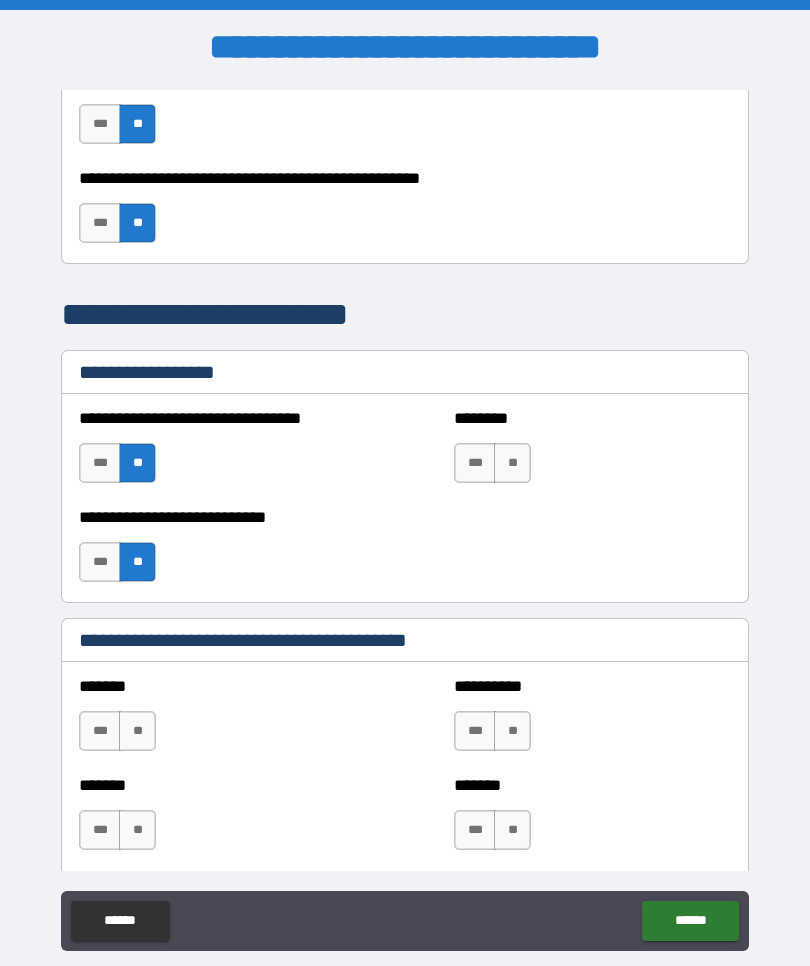 click on "**" at bounding box center [137, 731] 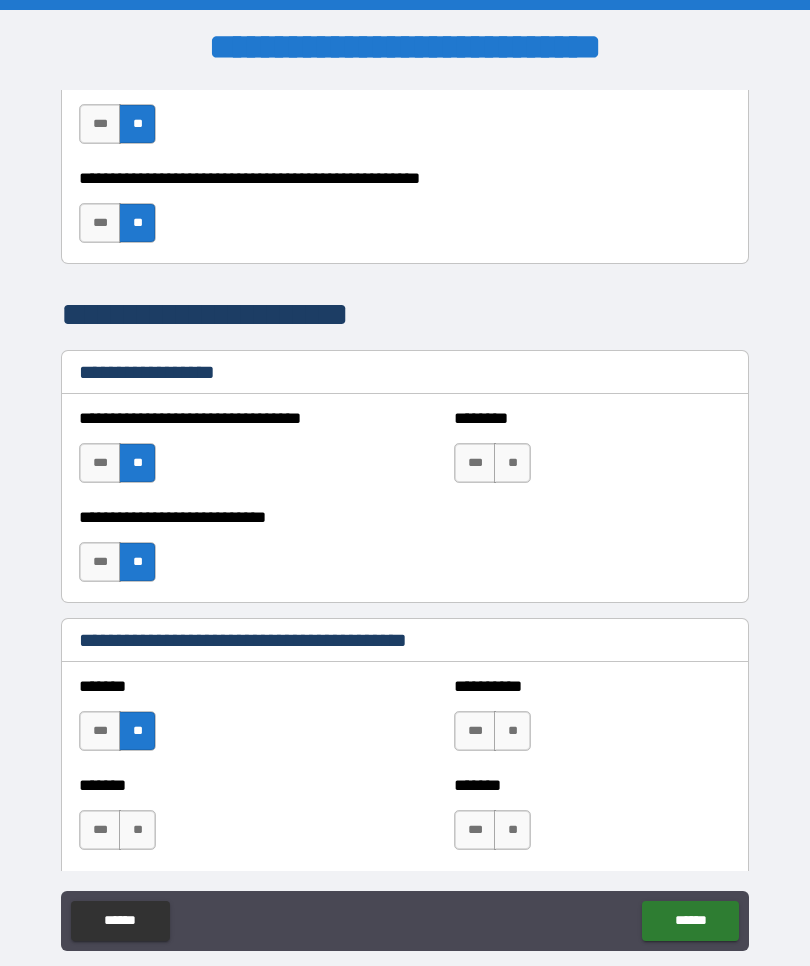click on "**" at bounding box center (512, 731) 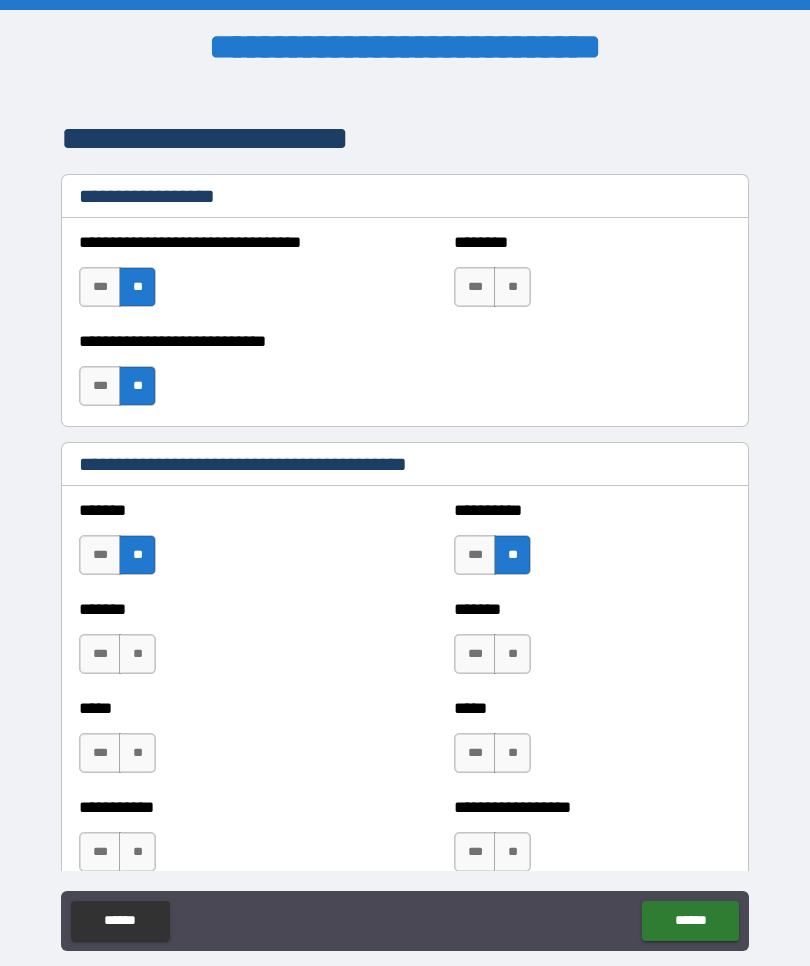 scroll, scrollTop: 1562, scrollLeft: 0, axis: vertical 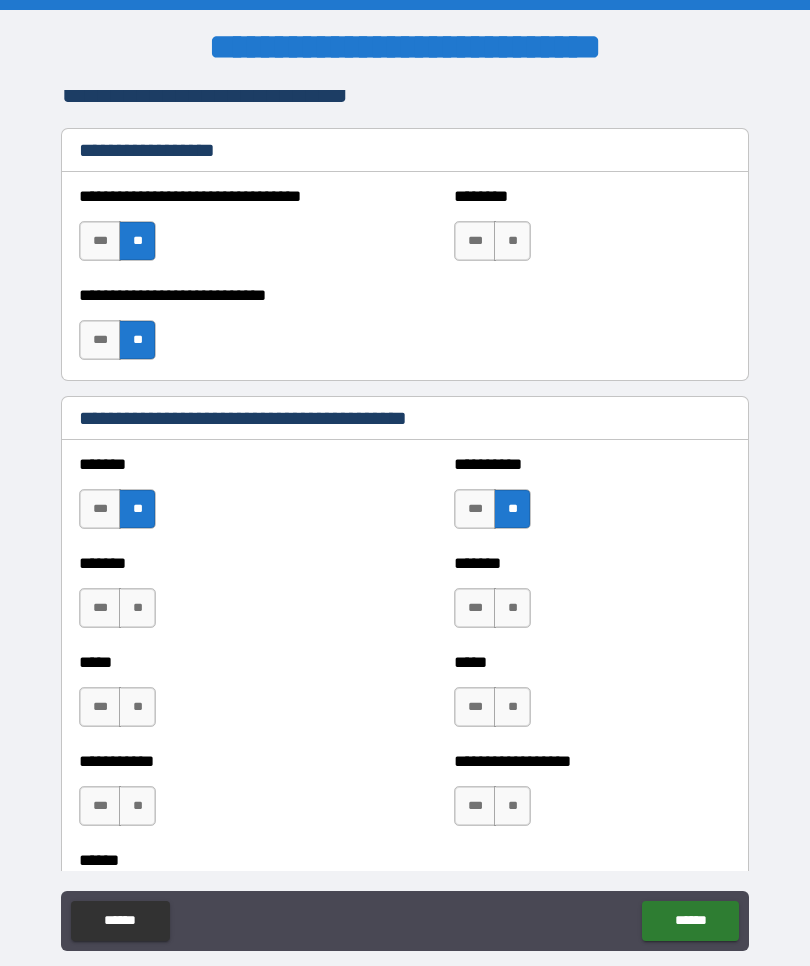 click on "**" at bounding box center (137, 608) 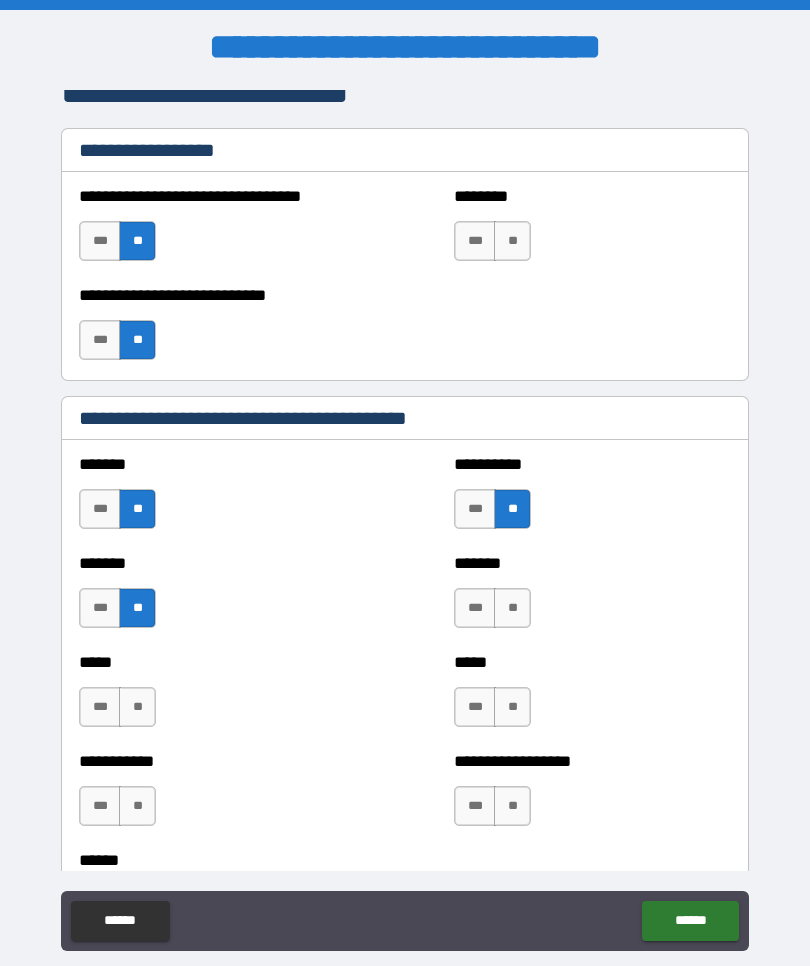 click on "**" at bounding box center [512, 608] 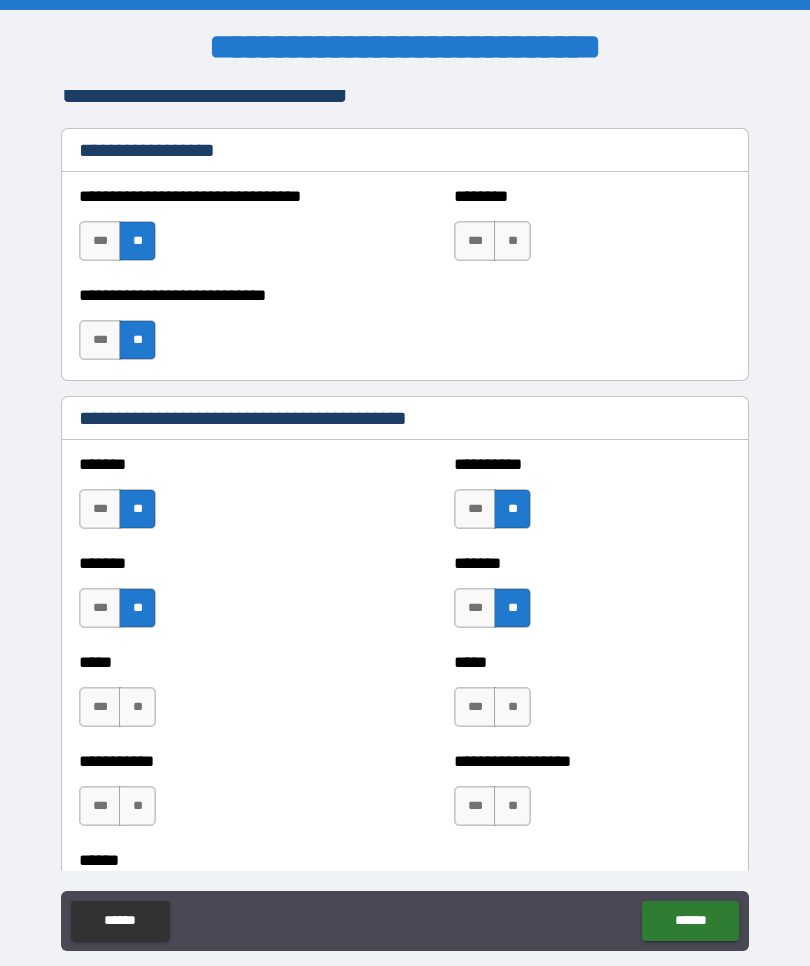 click on "**" at bounding box center (512, 608) 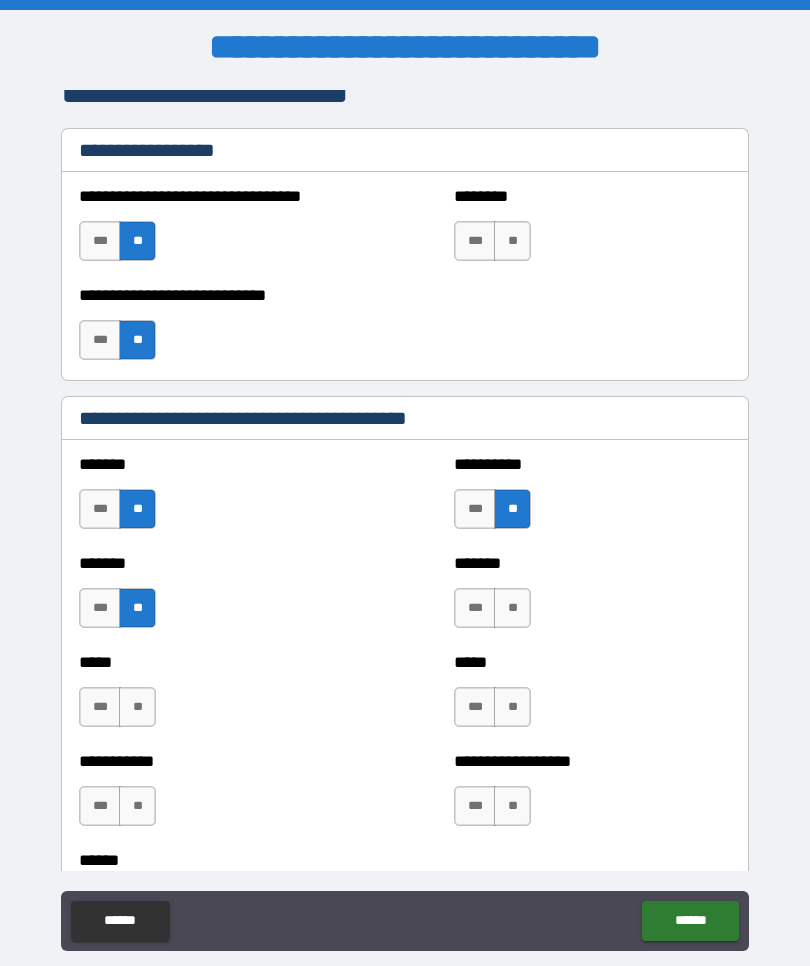 click on "**" at bounding box center (512, 608) 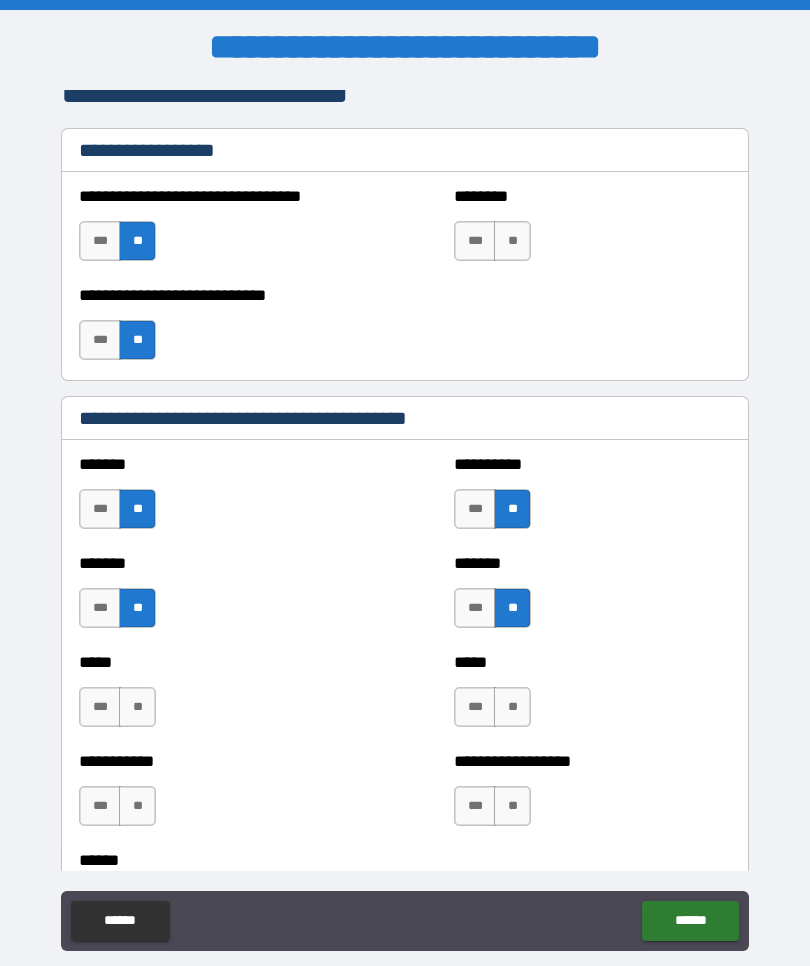 click on "**" at bounding box center (137, 707) 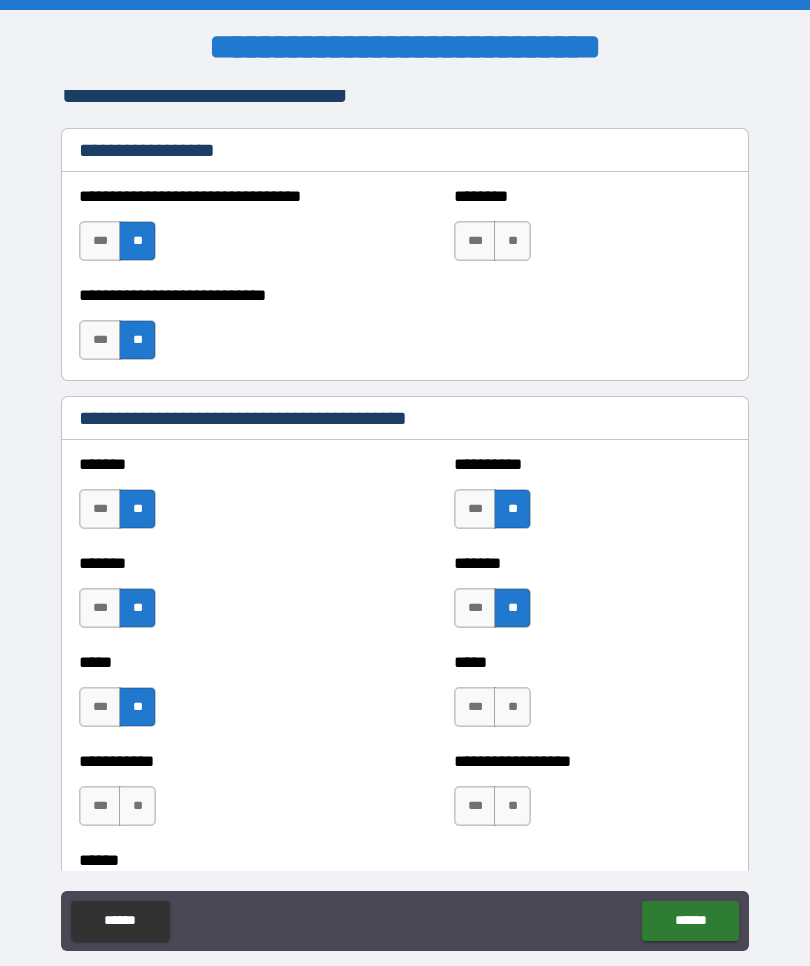 click on "***" at bounding box center (475, 707) 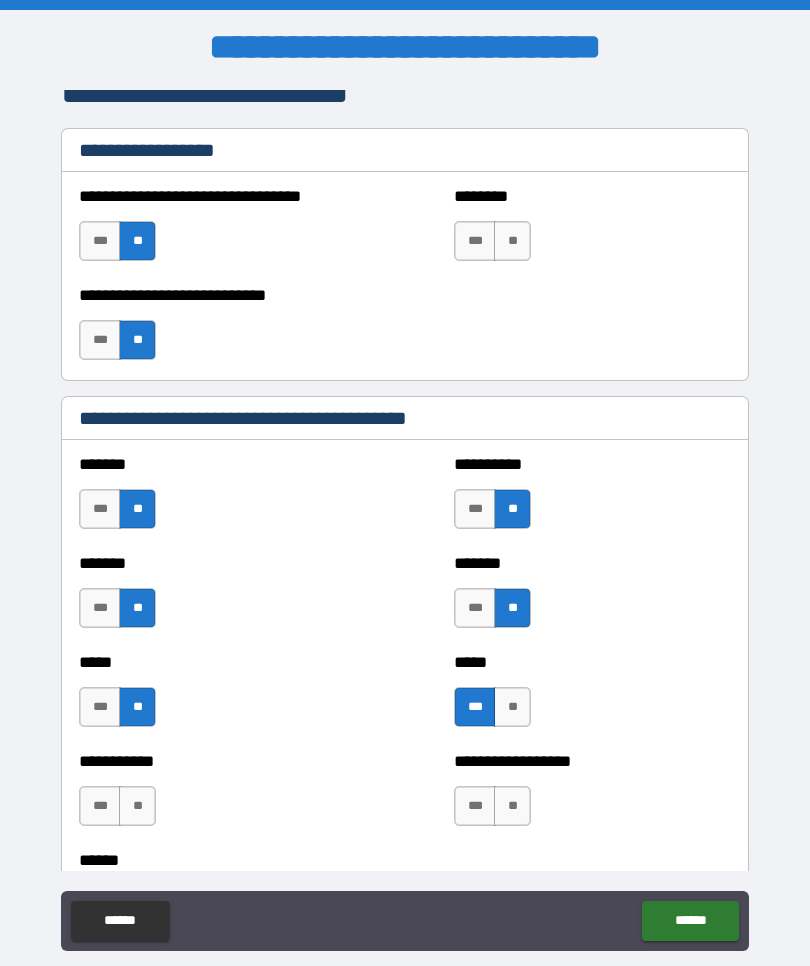 click on "**" at bounding box center (137, 806) 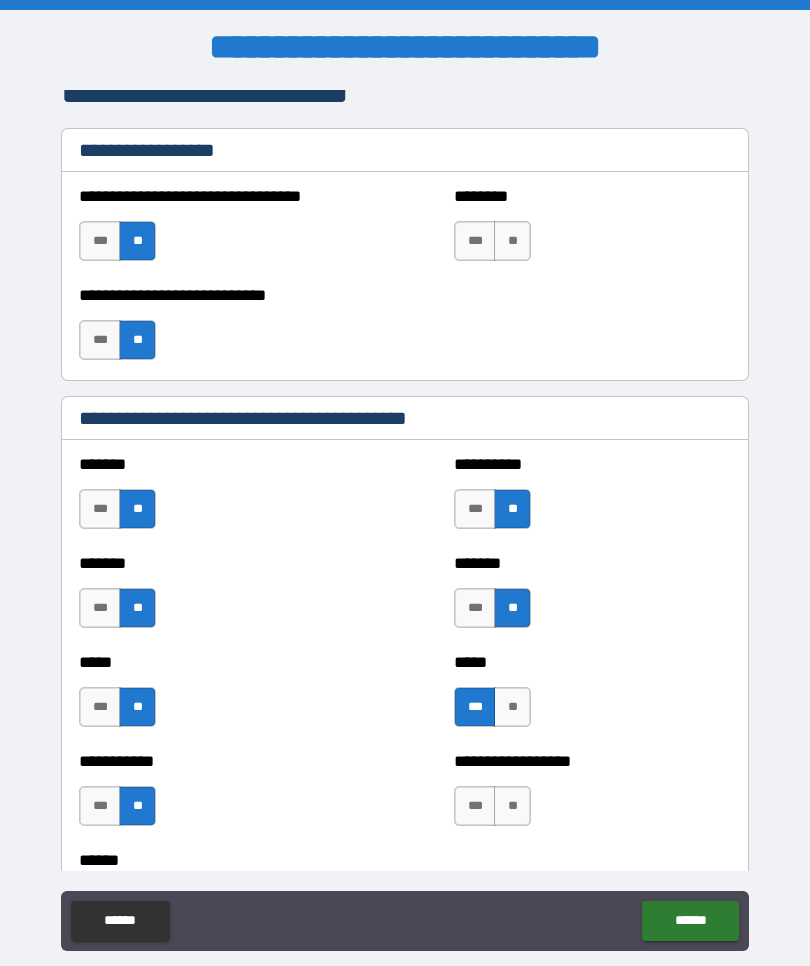 click on "**" at bounding box center [512, 806] 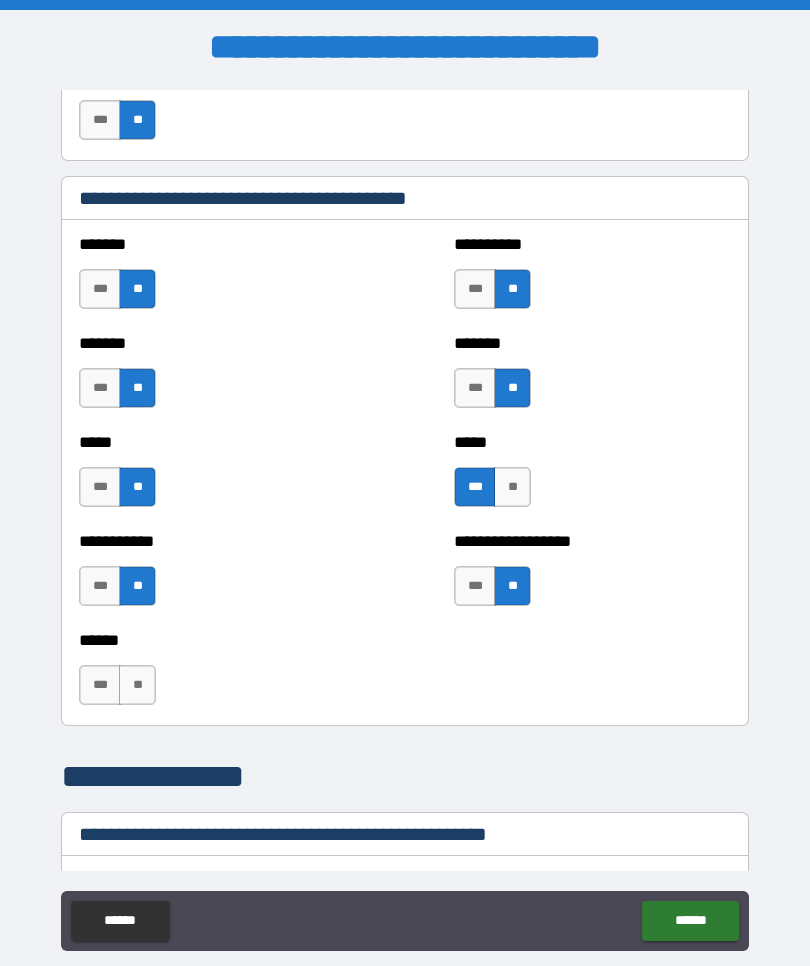scroll, scrollTop: 1784, scrollLeft: 0, axis: vertical 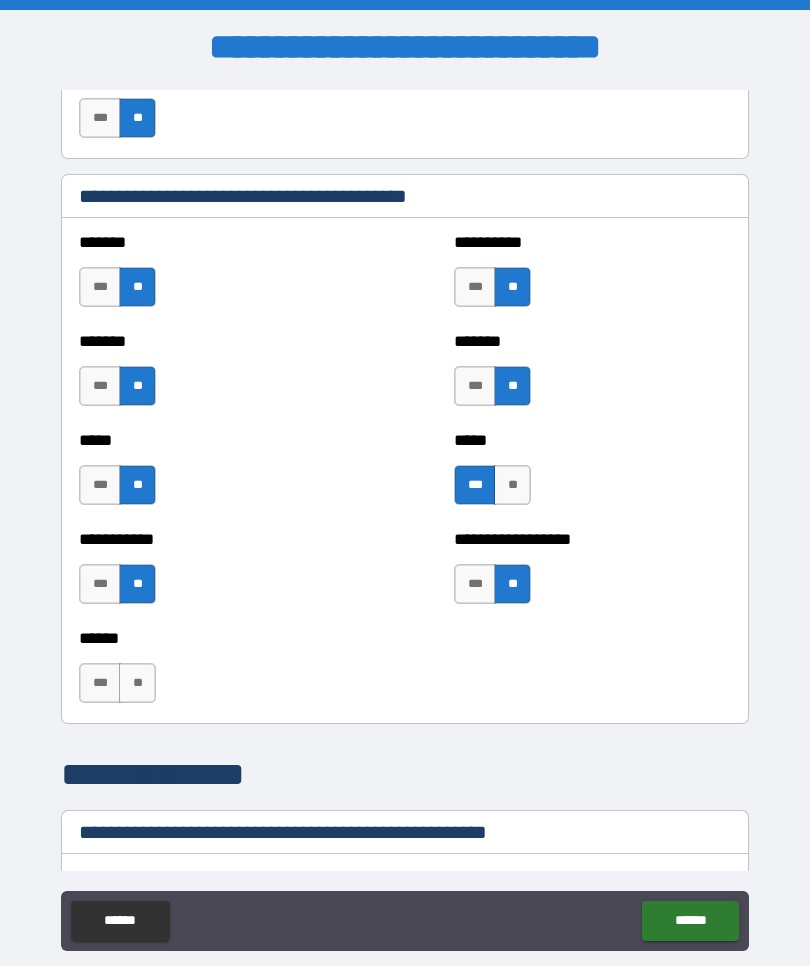 click on "***" at bounding box center [100, 683] 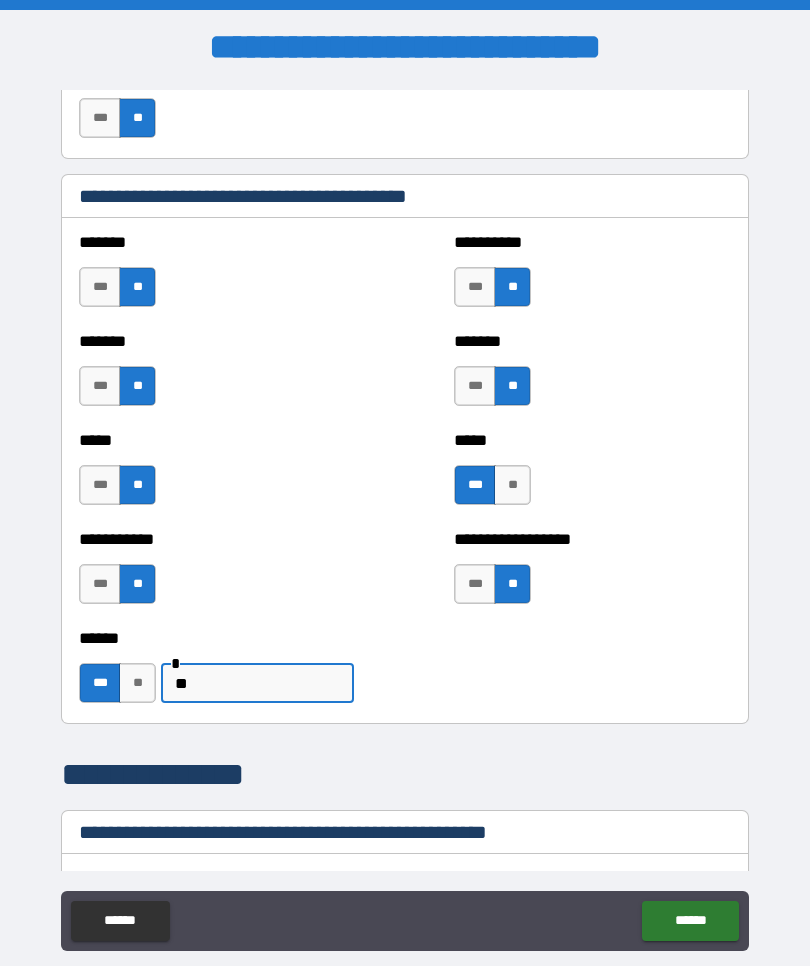 type on "*" 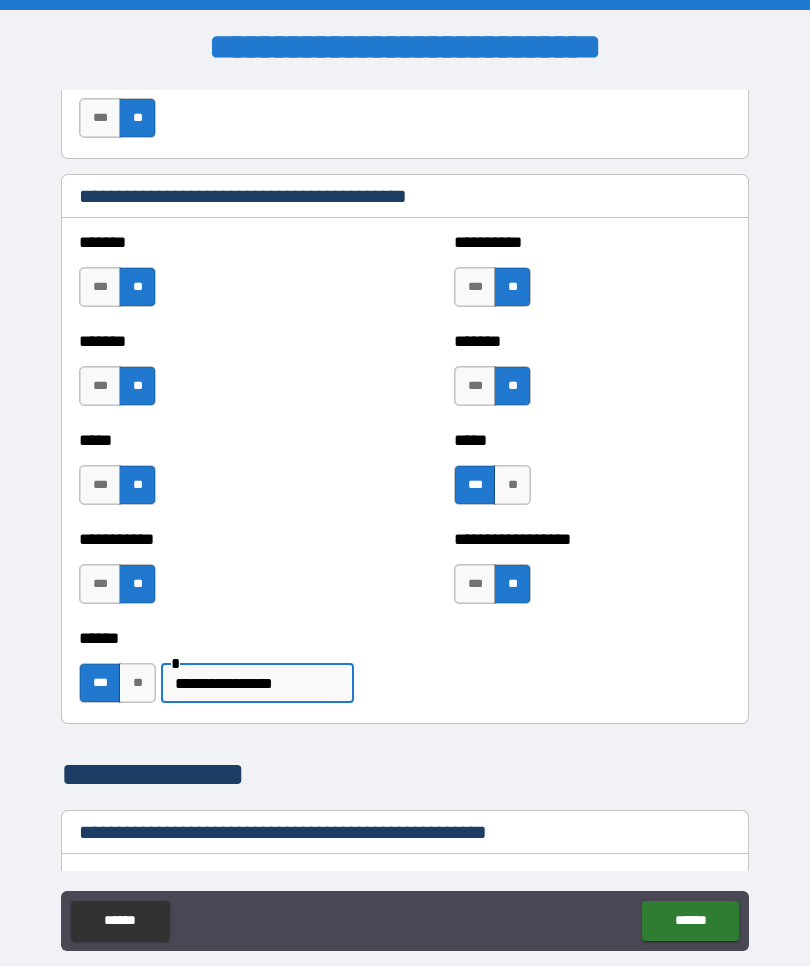 click on "**********" at bounding box center [405, 673] 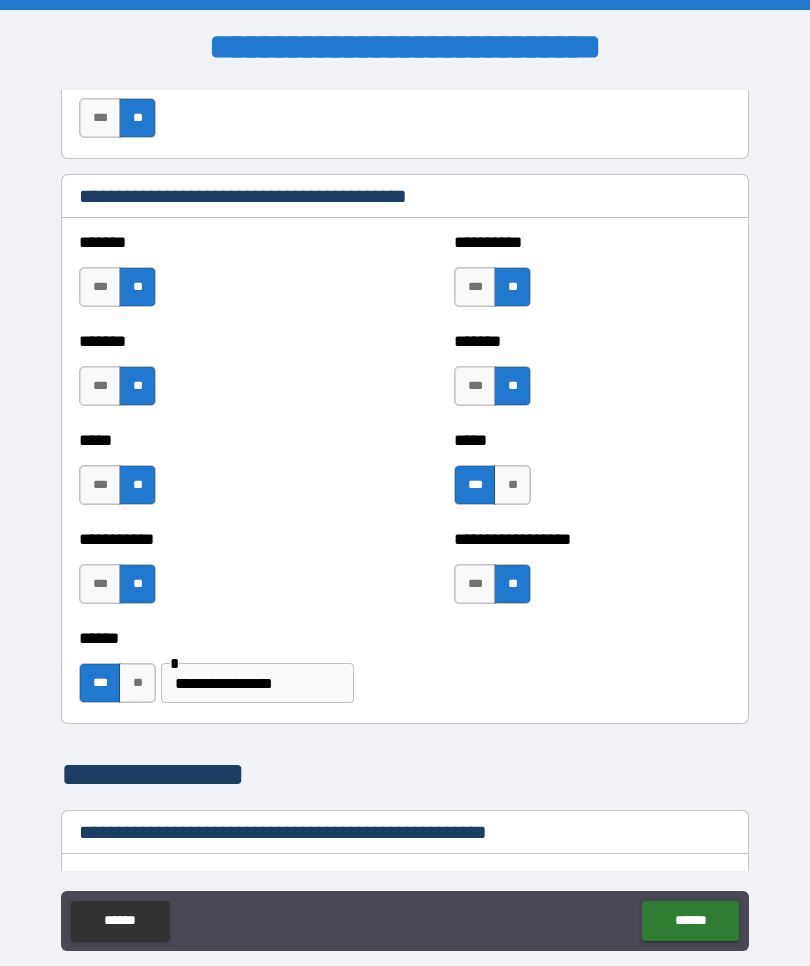 click on "**********" at bounding box center (257, 683) 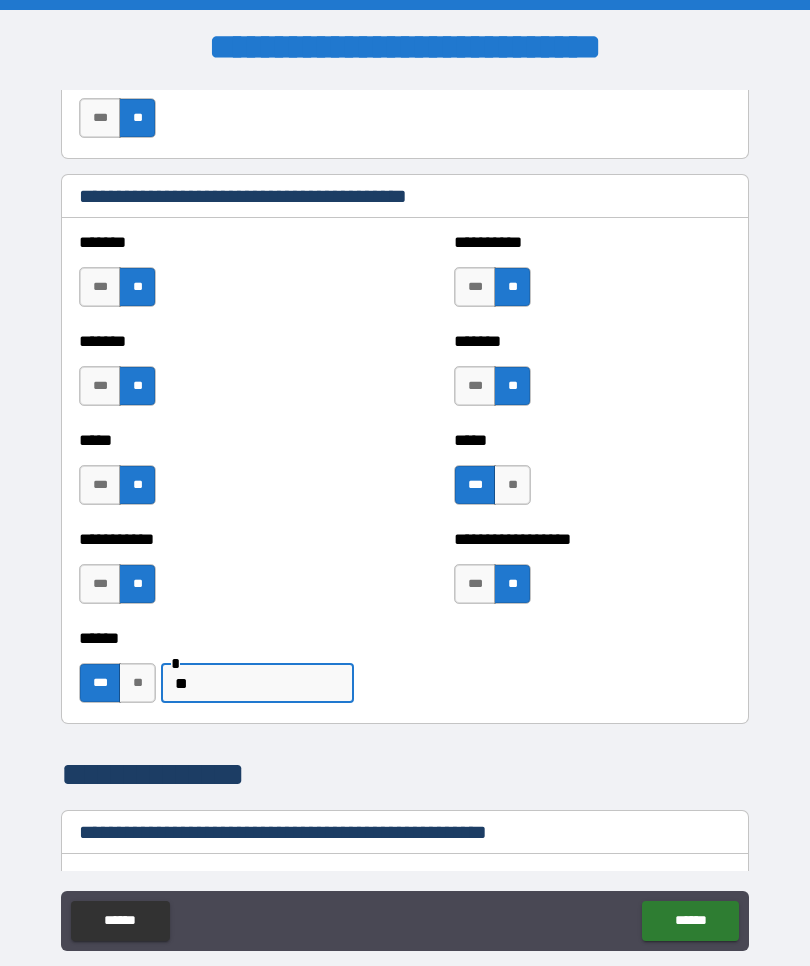 type on "*" 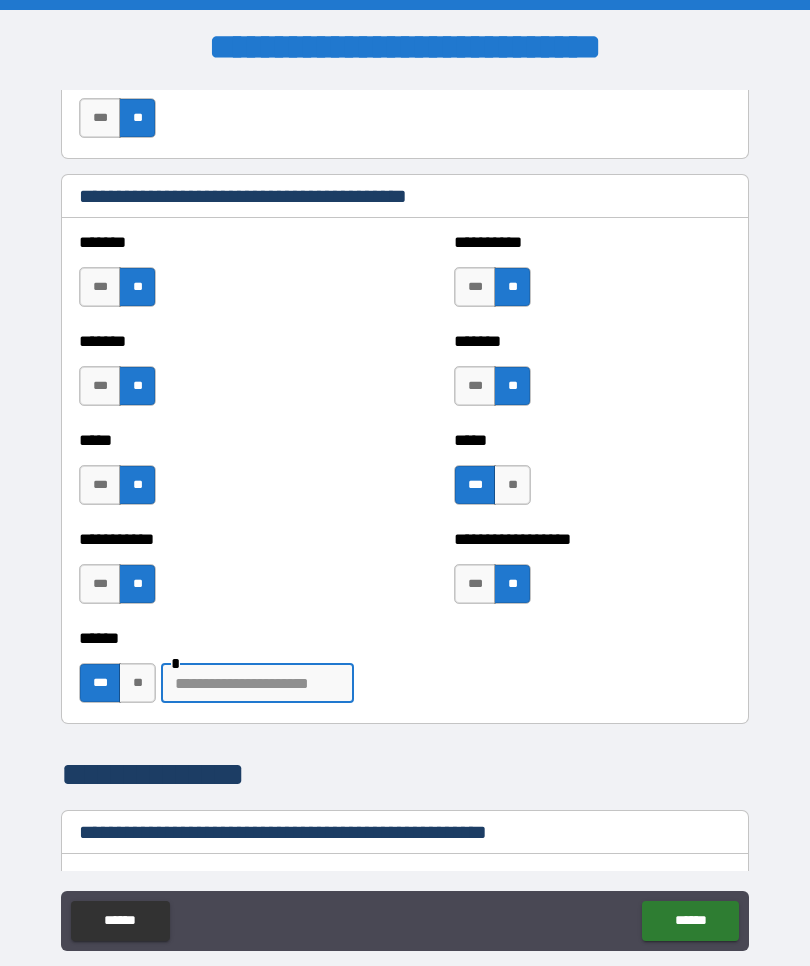 type on "**" 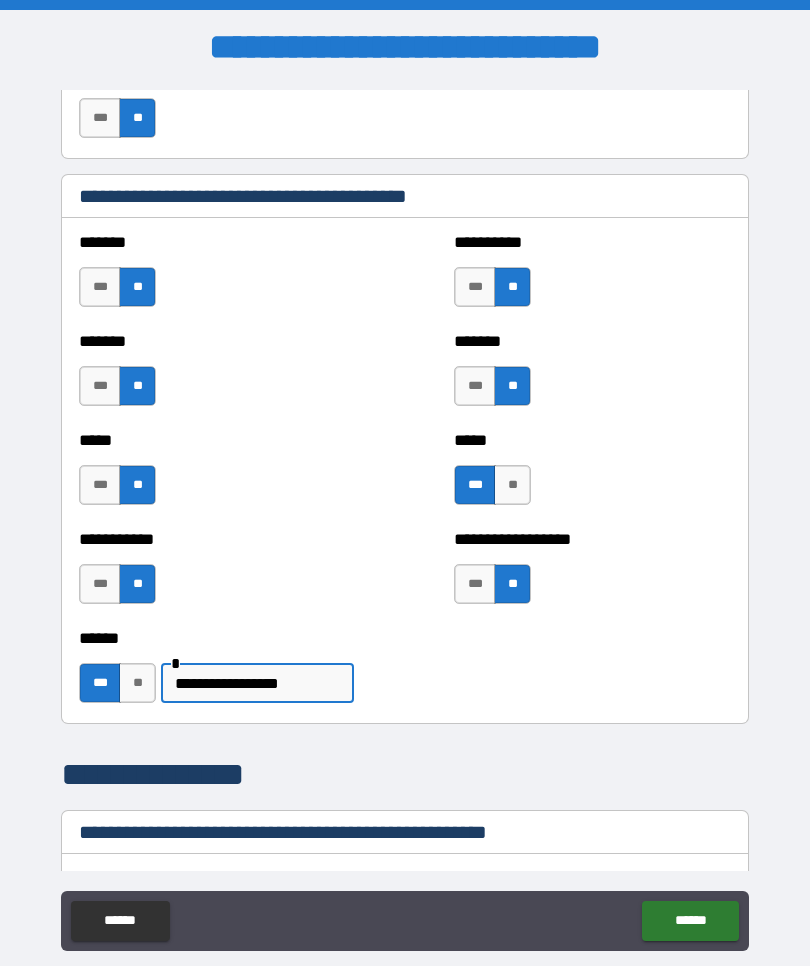 click on "**********" at bounding box center [405, 673] 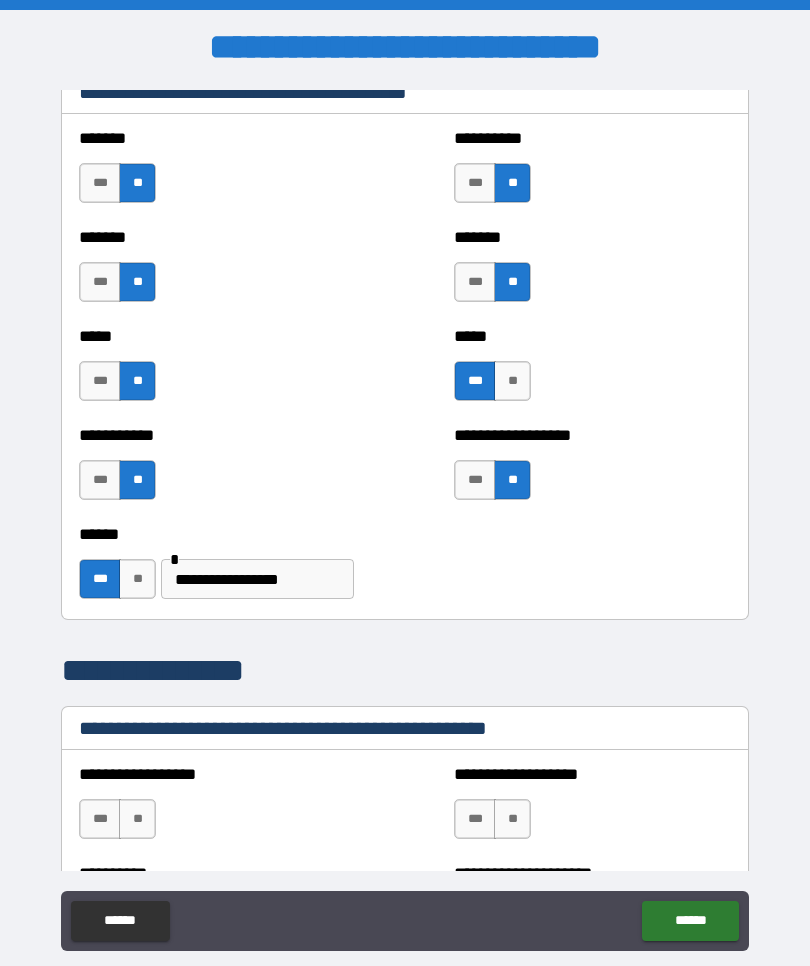 scroll, scrollTop: 1905, scrollLeft: 0, axis: vertical 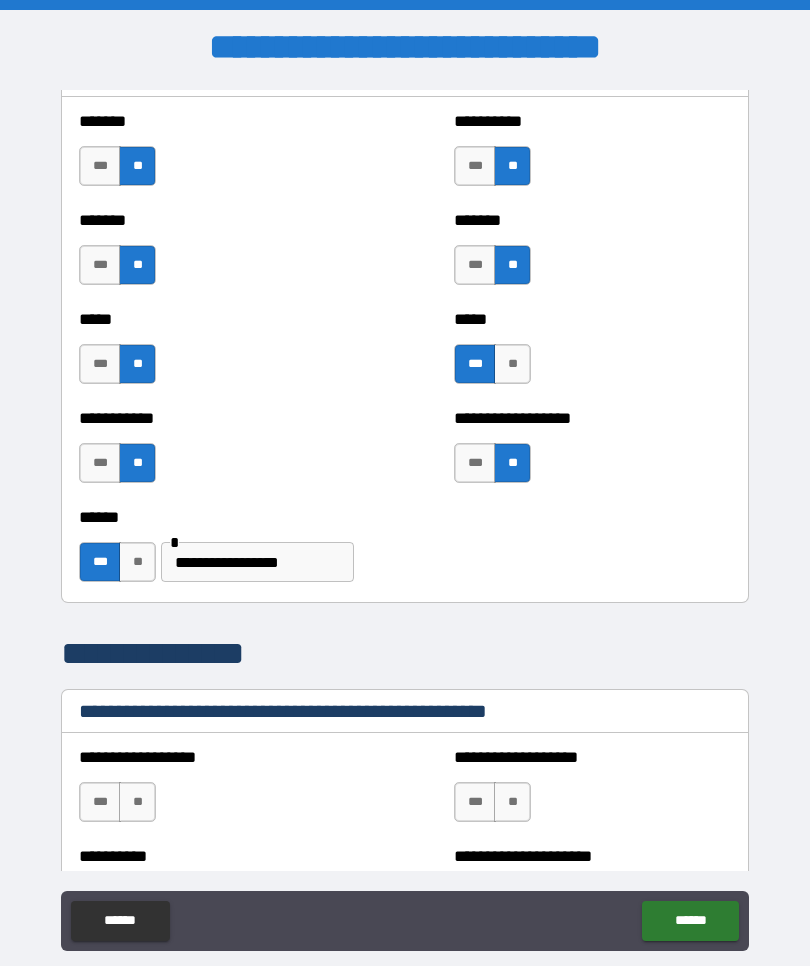 click on "**********" at bounding box center (257, 562) 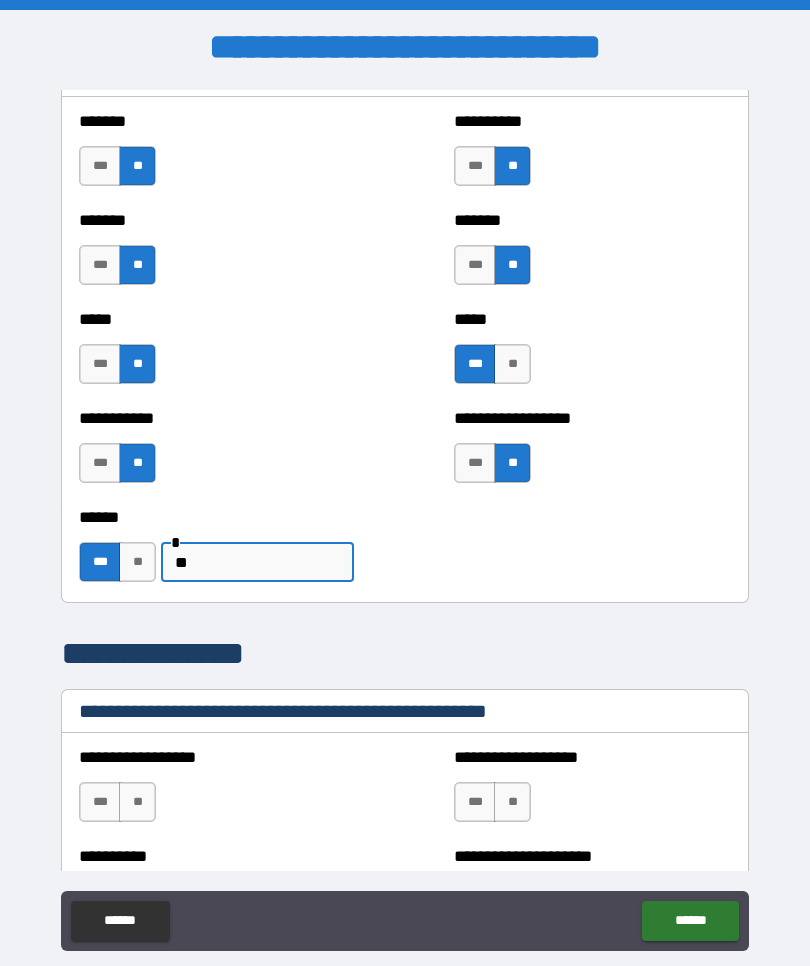 type on "*" 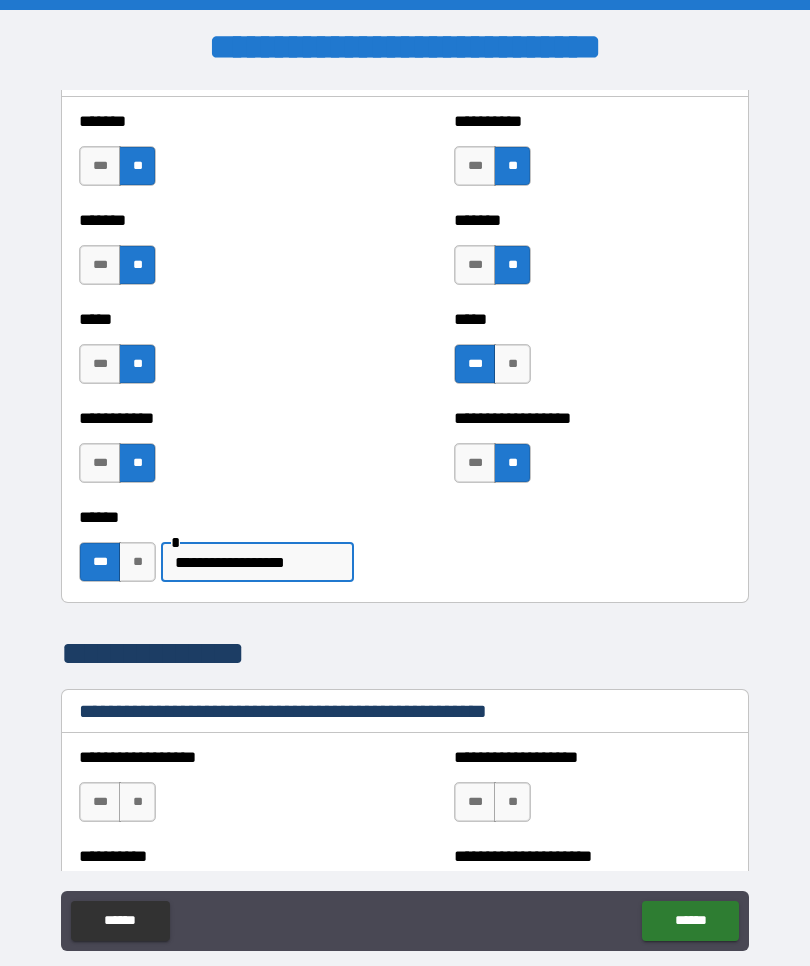 type on "**********" 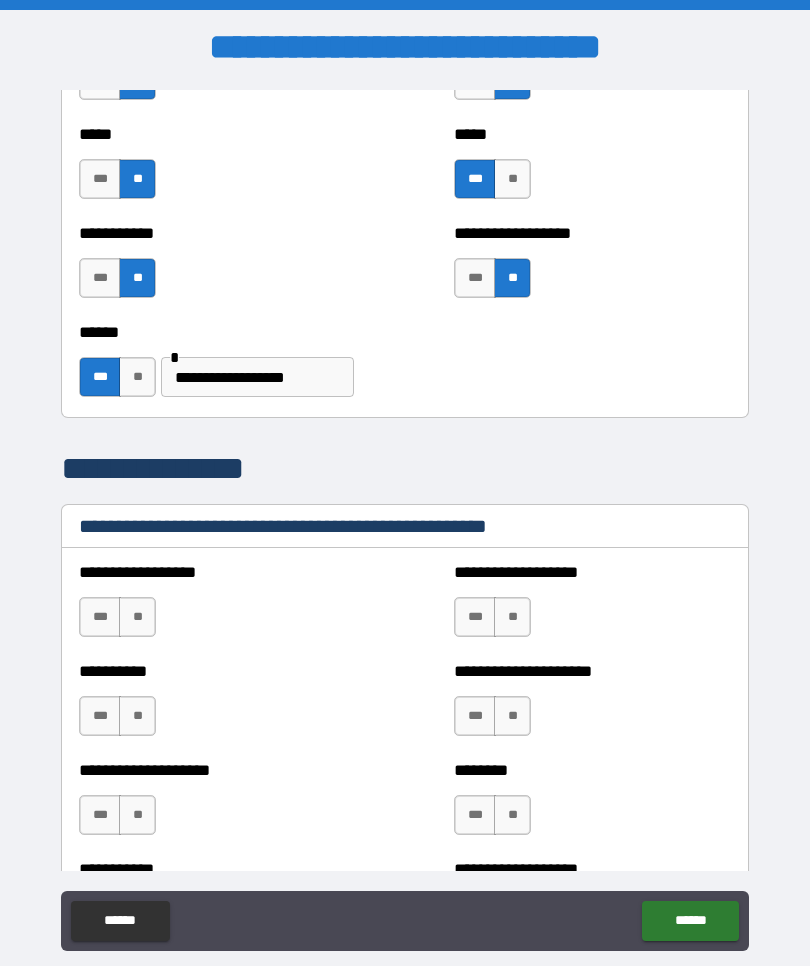 scroll, scrollTop: 2094, scrollLeft: 0, axis: vertical 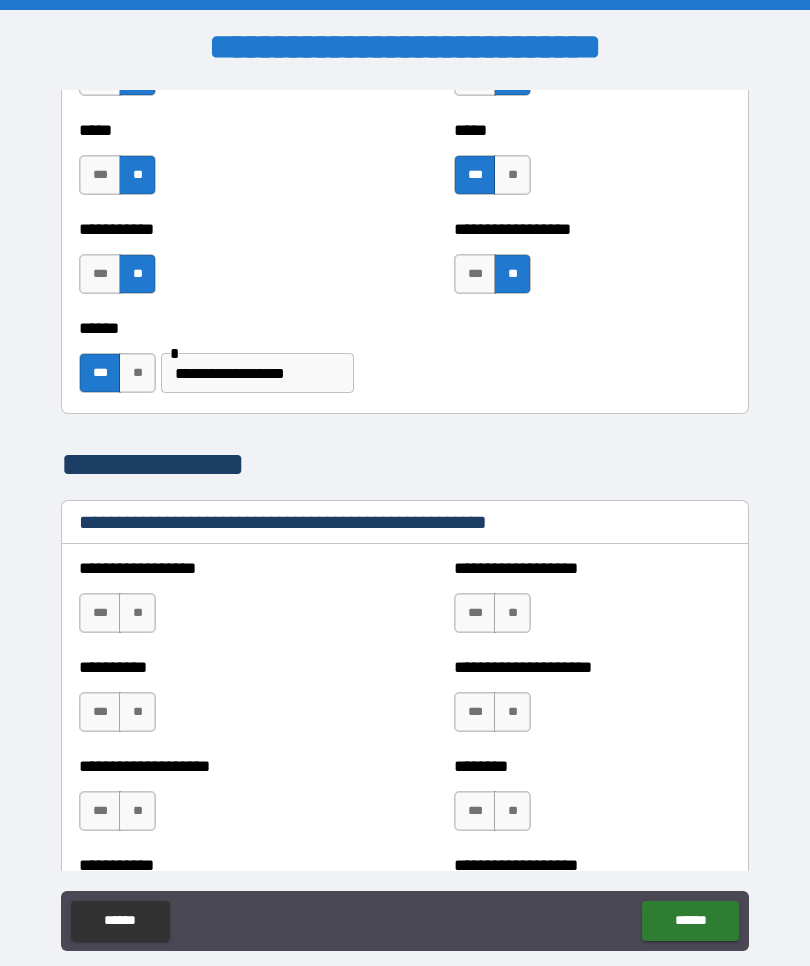 click on "**" at bounding box center [137, 613] 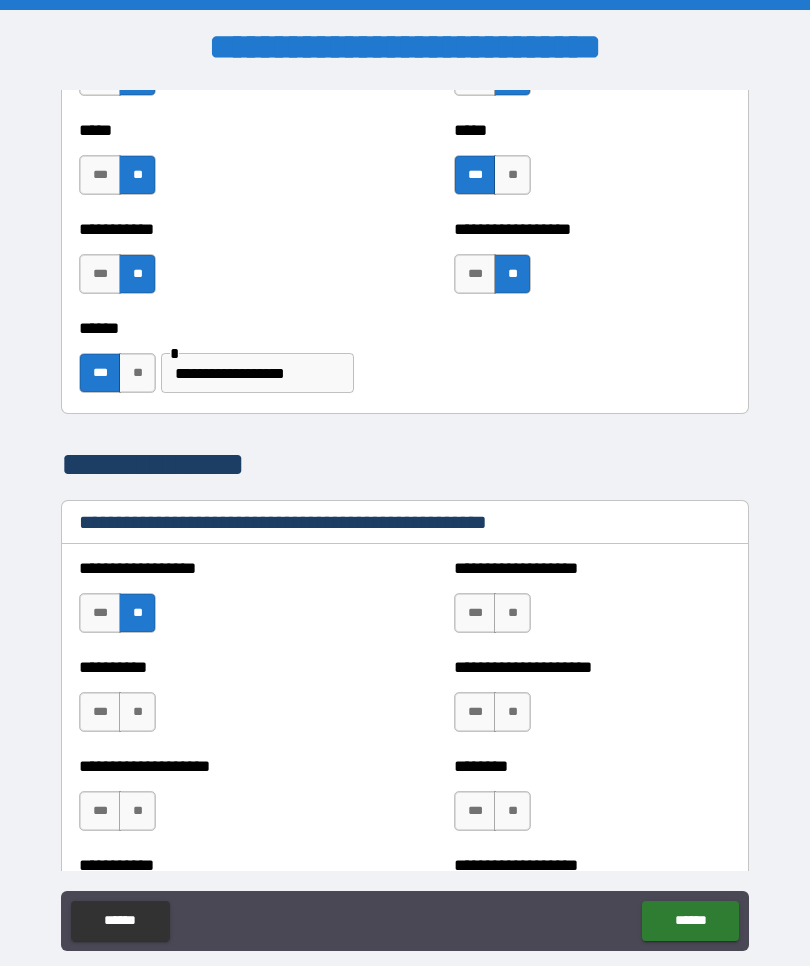 click on "**" at bounding box center (137, 613) 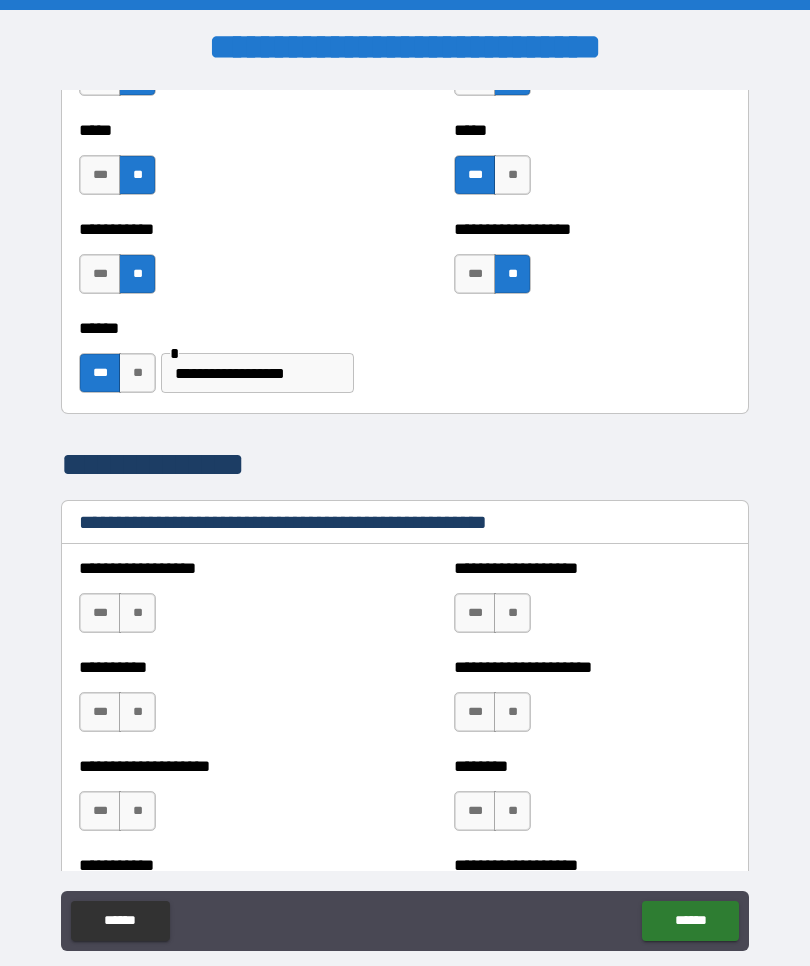 click on "**" at bounding box center (137, 613) 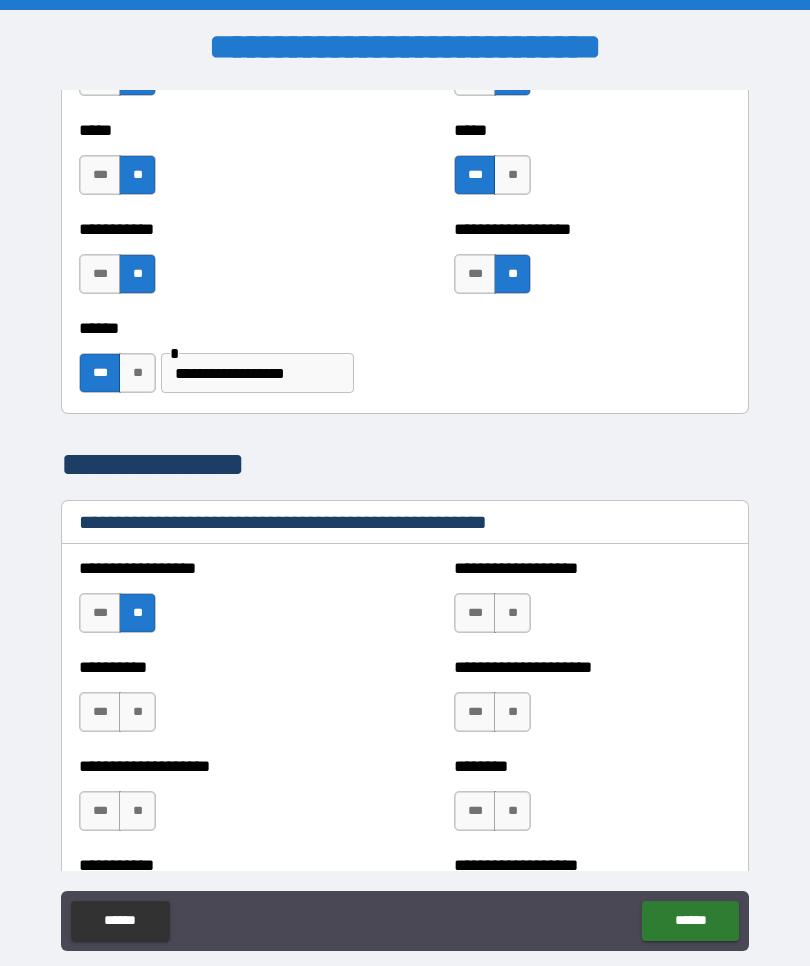click on "**" at bounding box center (512, 613) 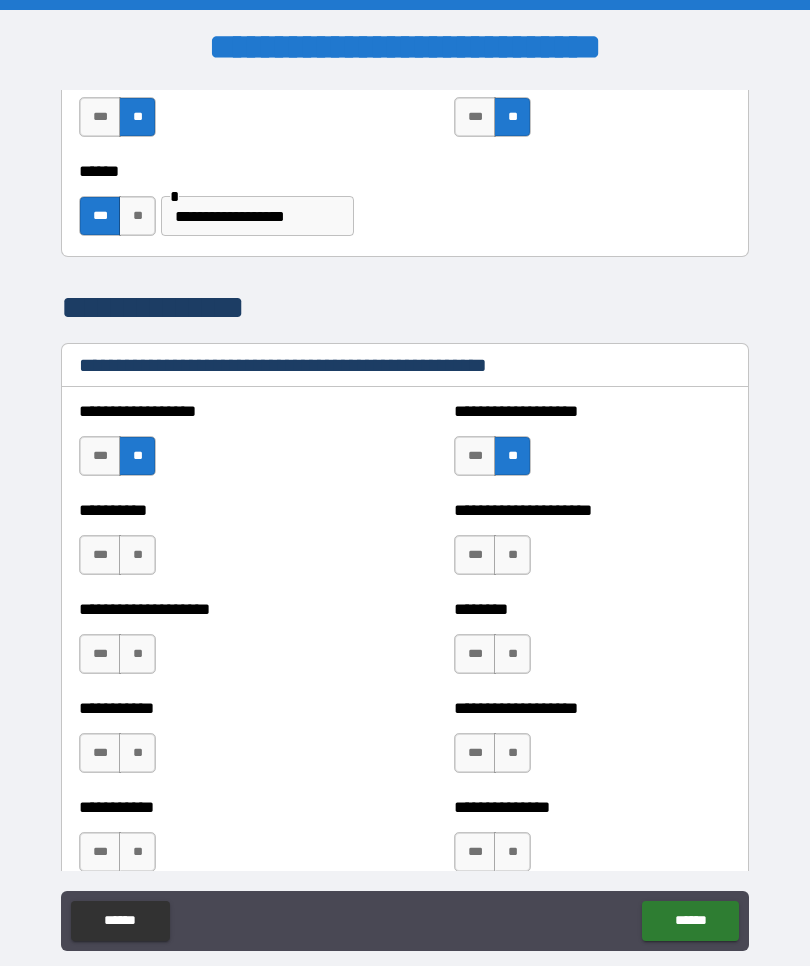 scroll, scrollTop: 2259, scrollLeft: 0, axis: vertical 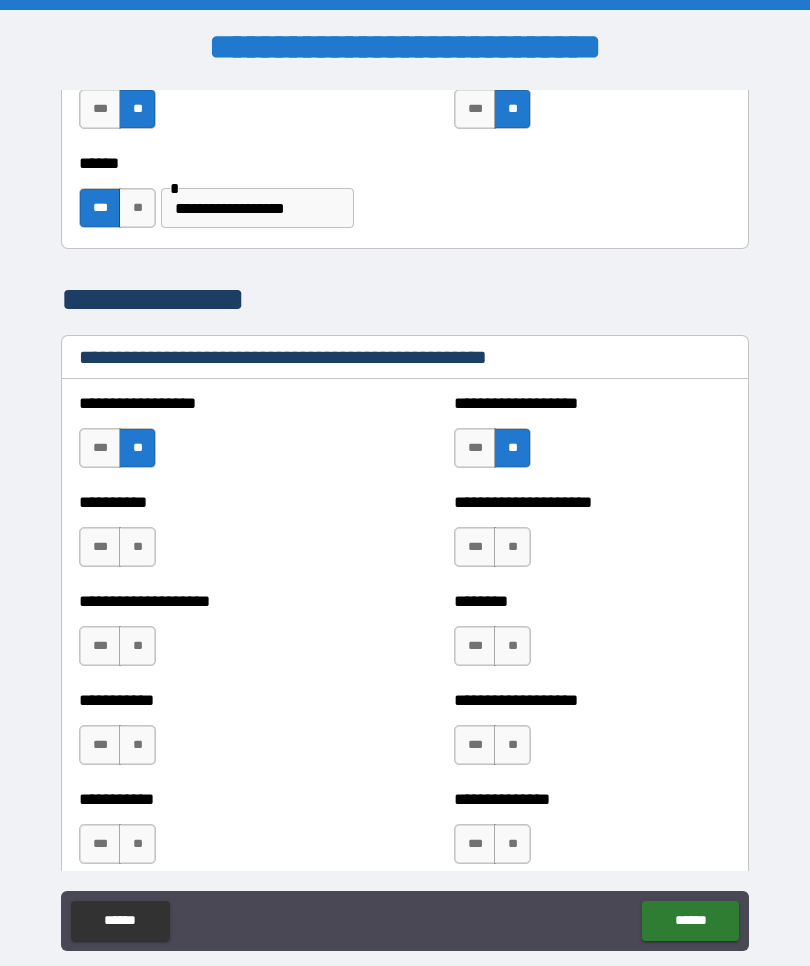 click on "**" at bounding box center (137, 547) 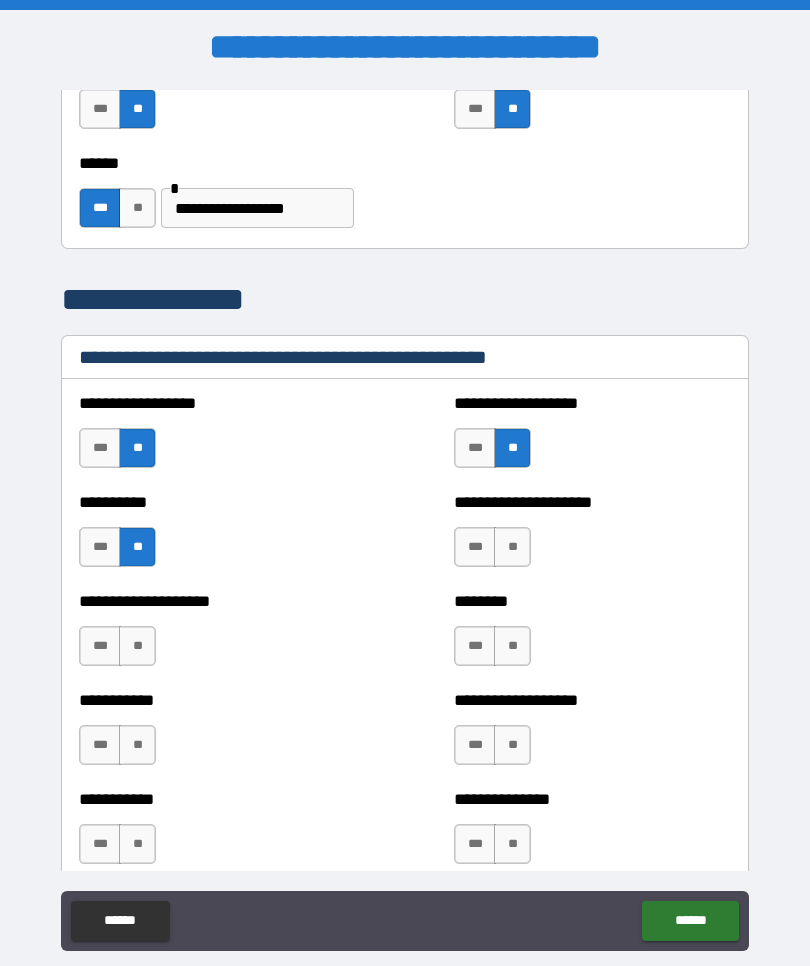 click on "**" at bounding box center [512, 547] 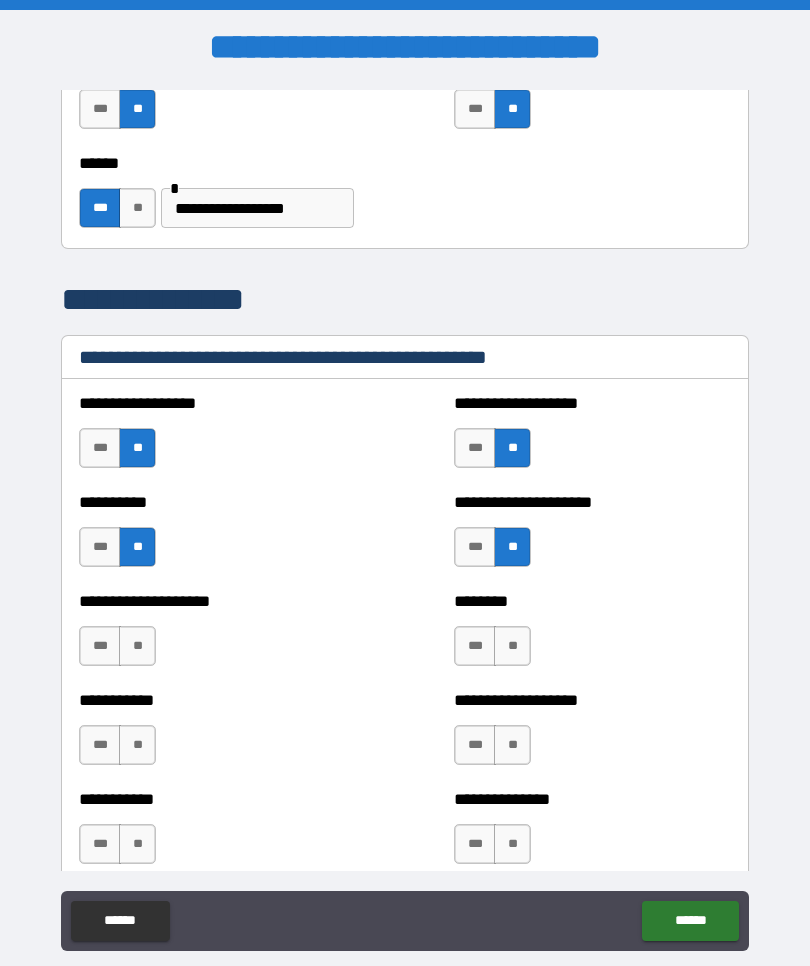 click on "**" at bounding box center (137, 646) 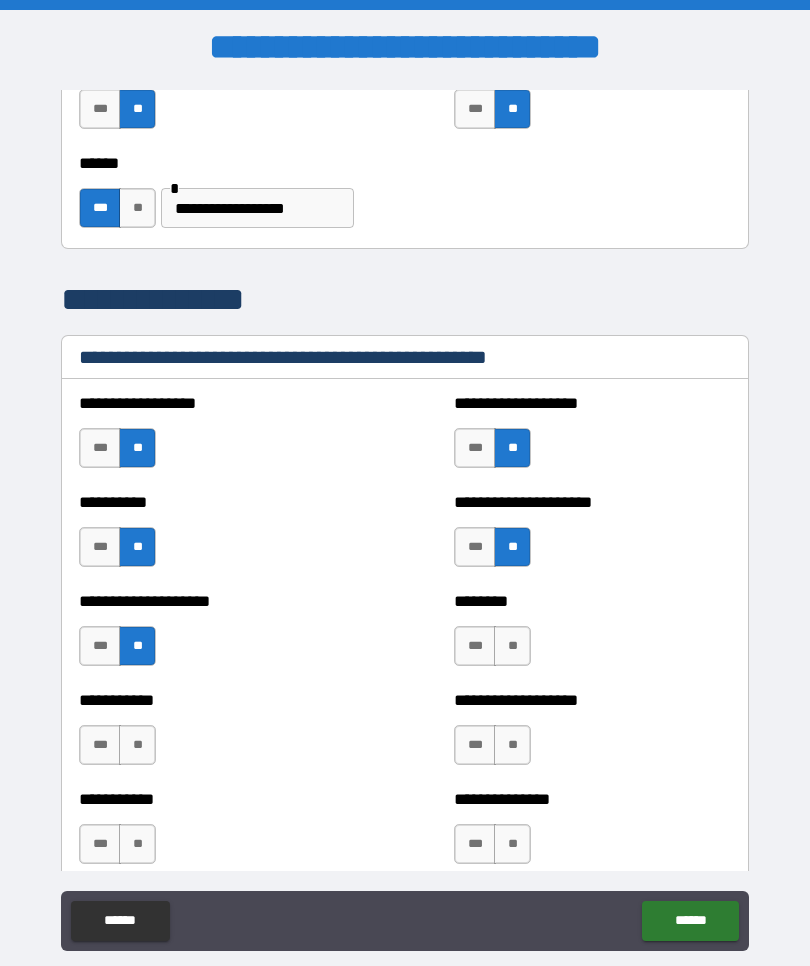 click on "**" at bounding box center [512, 646] 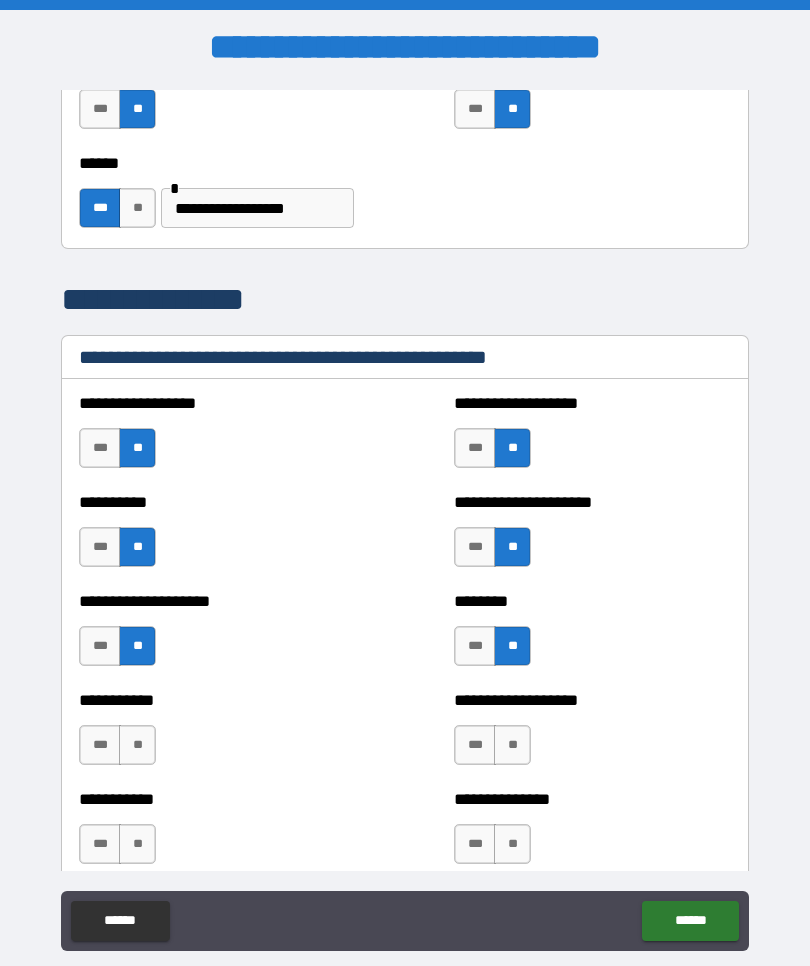 click on "***" at bounding box center [475, 646] 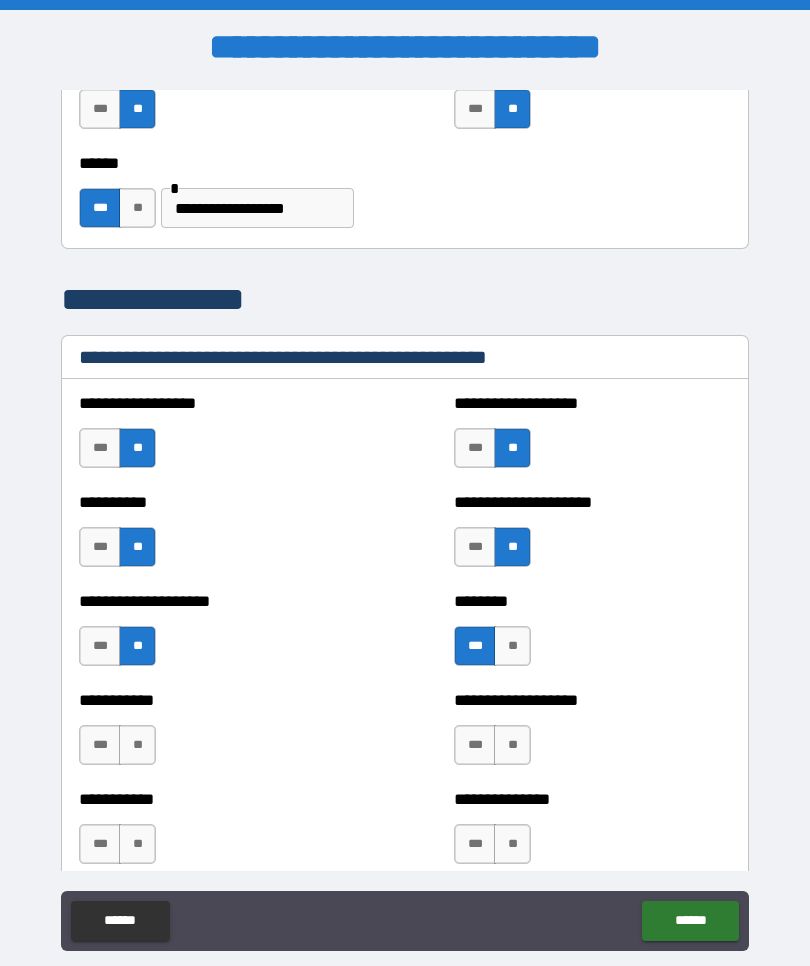 click on "**" at bounding box center (512, 646) 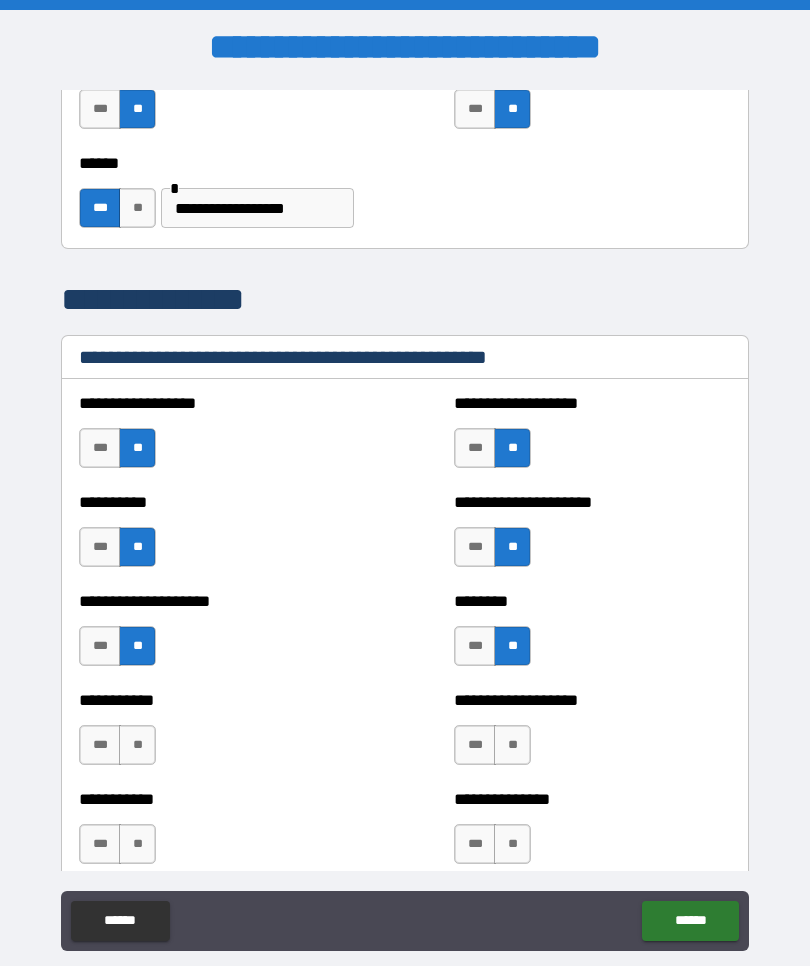 click on "**" at bounding box center [137, 745] 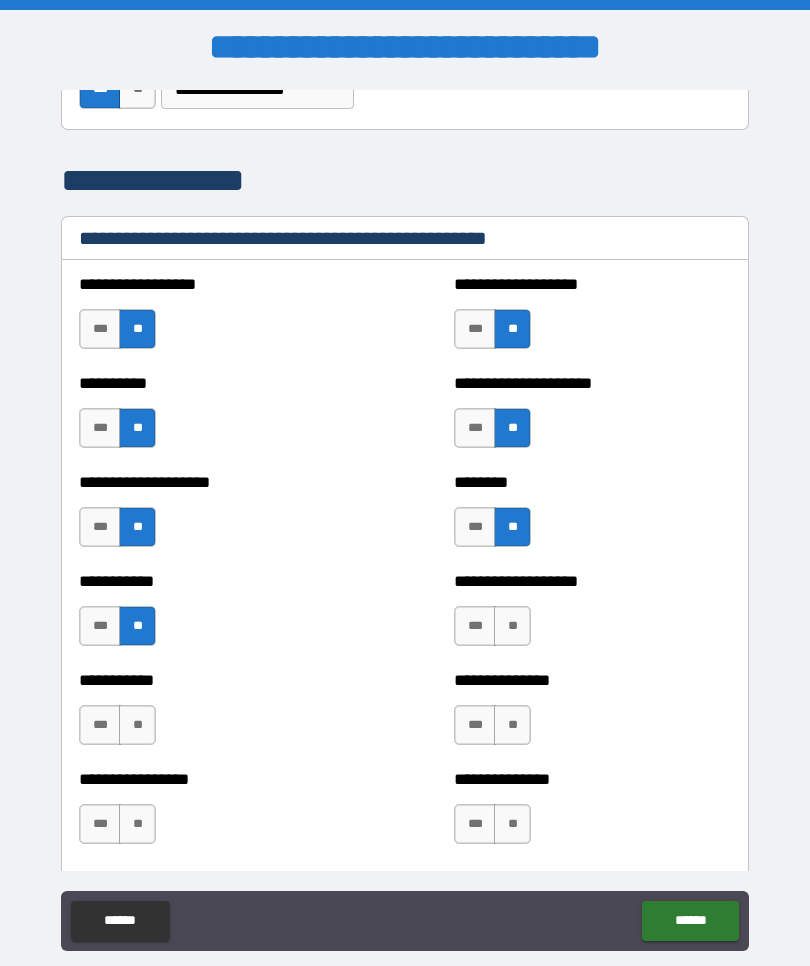 scroll, scrollTop: 2381, scrollLeft: 0, axis: vertical 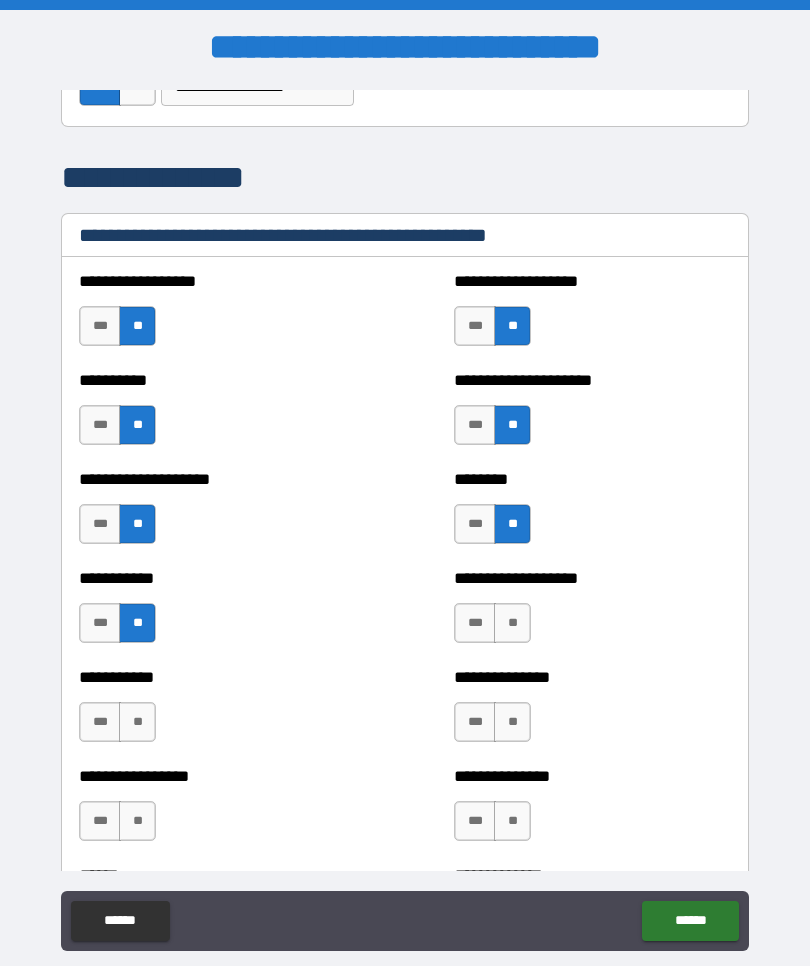 click on "**" at bounding box center [512, 623] 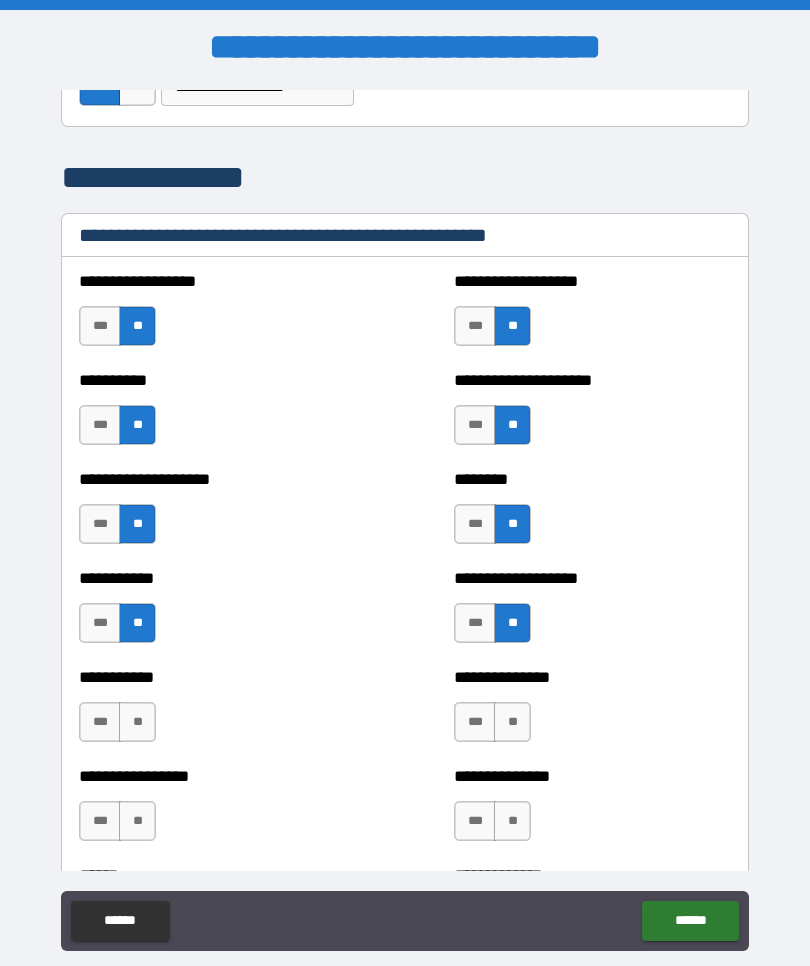 click on "**" at bounding box center (137, 722) 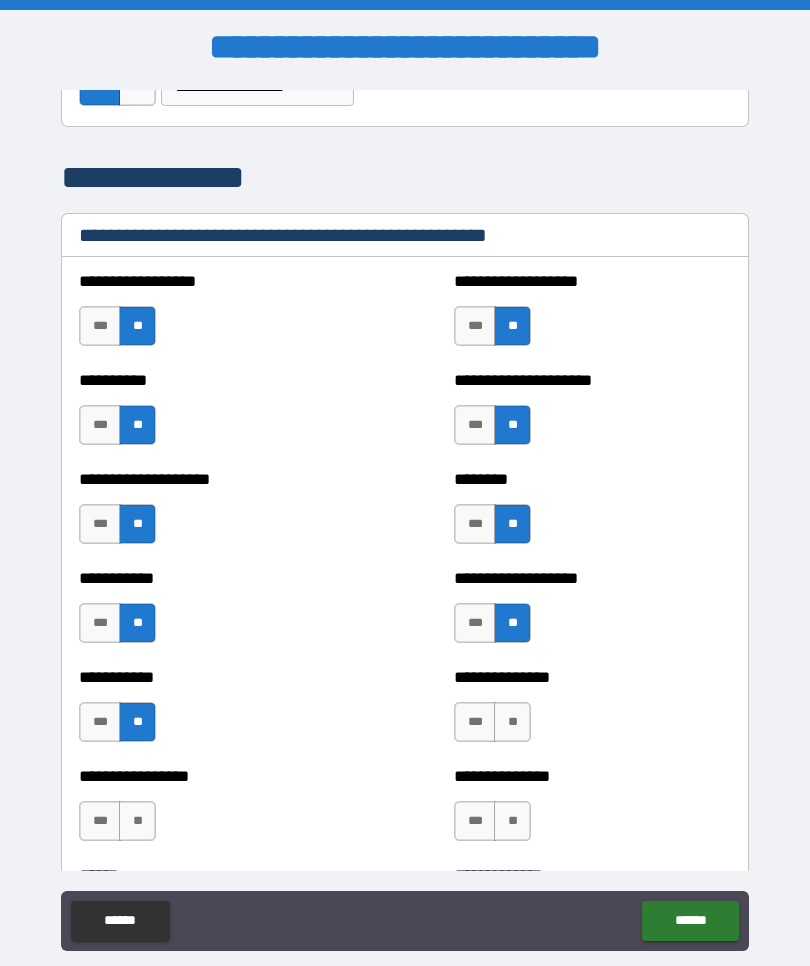 click on "**" at bounding box center [512, 722] 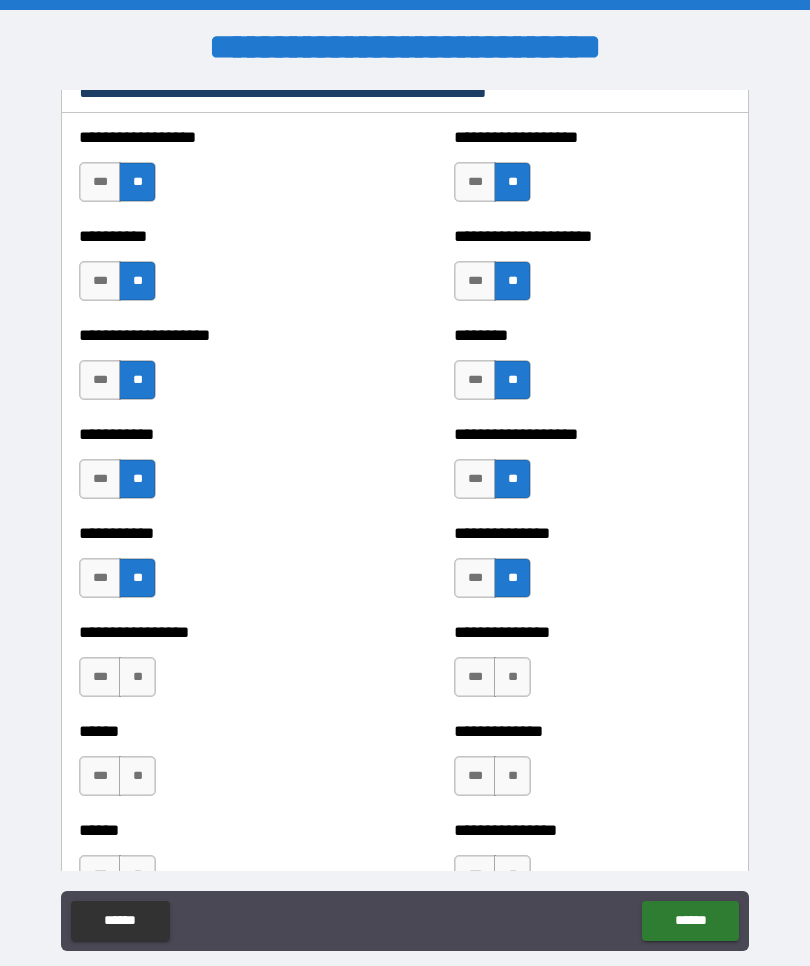 scroll, scrollTop: 2527, scrollLeft: 0, axis: vertical 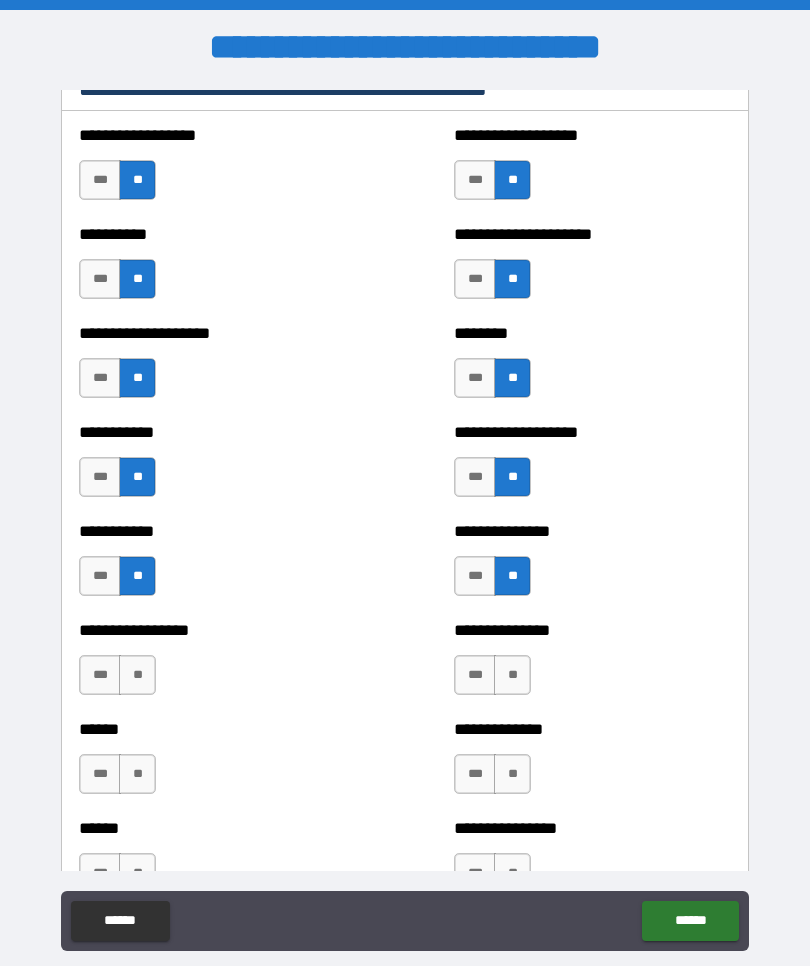 click on "**" at bounding box center (137, 675) 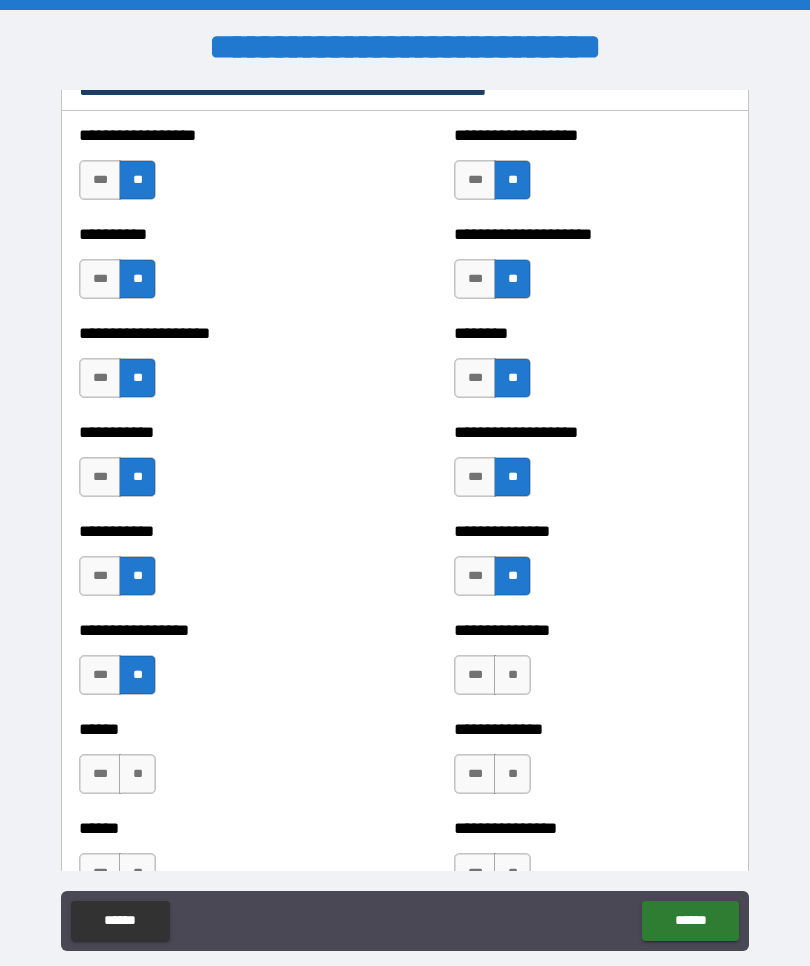 click on "**" at bounding box center [512, 675] 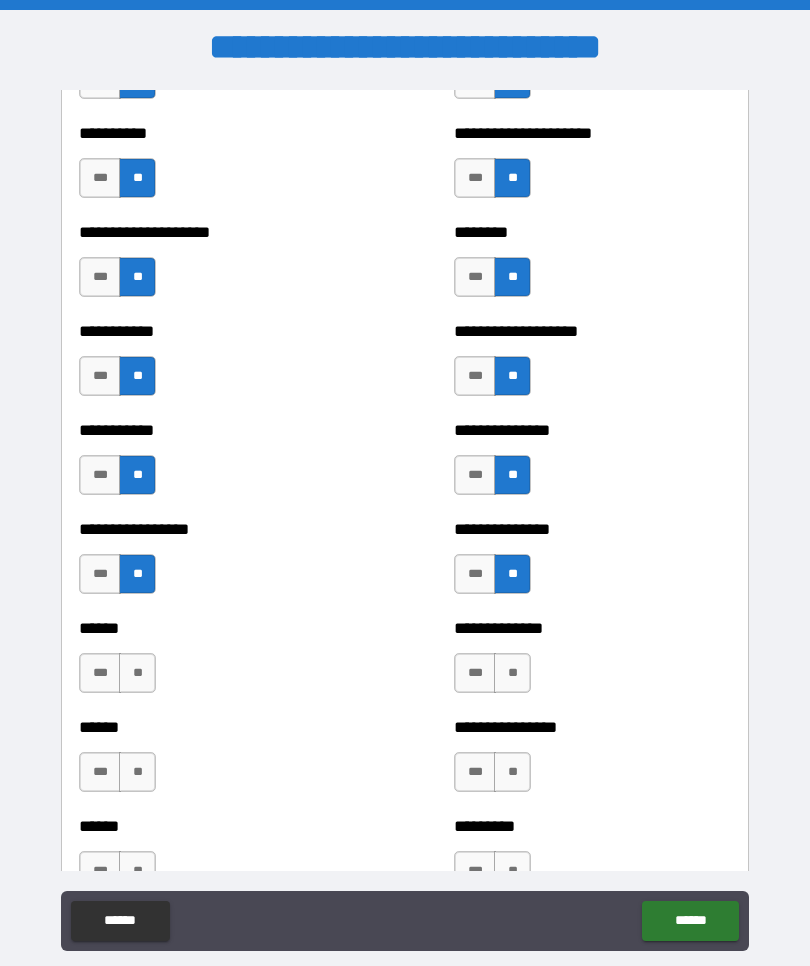 scroll, scrollTop: 2641, scrollLeft: 0, axis: vertical 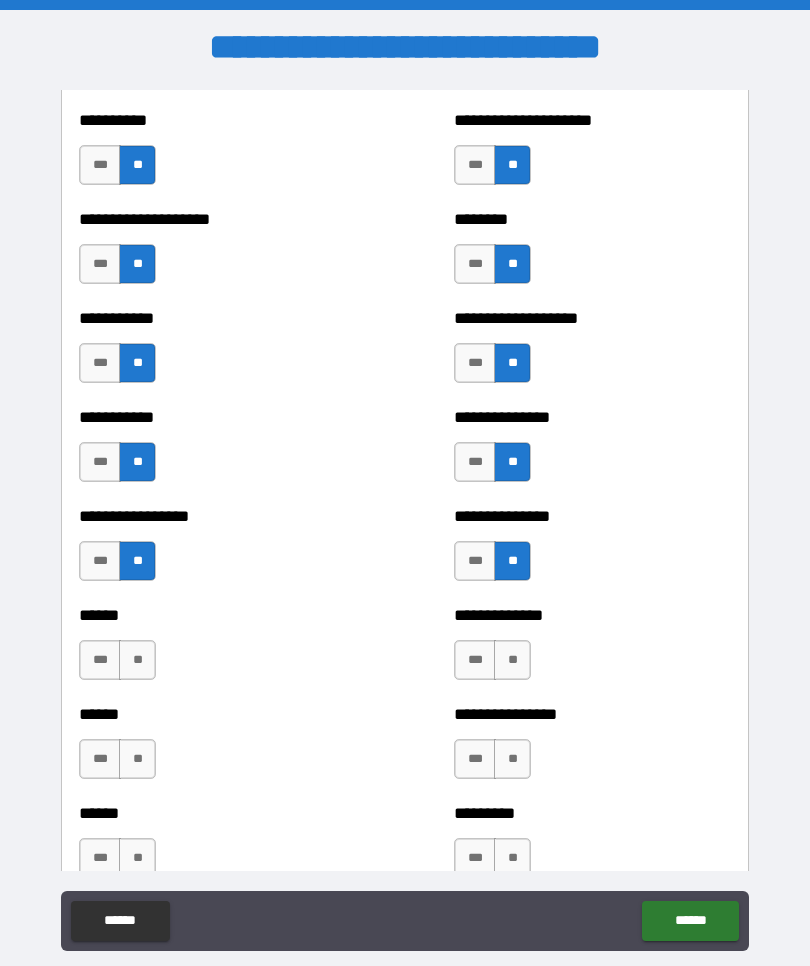 click on "**" at bounding box center (137, 660) 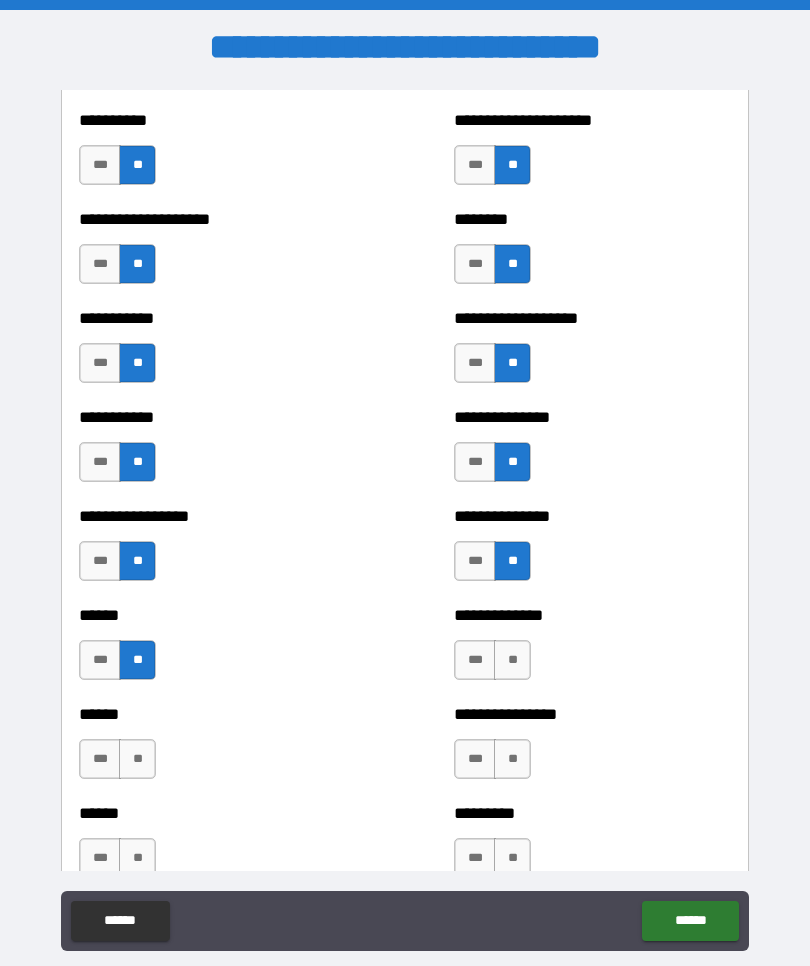 click on "**" at bounding box center [512, 660] 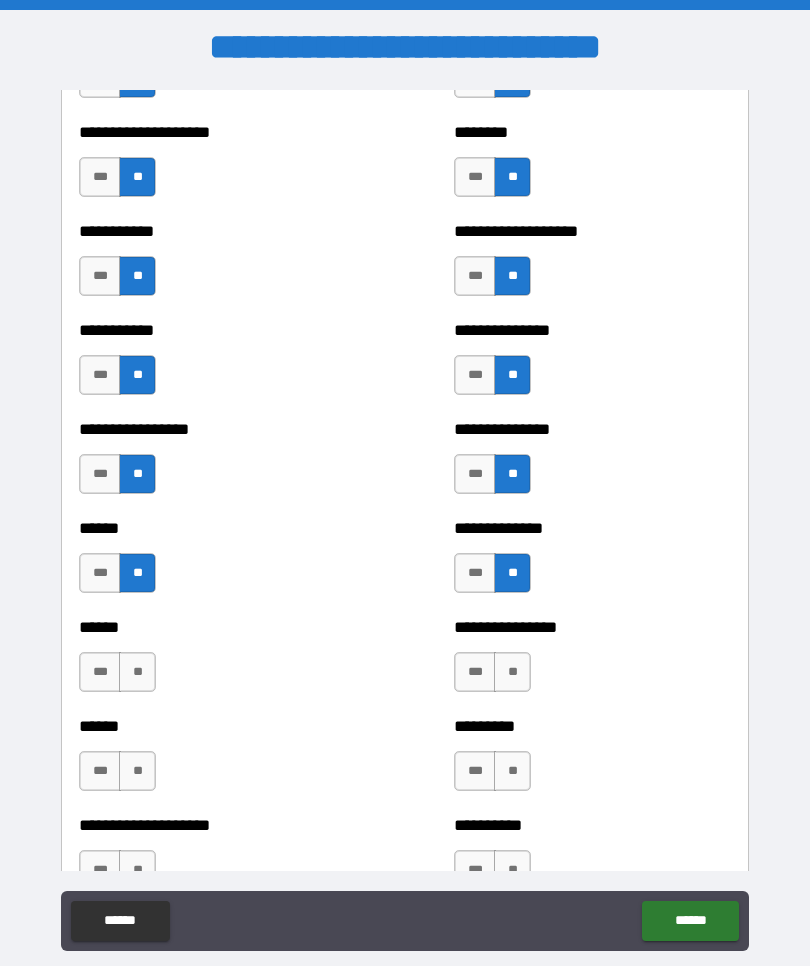 scroll, scrollTop: 2732, scrollLeft: 0, axis: vertical 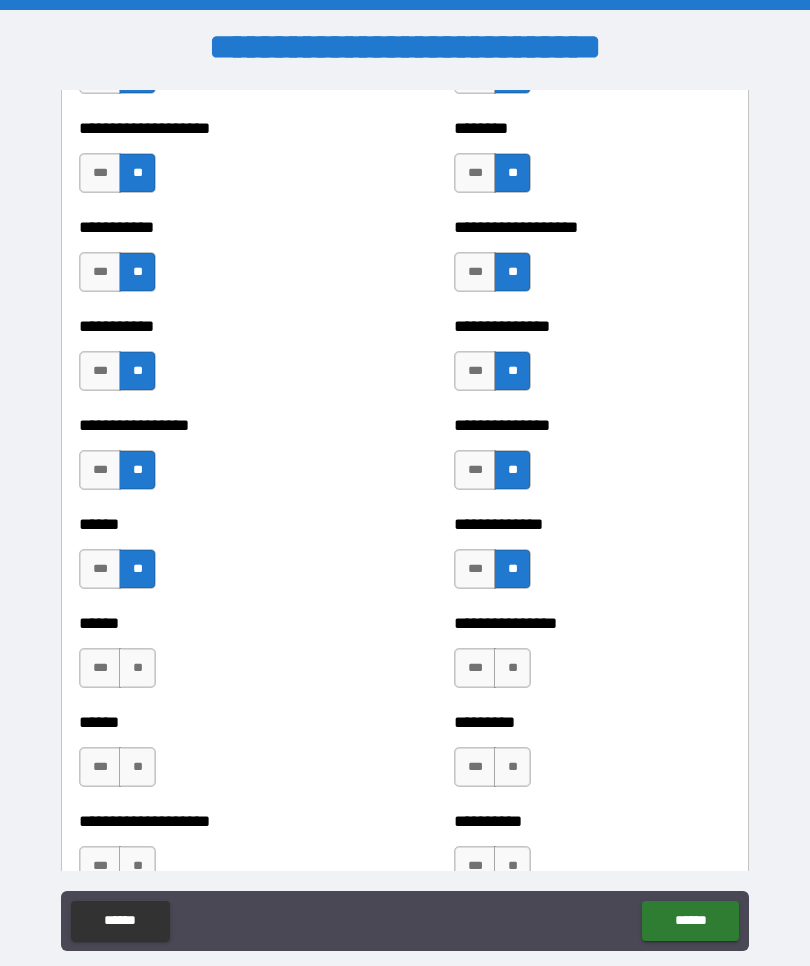 click on "**" at bounding box center (137, 668) 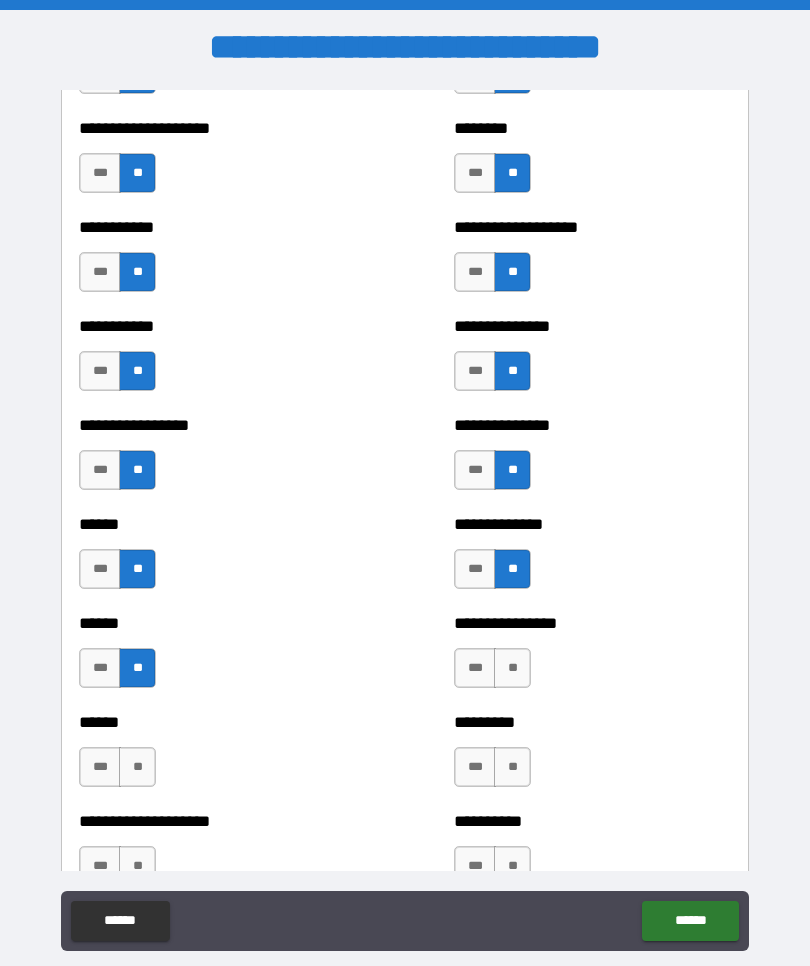 click on "**" at bounding box center [512, 668] 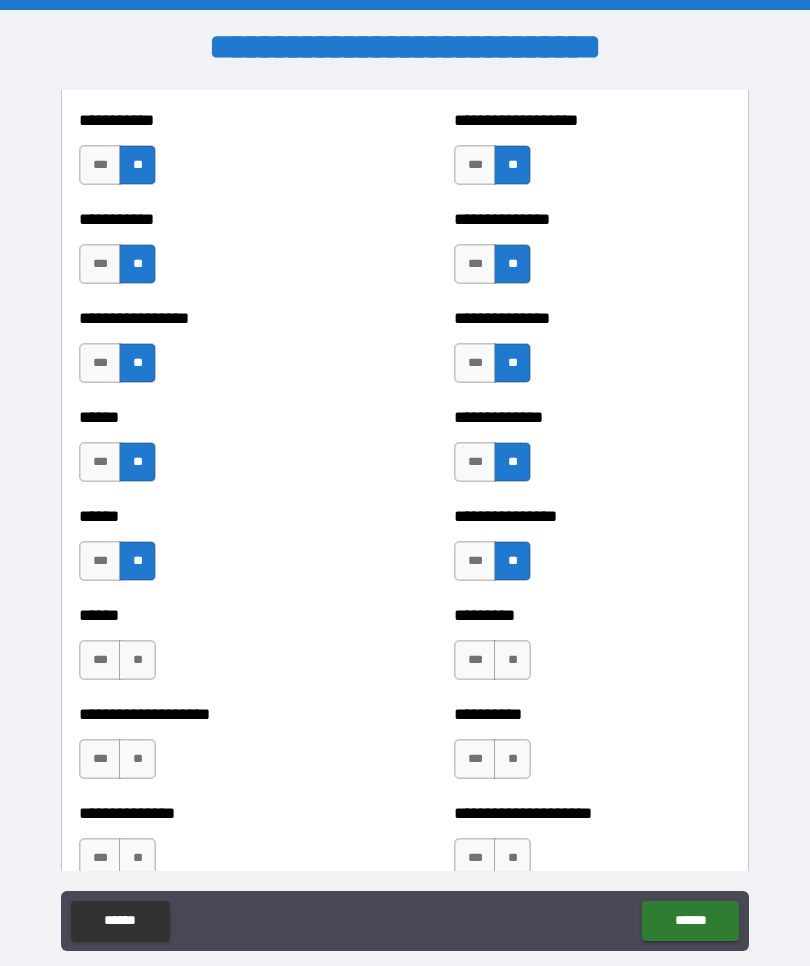 scroll, scrollTop: 2871, scrollLeft: 0, axis: vertical 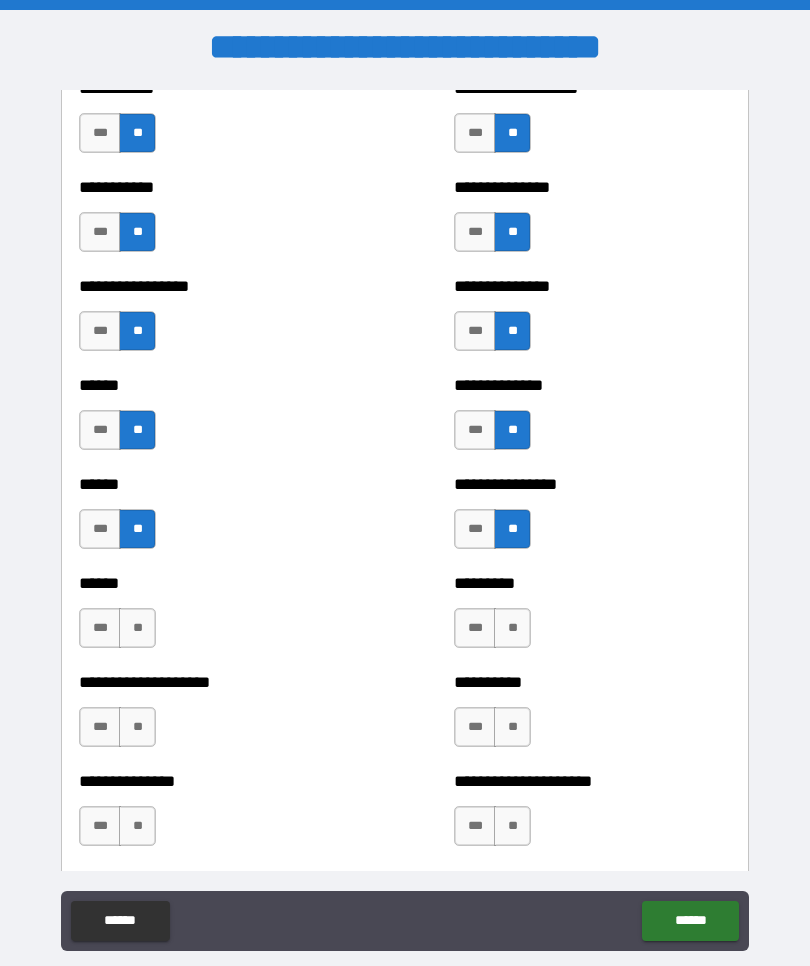 click on "**" at bounding box center [137, 628] 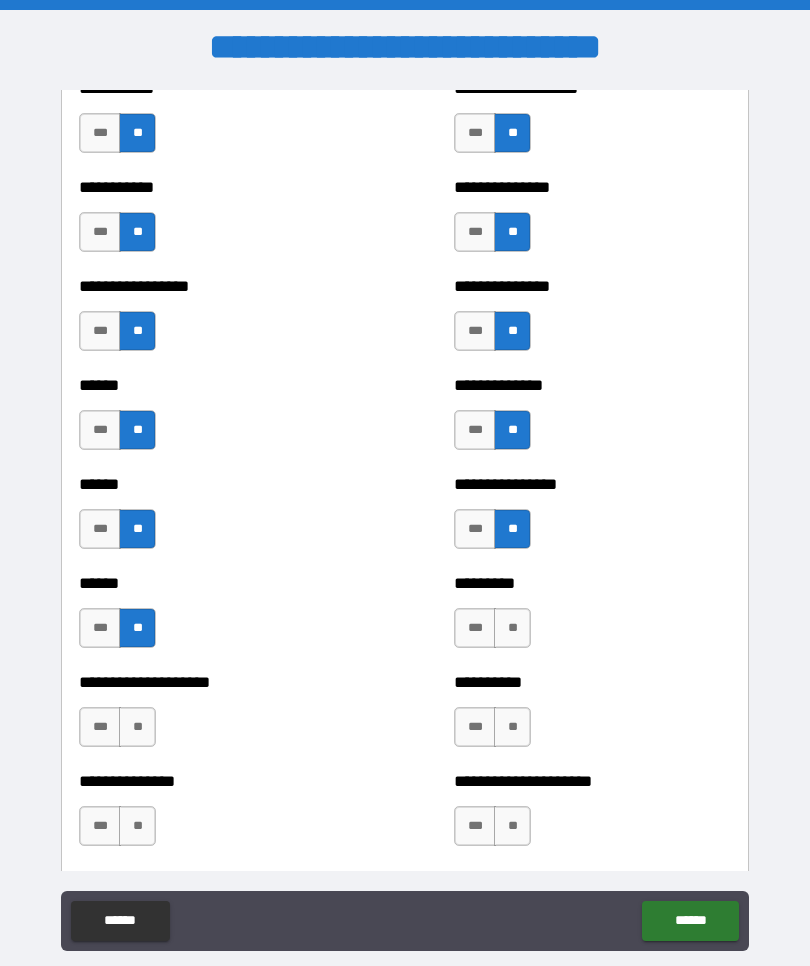 click on "***" at bounding box center (100, 727) 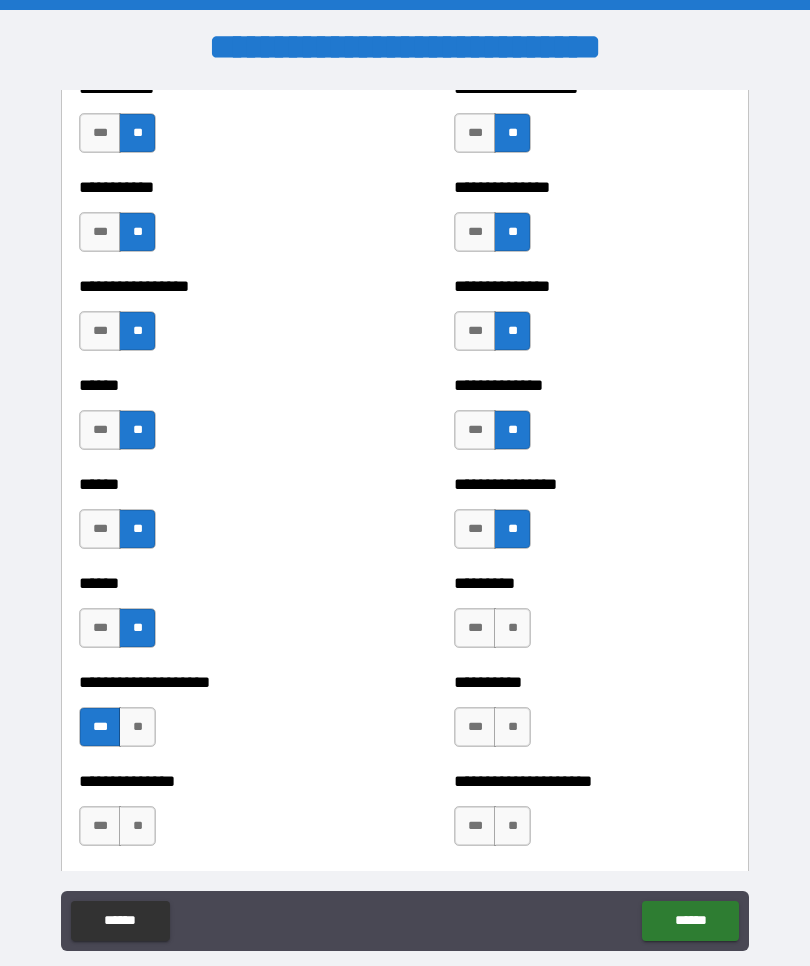 click on "**" at bounding box center [512, 628] 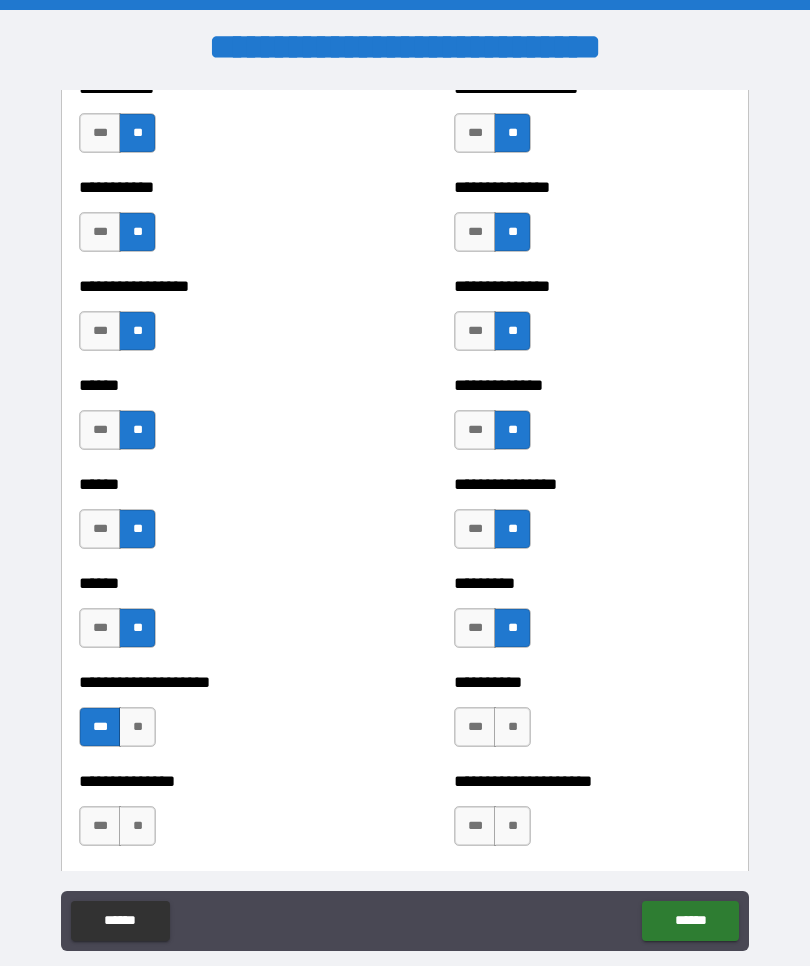 click on "**" at bounding box center (512, 727) 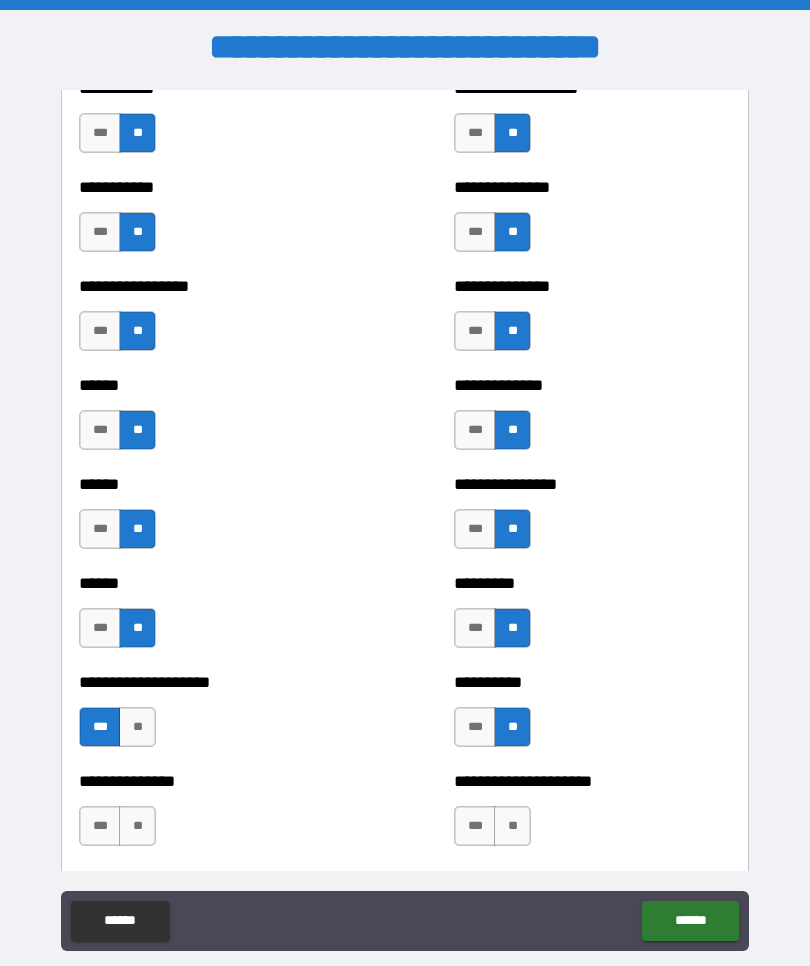 click on "**" at bounding box center [512, 826] 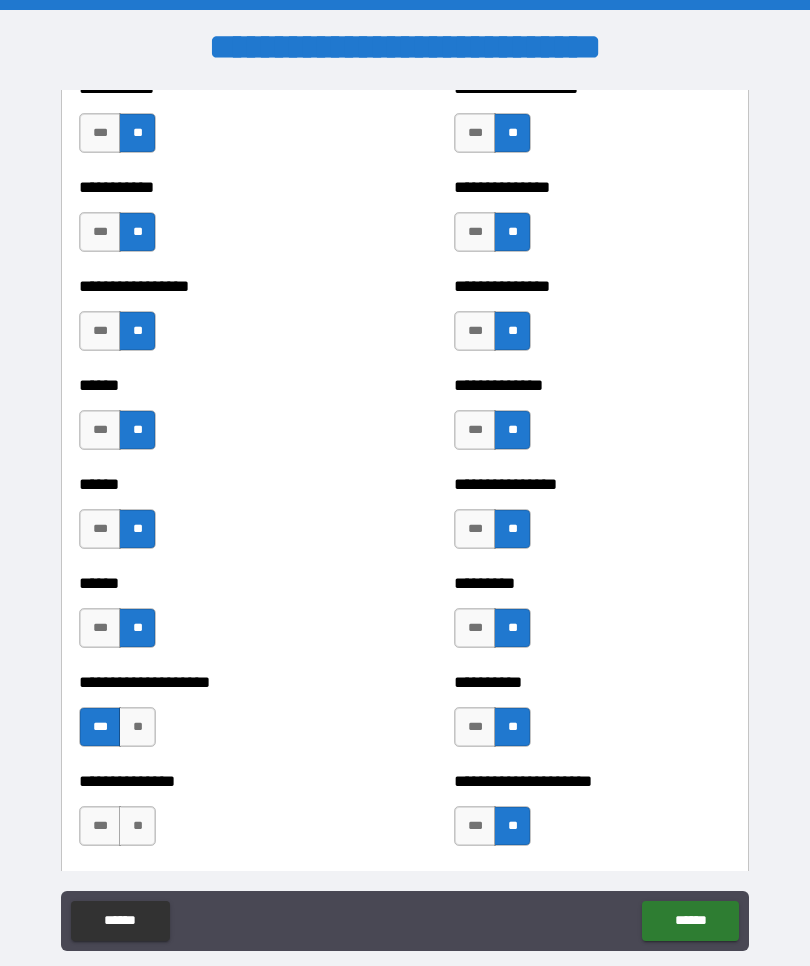click on "***" at bounding box center (100, 826) 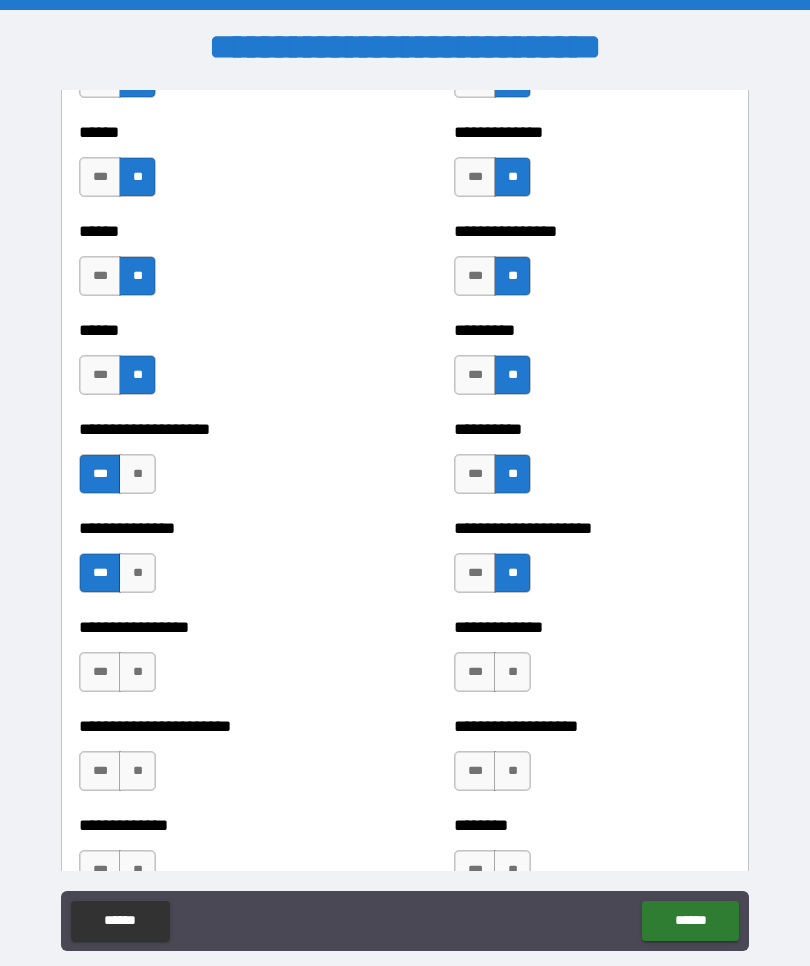scroll, scrollTop: 3132, scrollLeft: 0, axis: vertical 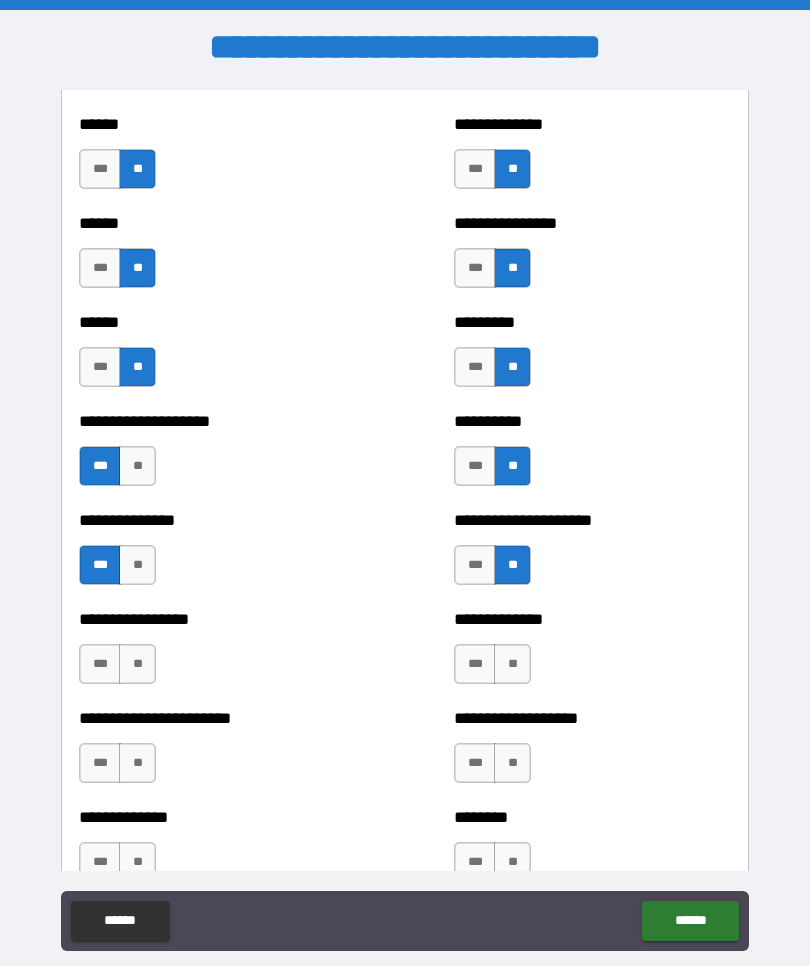 click on "**" at bounding box center (137, 664) 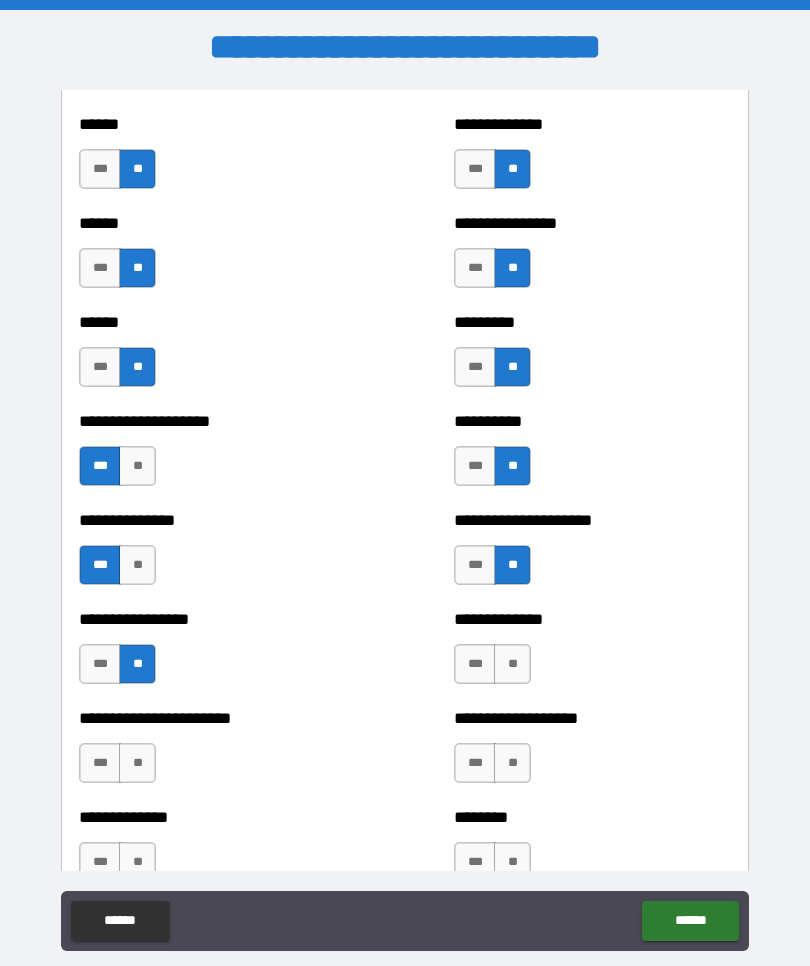 click on "**" at bounding box center [512, 664] 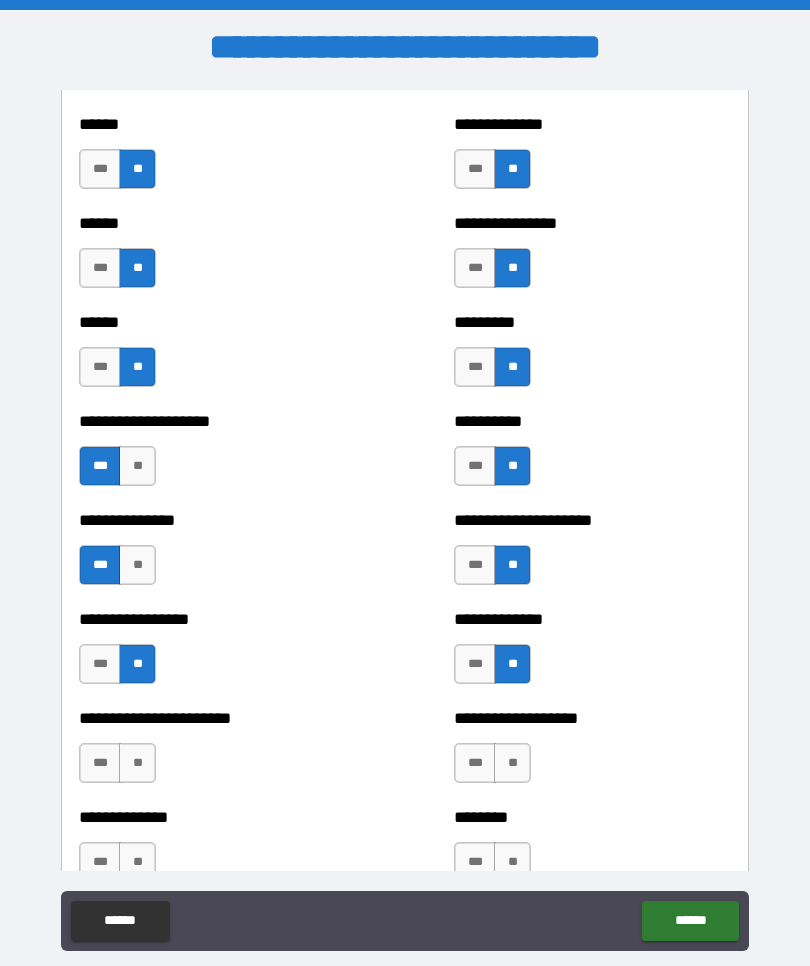 click on "**" at bounding box center [137, 763] 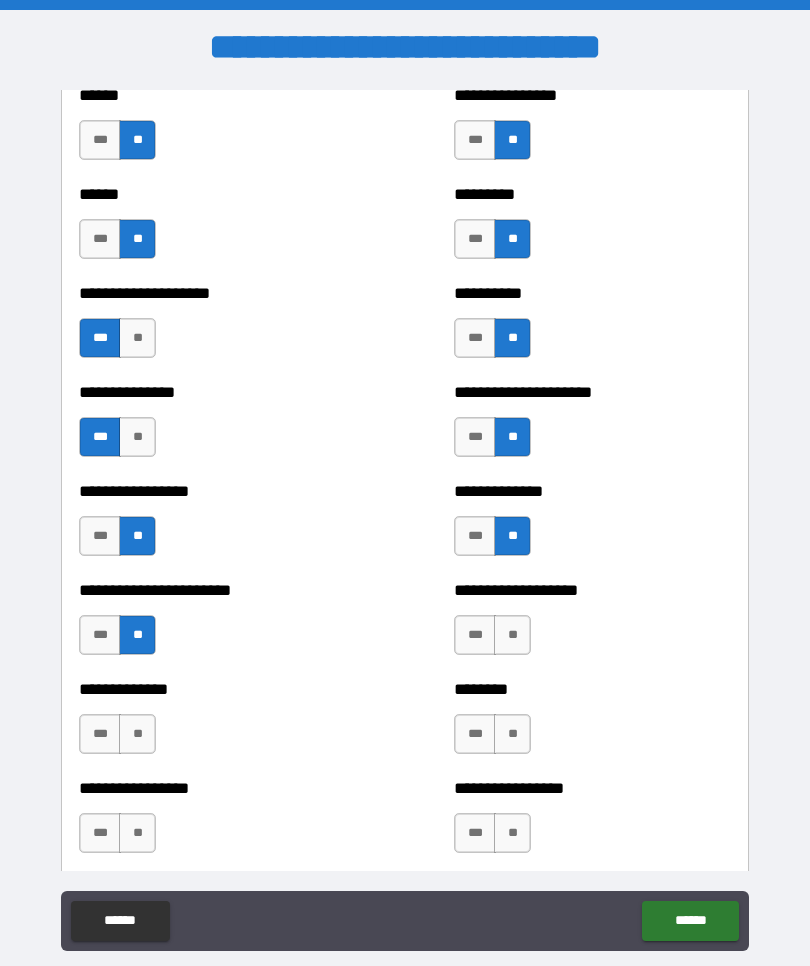 scroll, scrollTop: 3258, scrollLeft: 0, axis: vertical 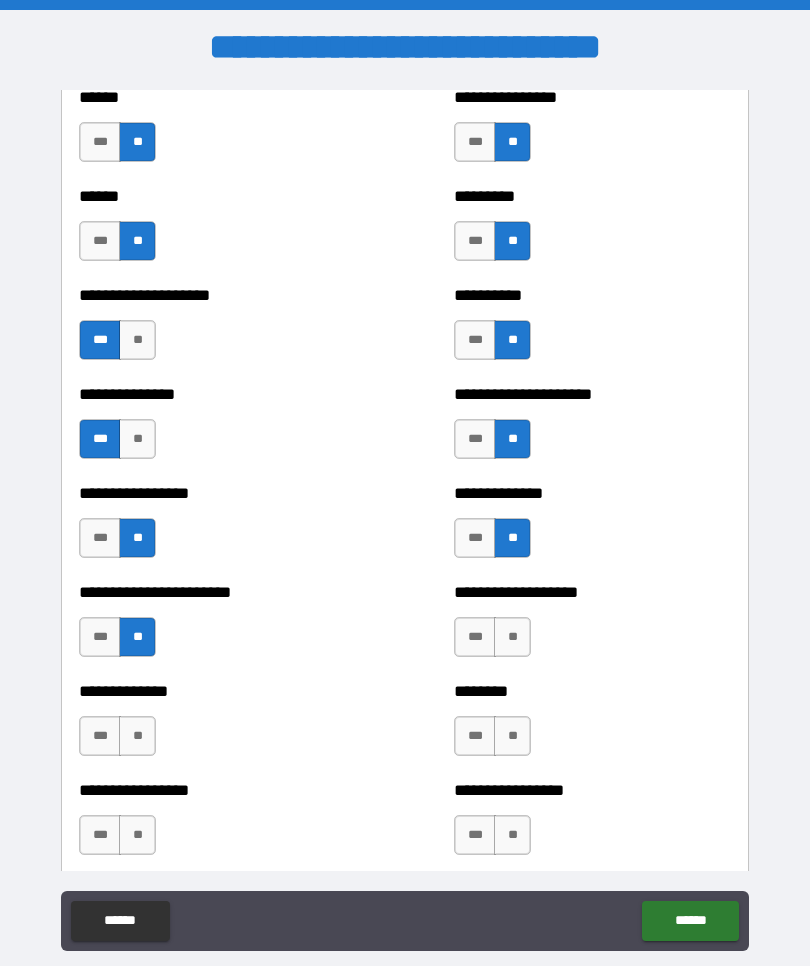 click on "**" at bounding box center (512, 637) 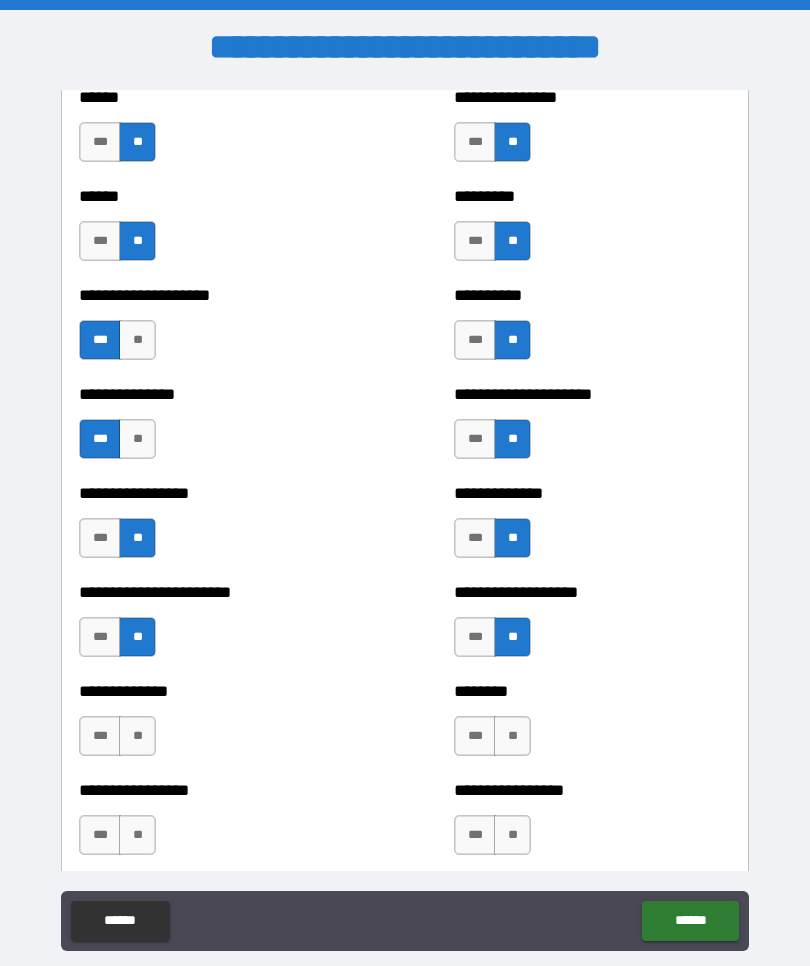 click on "**" at bounding box center [512, 736] 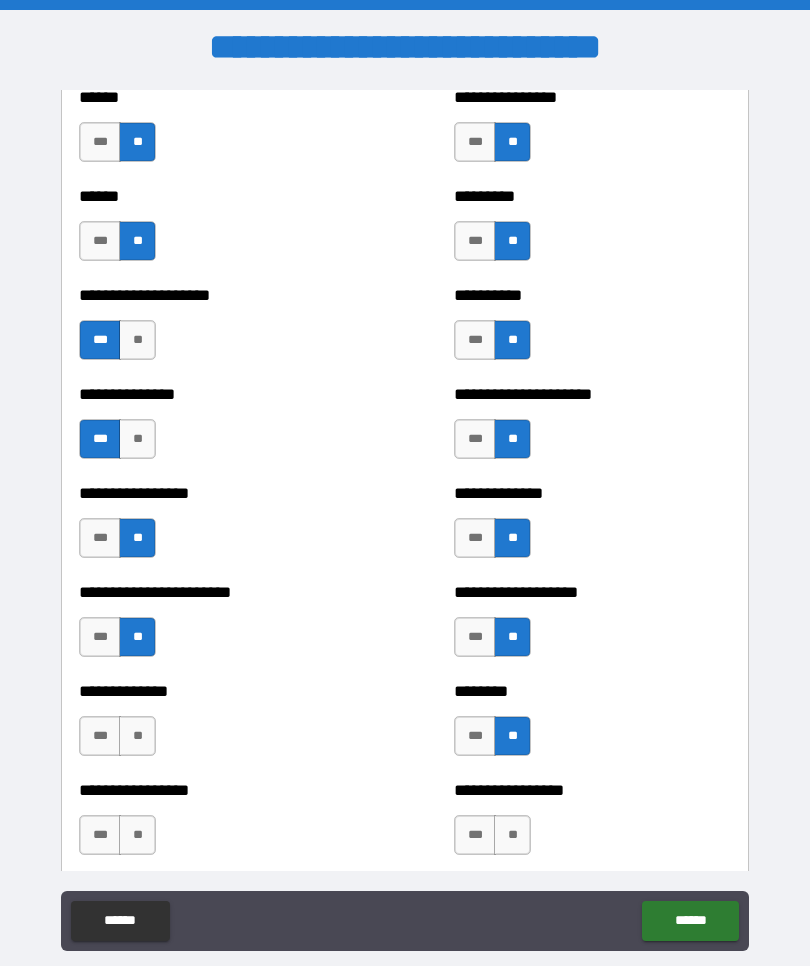 click on "**" at bounding box center [137, 736] 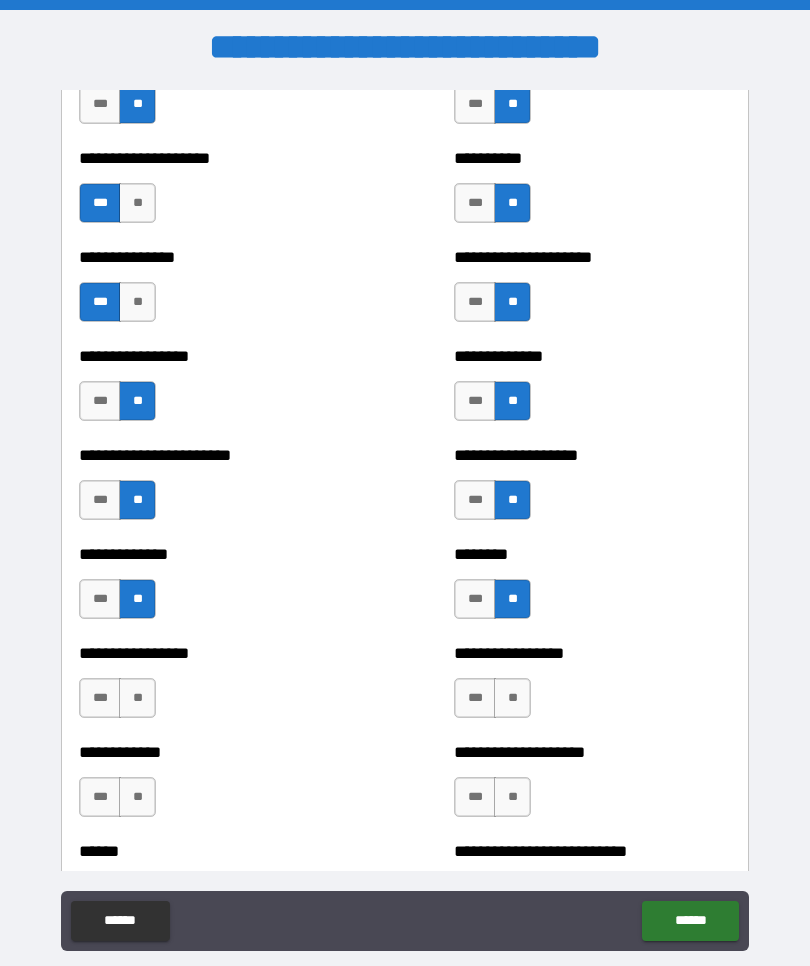 scroll, scrollTop: 3405, scrollLeft: 0, axis: vertical 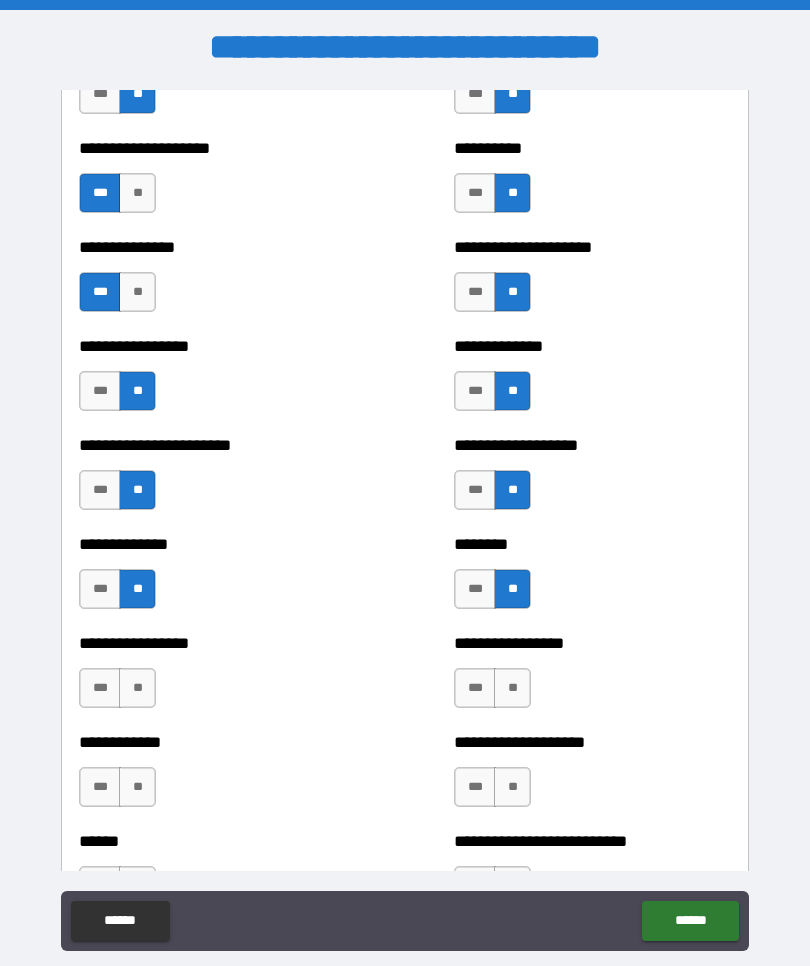 click on "**" at bounding box center (512, 688) 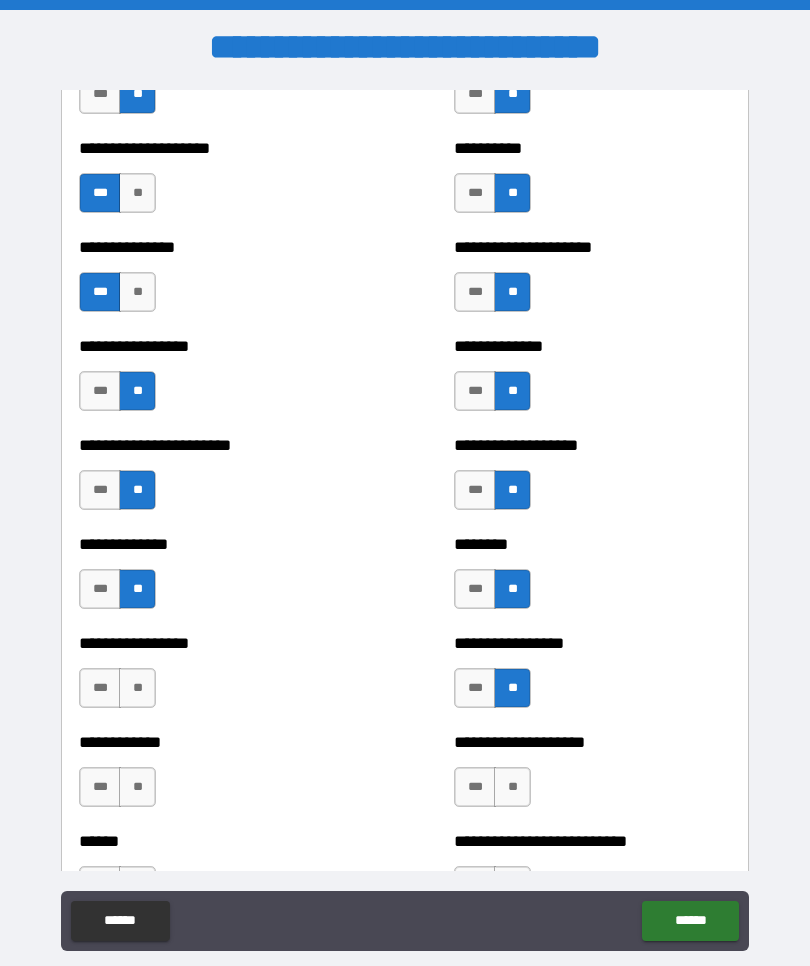click on "**" at bounding box center [137, 688] 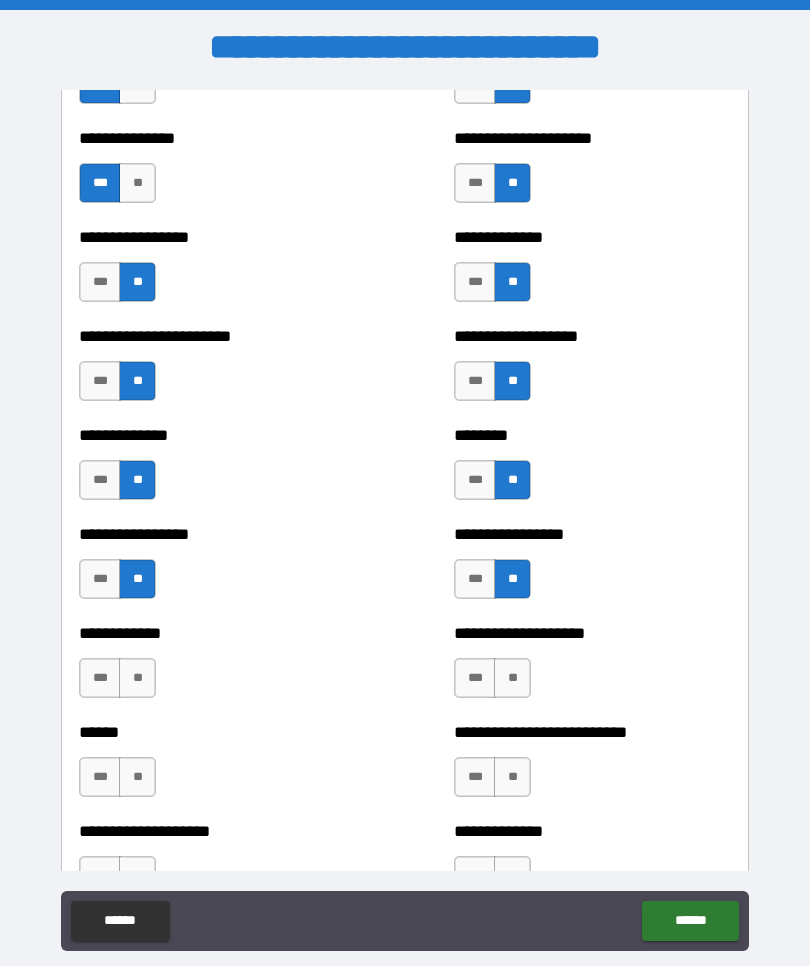 scroll, scrollTop: 3539, scrollLeft: 0, axis: vertical 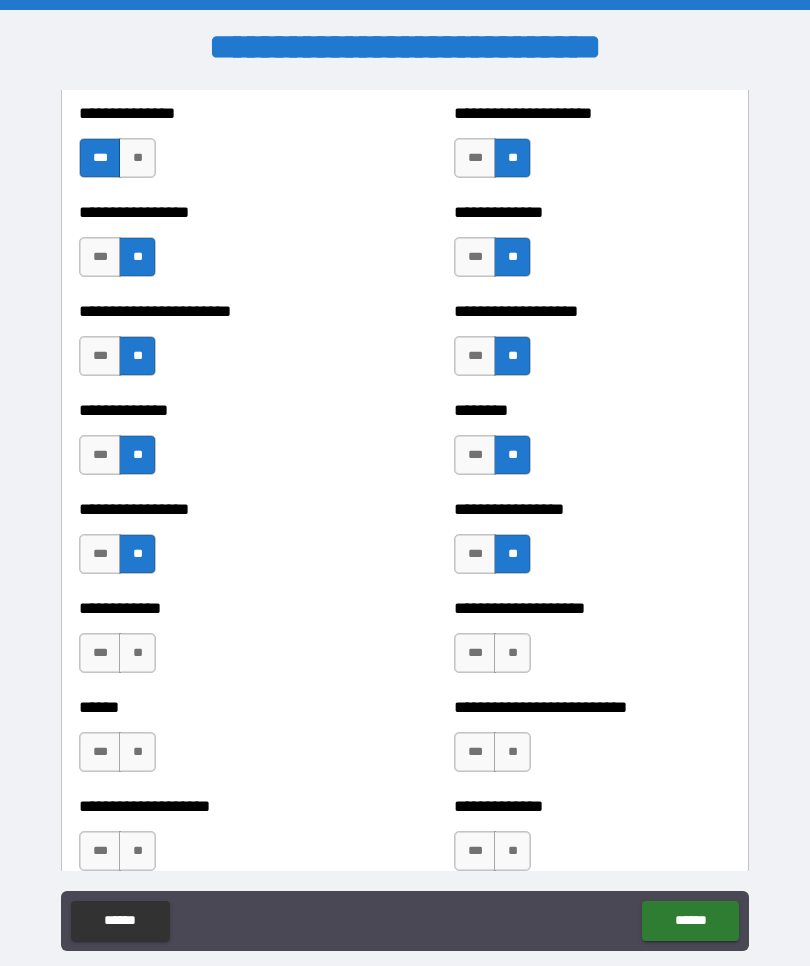 click on "**" at bounding box center [137, 653] 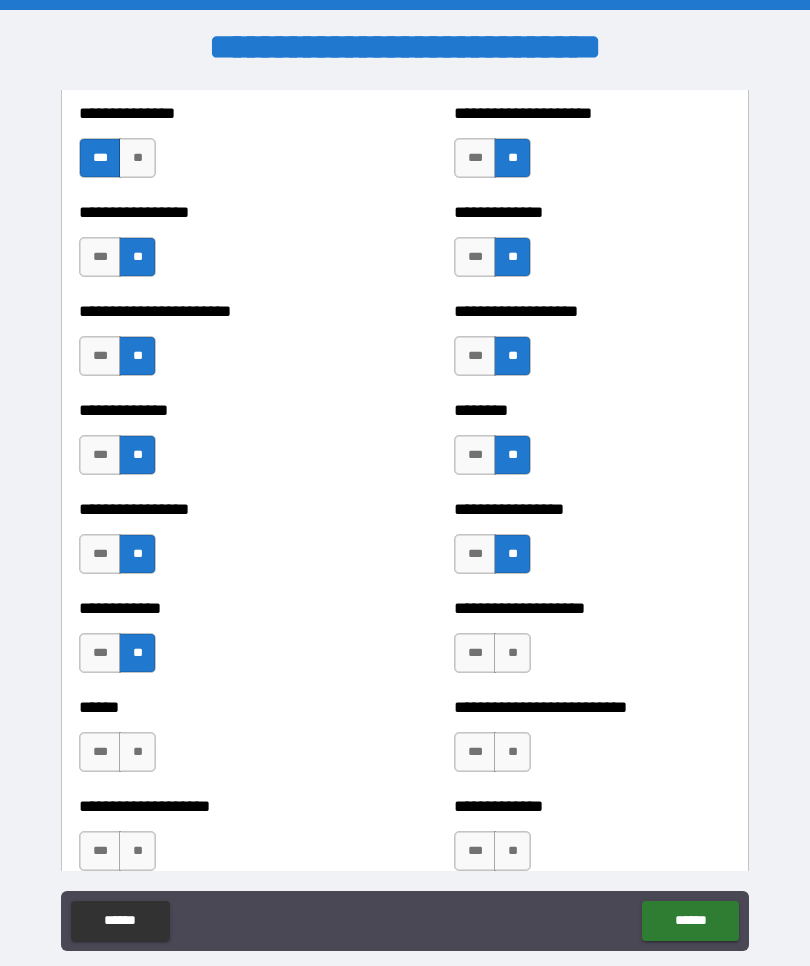 click on "**********" at bounding box center (592, 643) 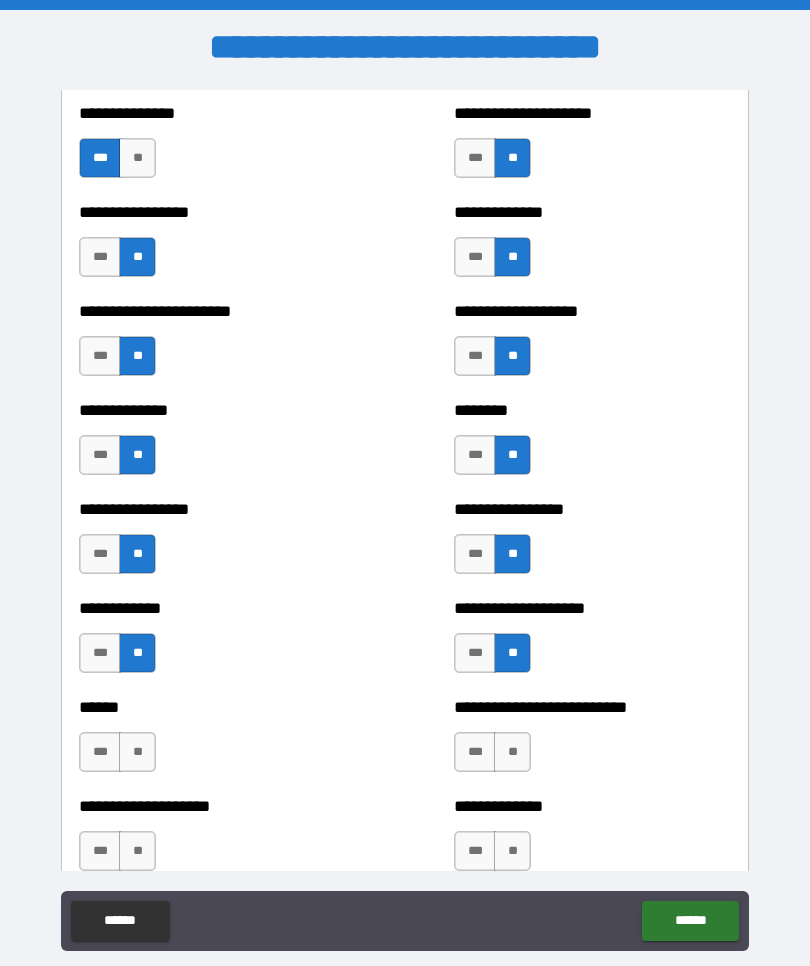 click on "**" at bounding box center (512, 752) 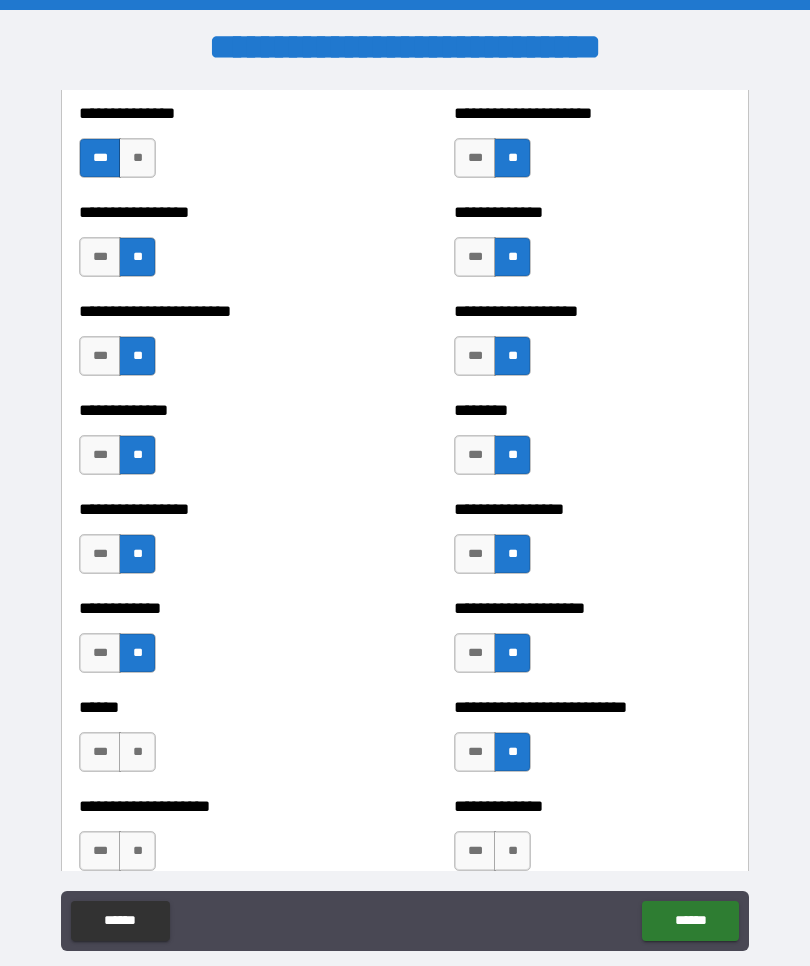click on "**" at bounding box center [137, 752] 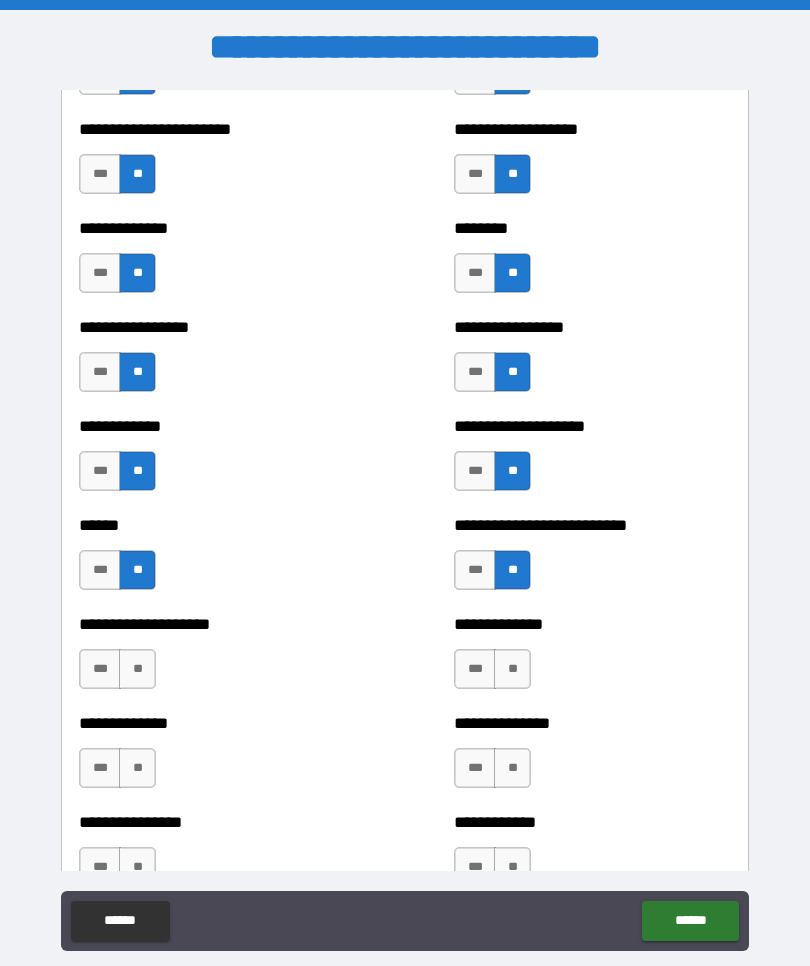 scroll, scrollTop: 3725, scrollLeft: 0, axis: vertical 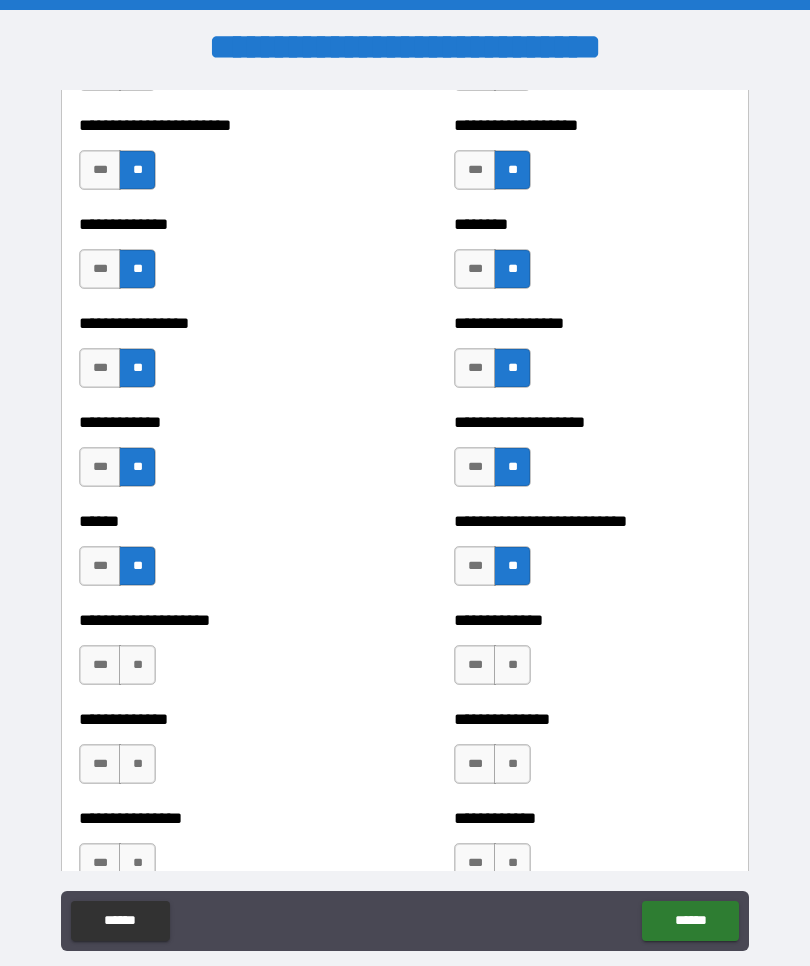 click on "**" at bounding box center (137, 665) 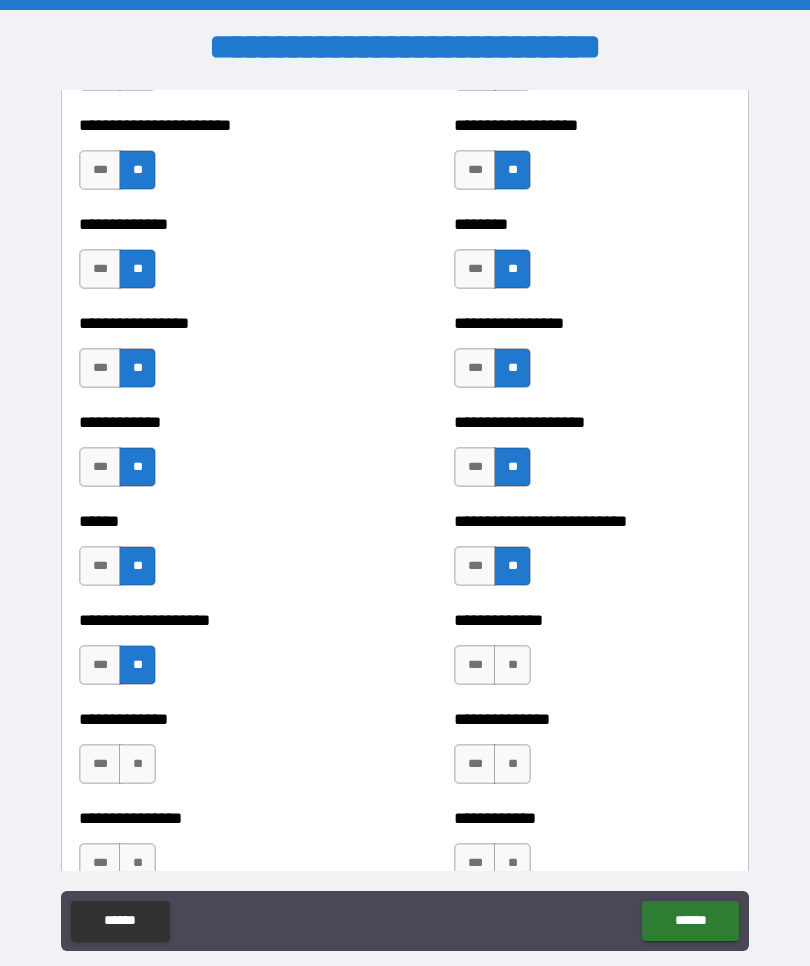 click on "**" at bounding box center (512, 665) 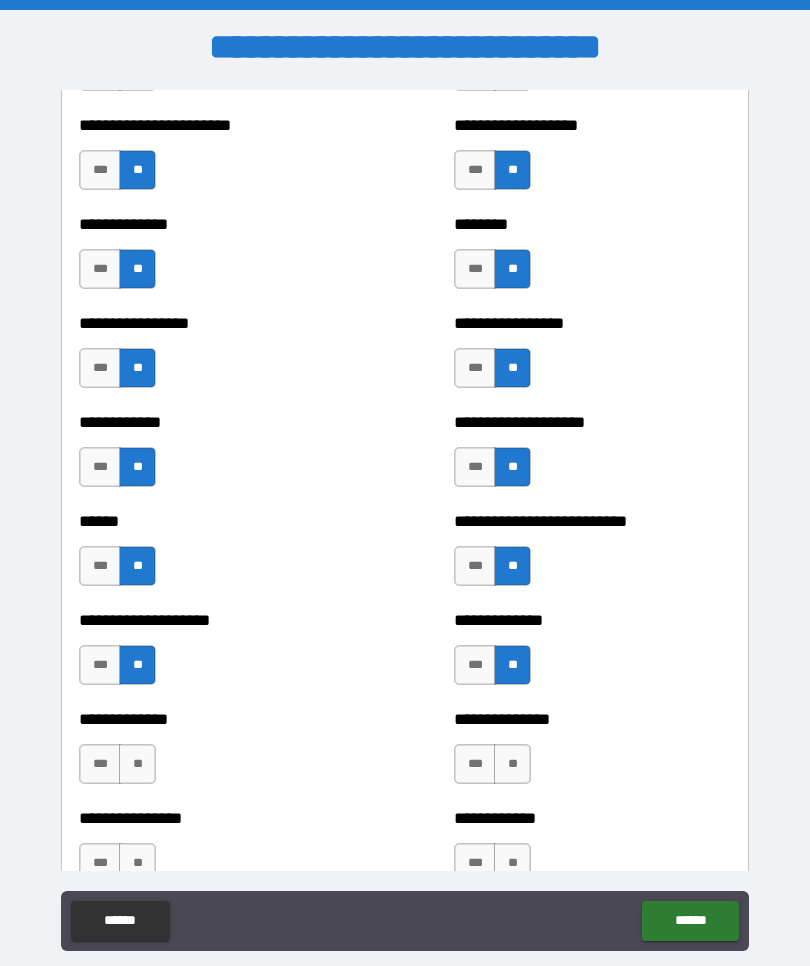 click on "**" at bounding box center (512, 764) 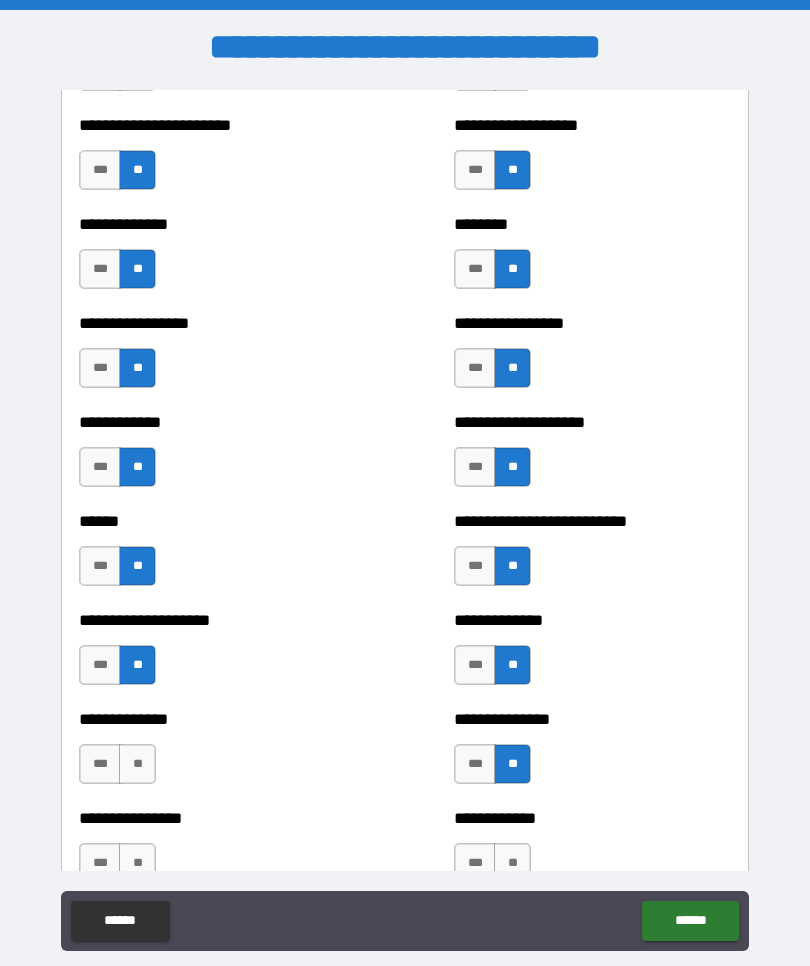 click on "**" at bounding box center [137, 764] 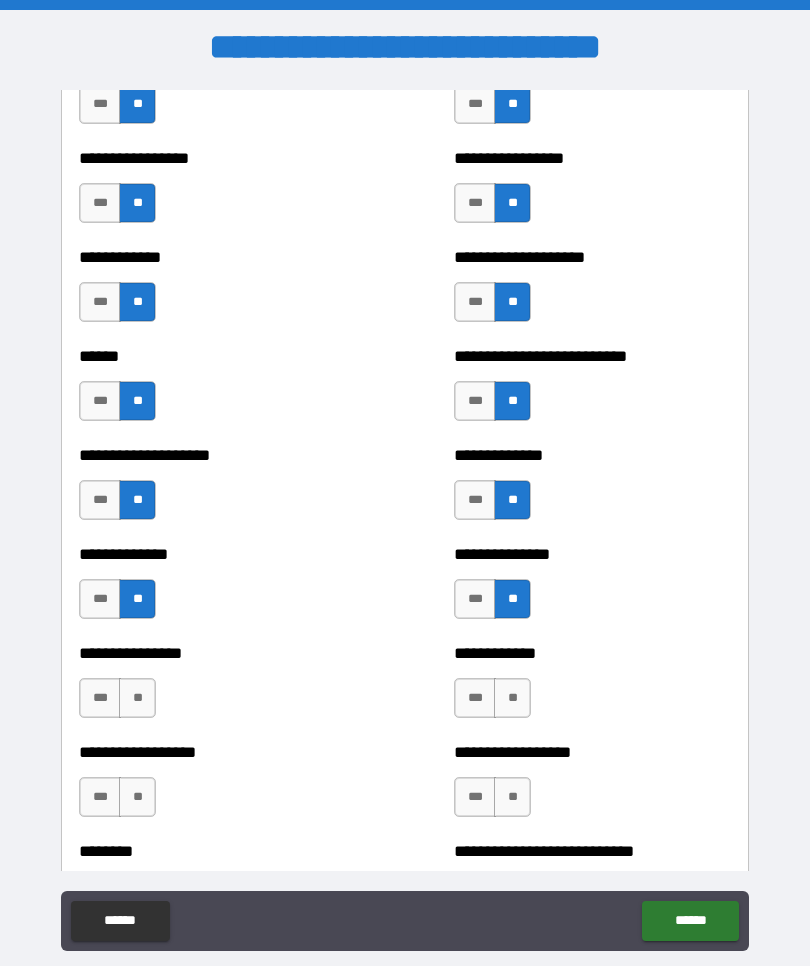 scroll, scrollTop: 3900, scrollLeft: 0, axis: vertical 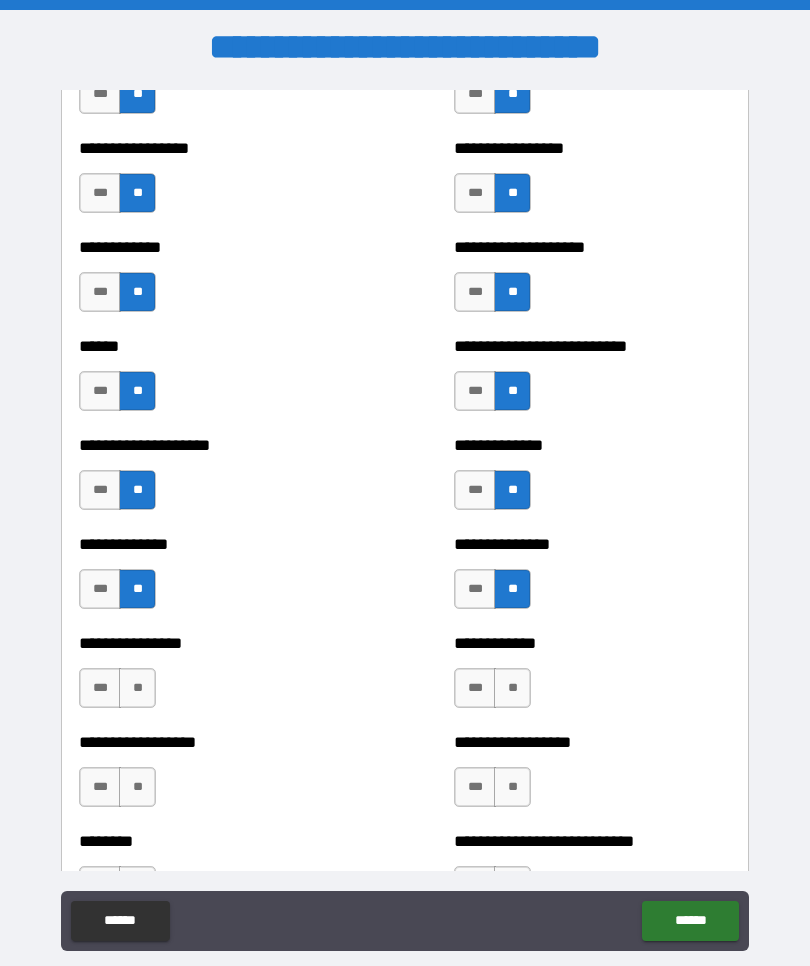 click on "**" at bounding box center [137, 688] 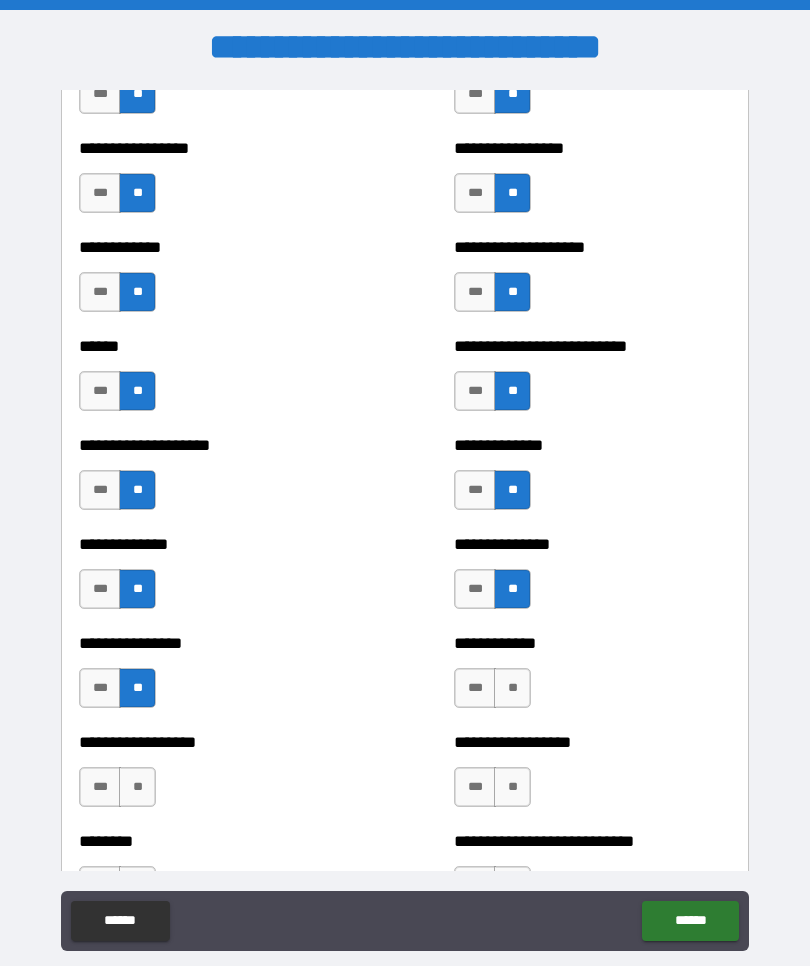 click on "**" at bounding box center [512, 688] 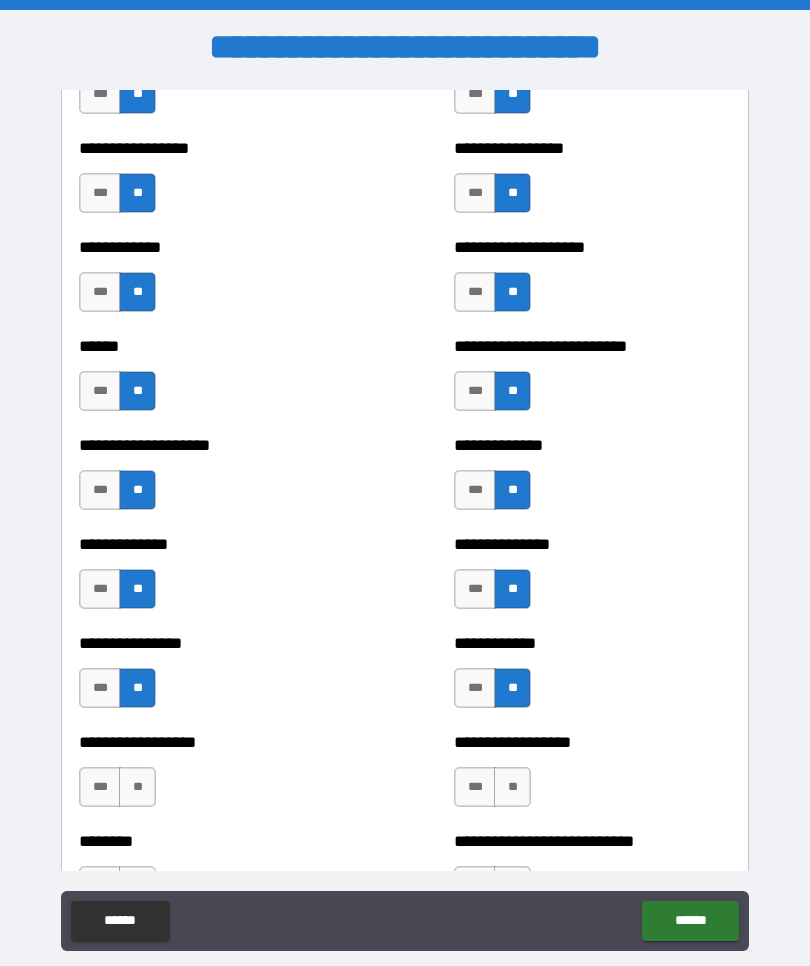 click on "**" at bounding box center [512, 787] 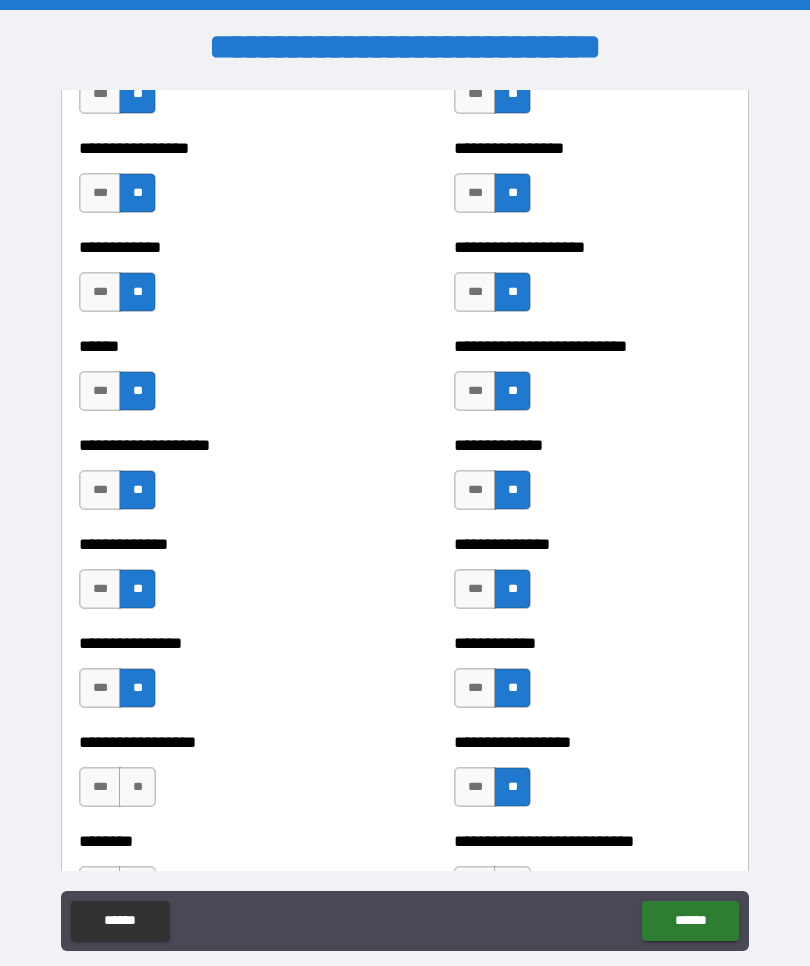 click on "**" at bounding box center (137, 787) 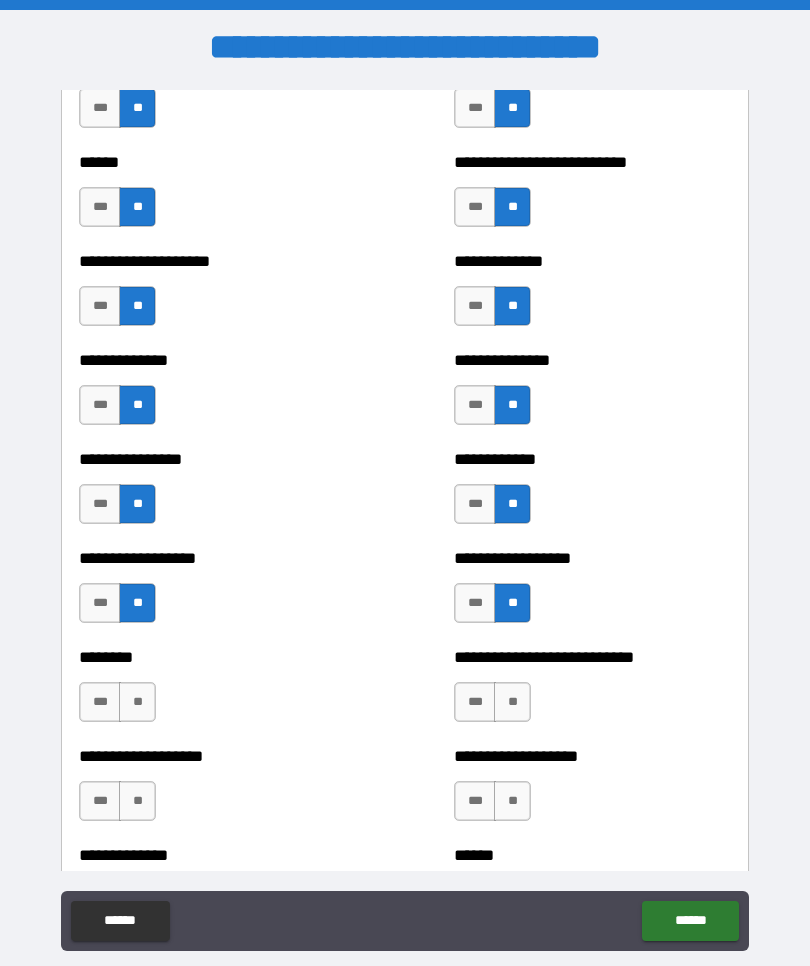 scroll, scrollTop: 4090, scrollLeft: 0, axis: vertical 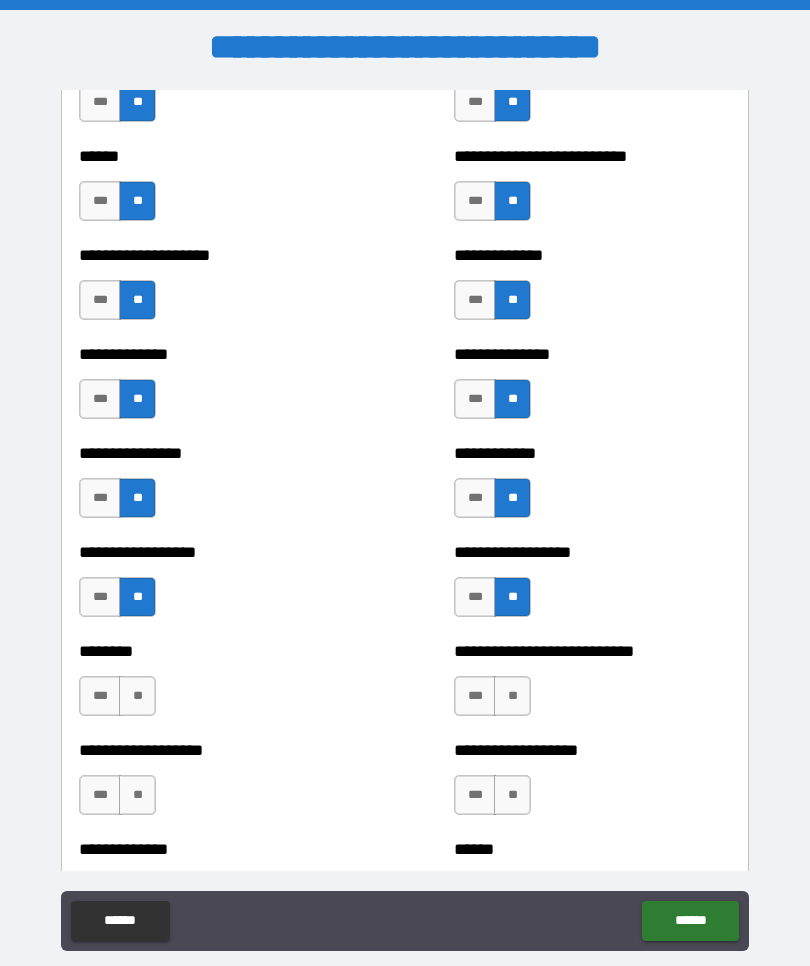 click on "**" at bounding box center (137, 696) 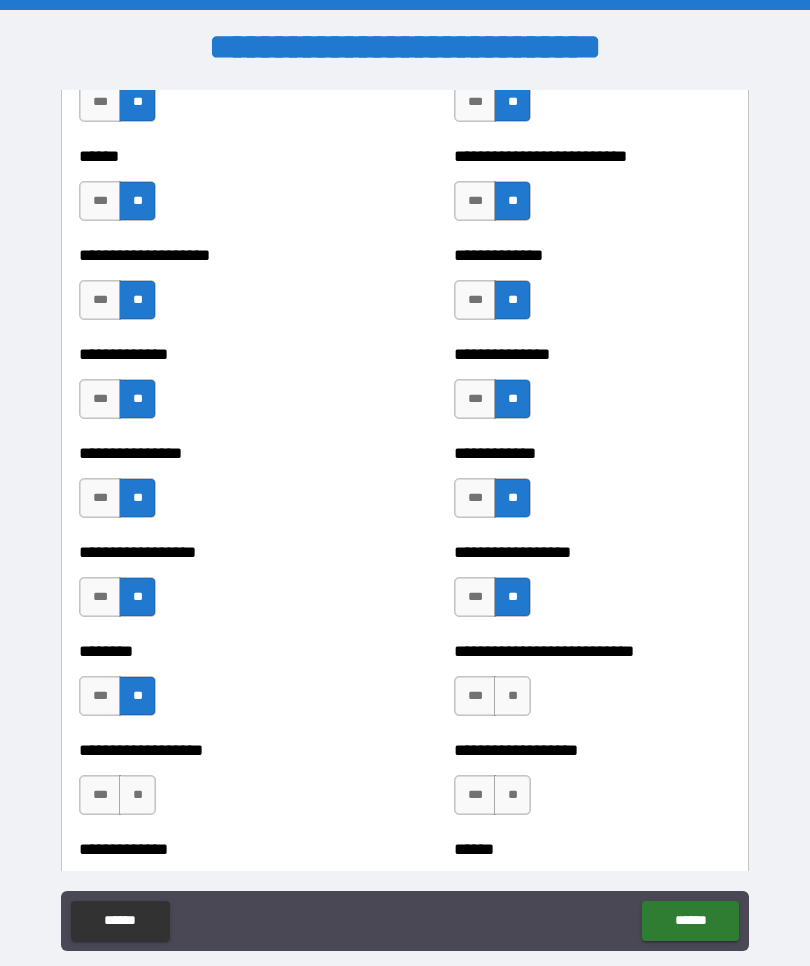 click on "**" at bounding box center (137, 795) 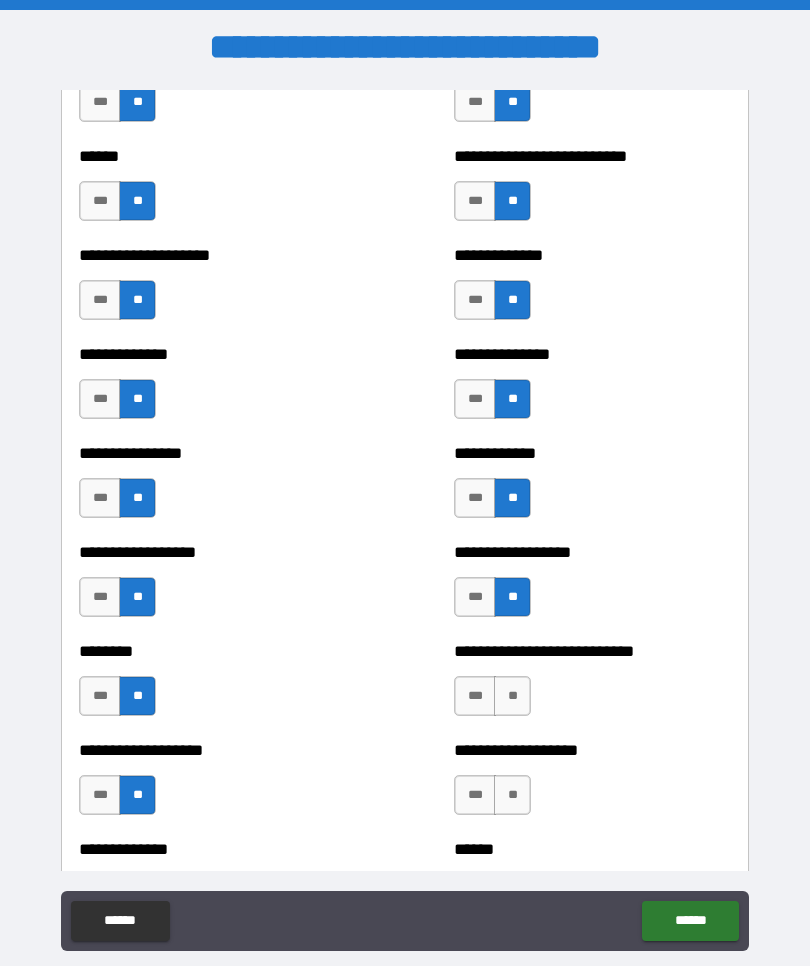 click on "**" at bounding box center (512, 696) 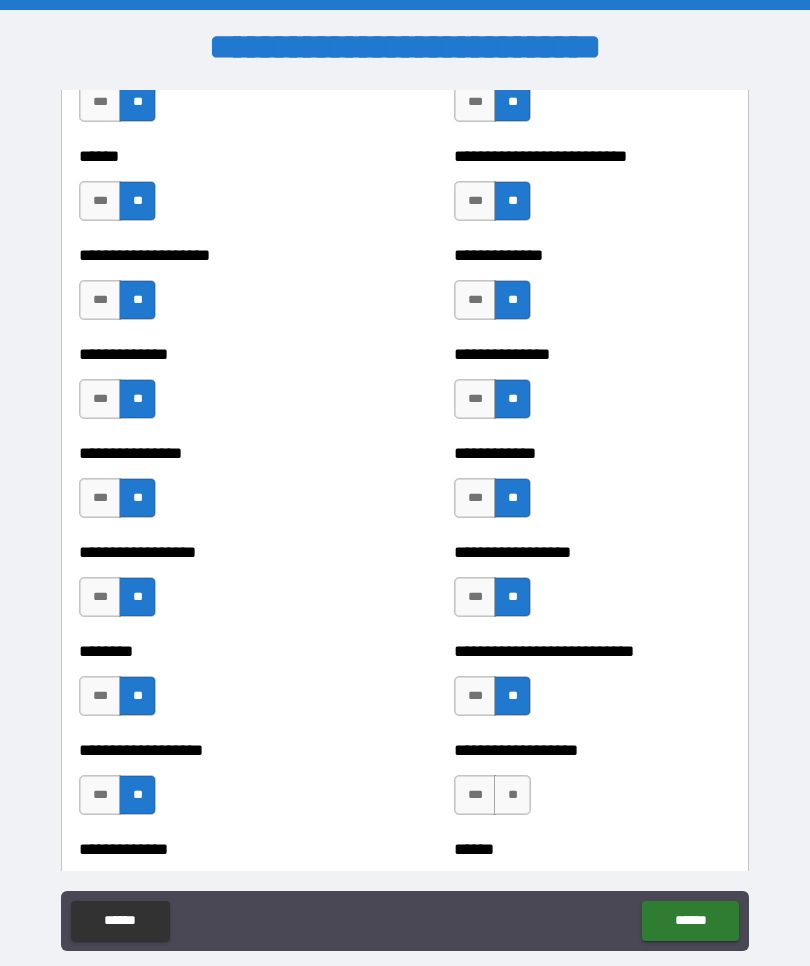 click on "**" at bounding box center (512, 795) 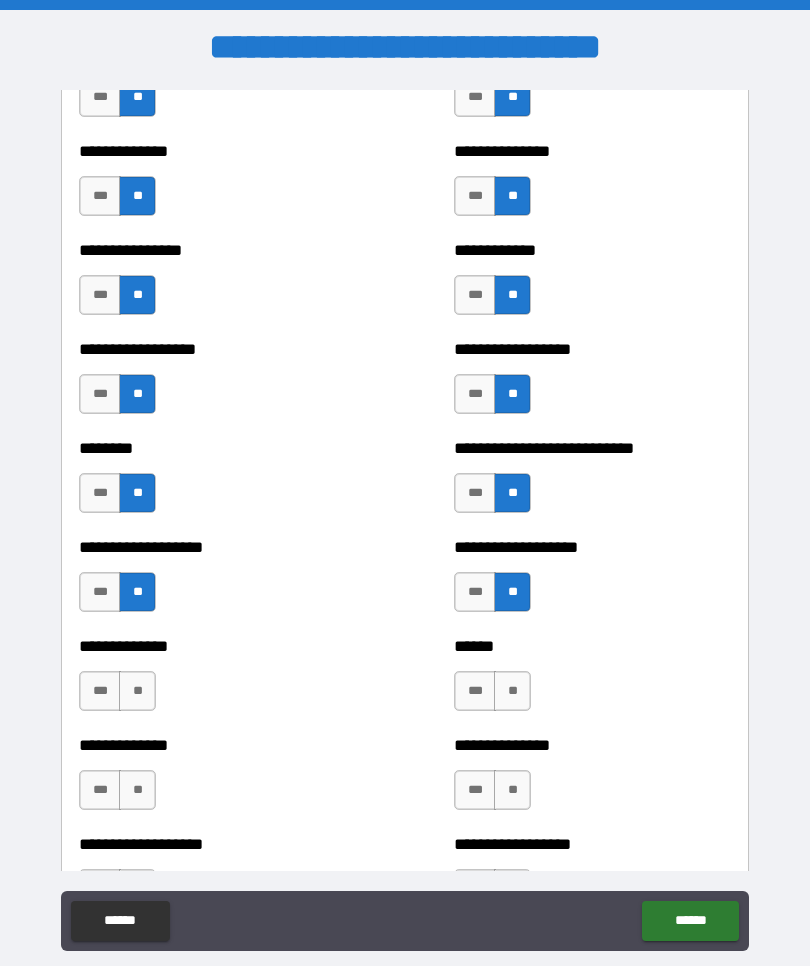 scroll, scrollTop: 4291, scrollLeft: 0, axis: vertical 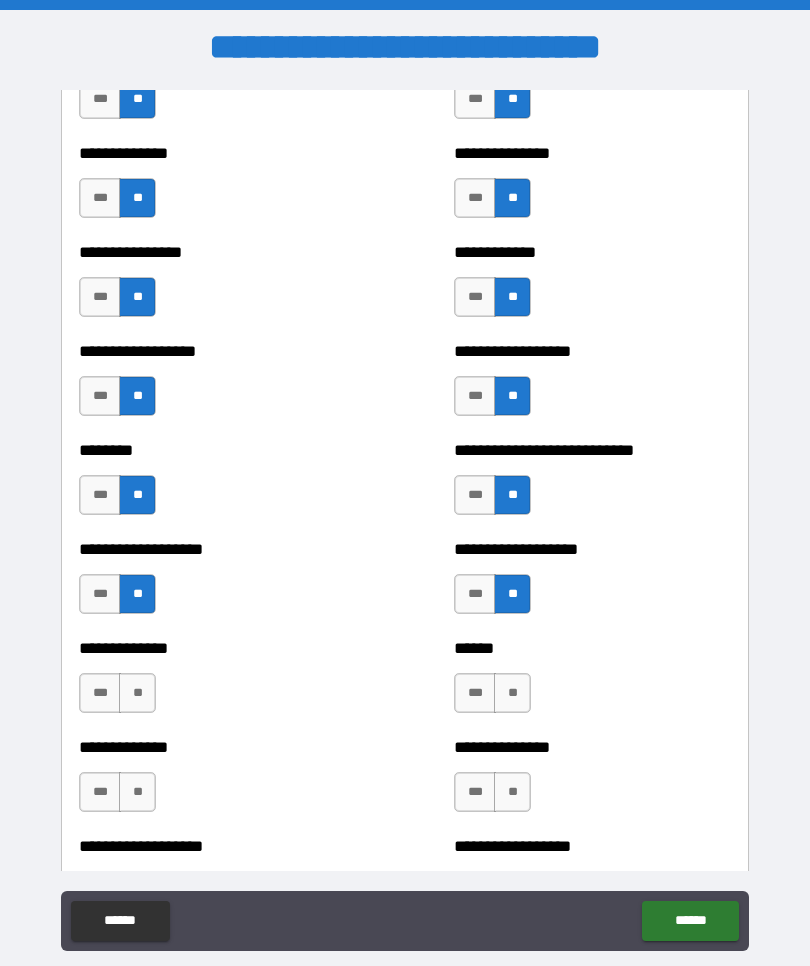click on "**" at bounding box center (137, 693) 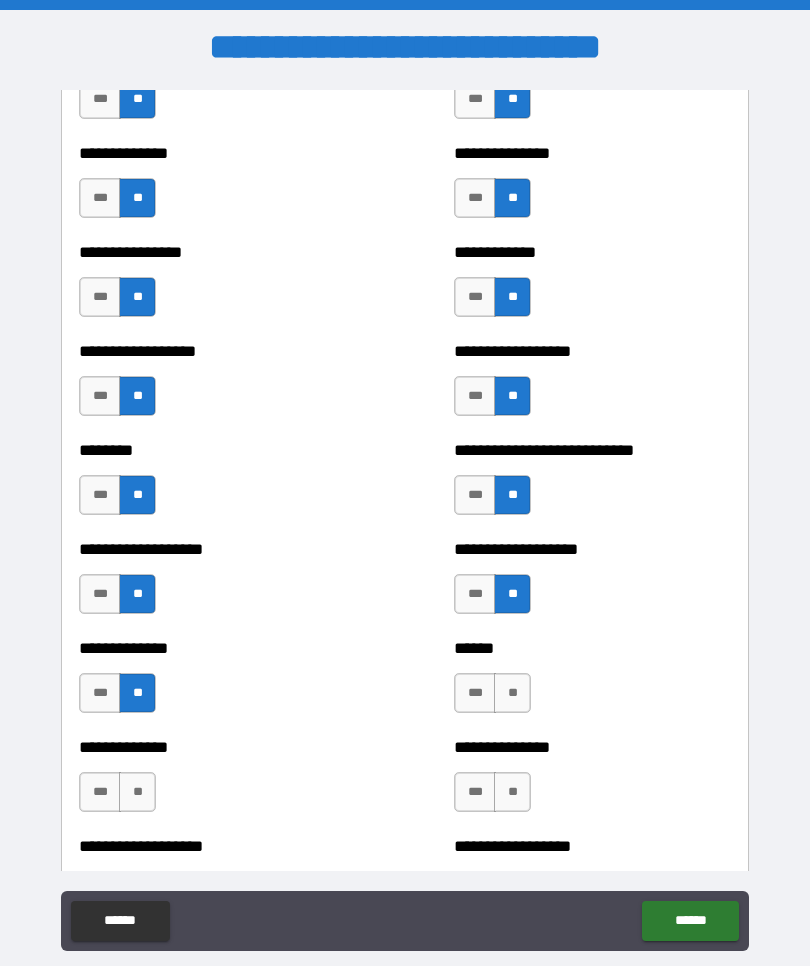 click on "**" at bounding box center (137, 792) 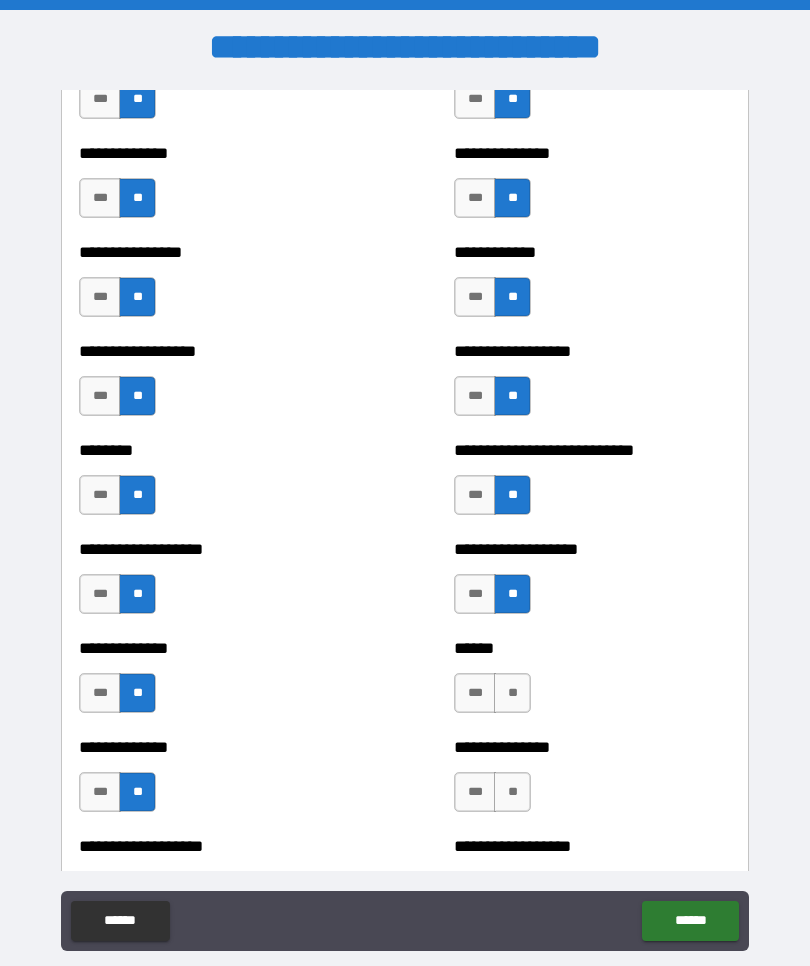 click on "**" at bounding box center [512, 693] 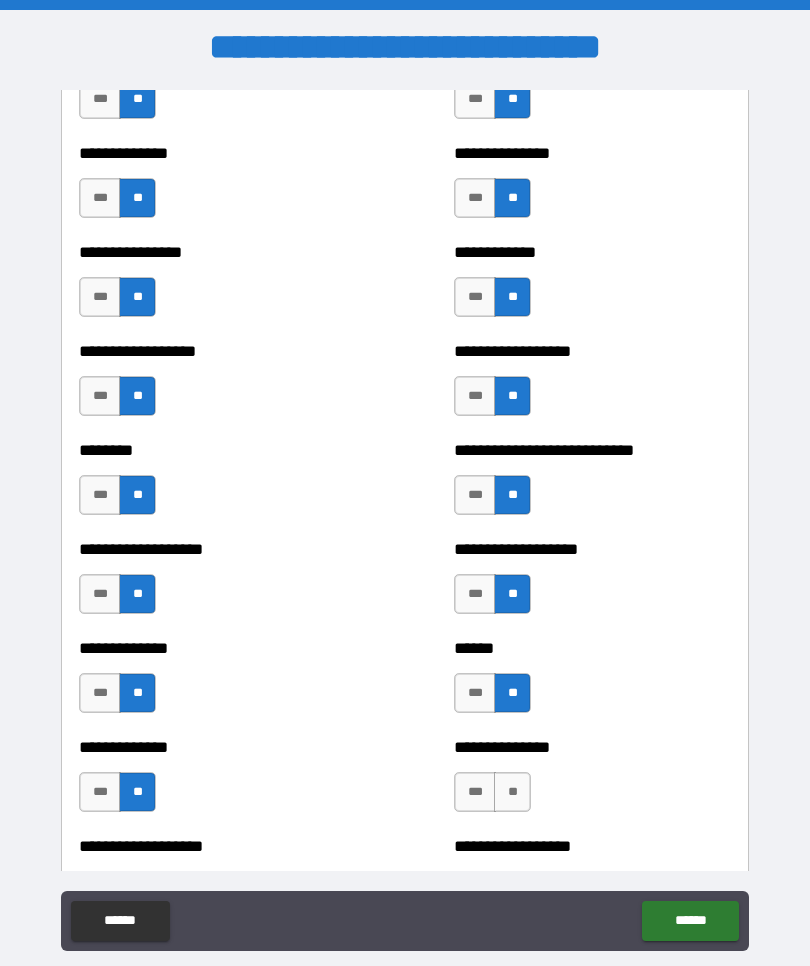 click on "**" at bounding box center [512, 792] 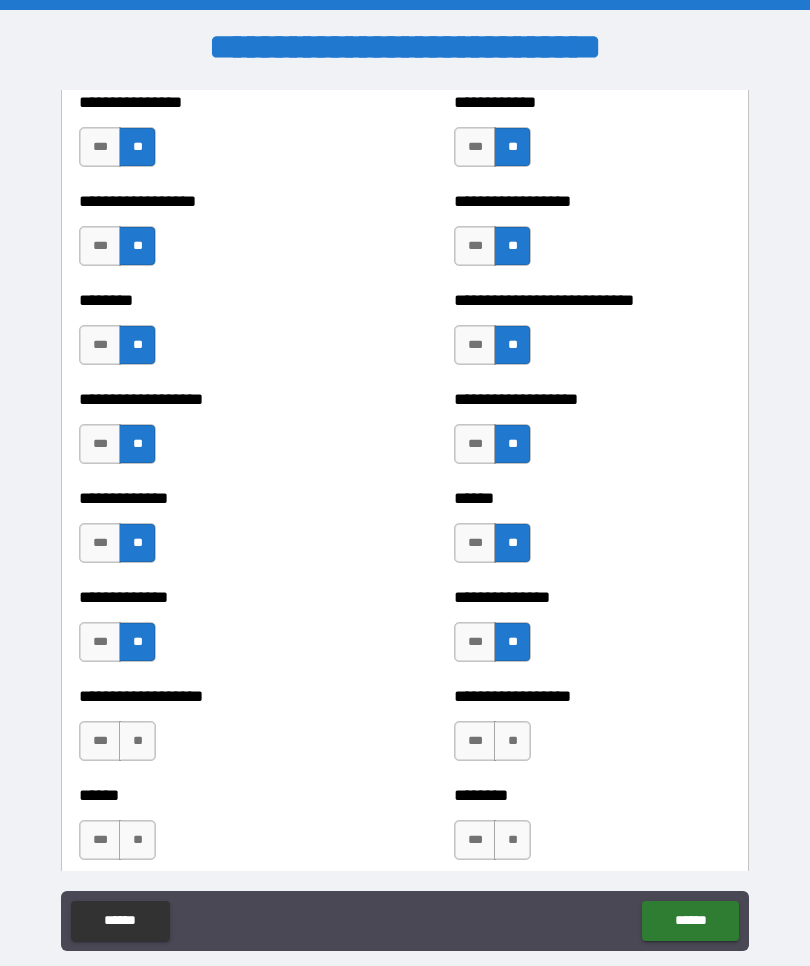 scroll, scrollTop: 4463, scrollLeft: 0, axis: vertical 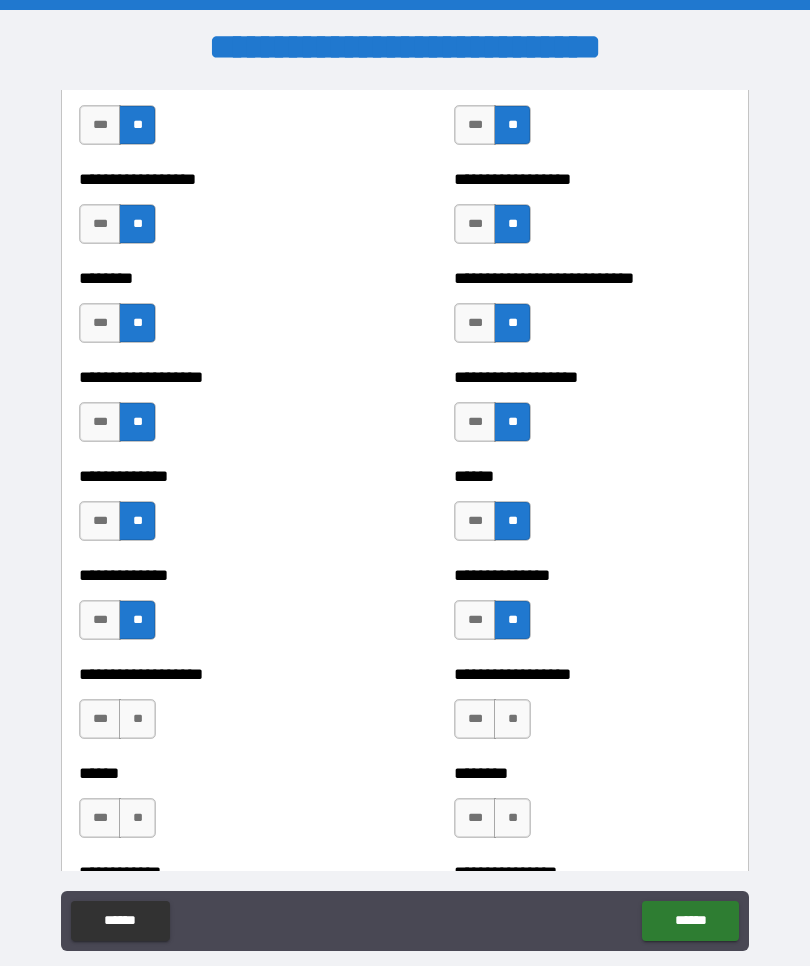 click on "**" at bounding box center [137, 719] 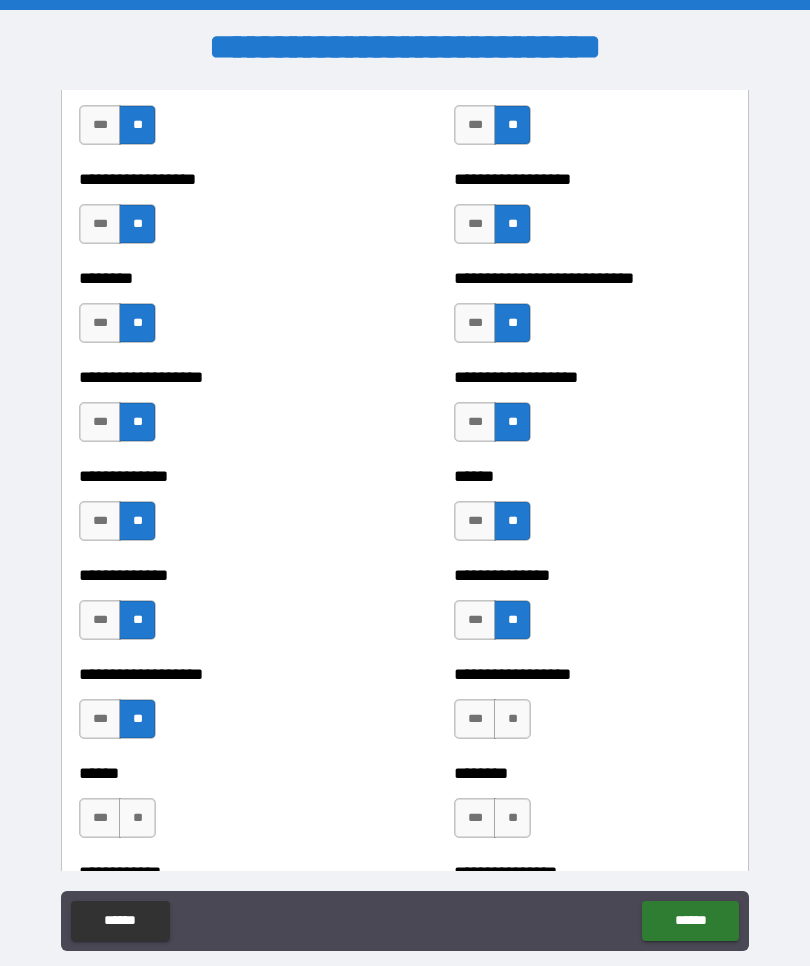 click on "**" at bounding box center [137, 818] 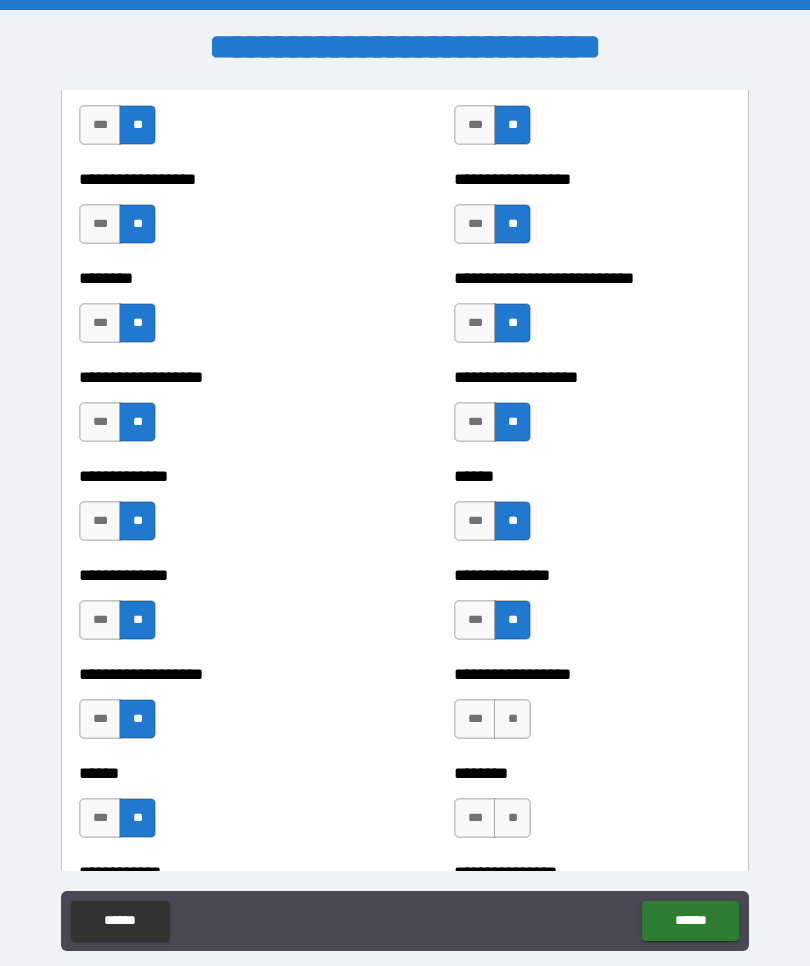 click on "**" at bounding box center (512, 719) 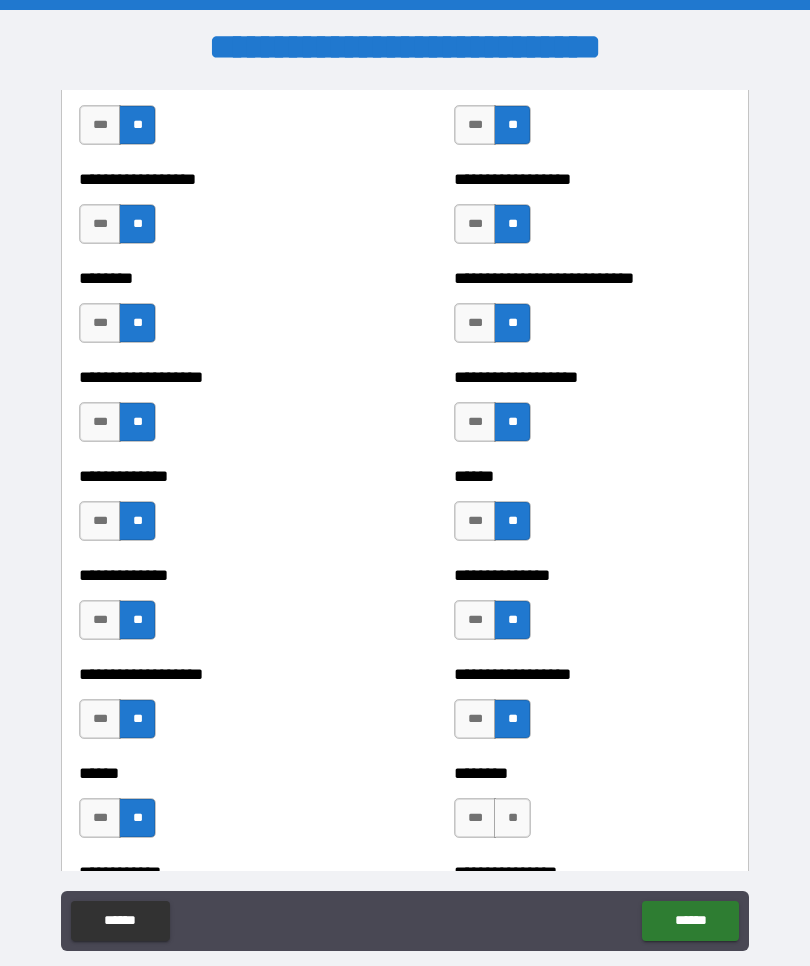click on "**" at bounding box center (512, 818) 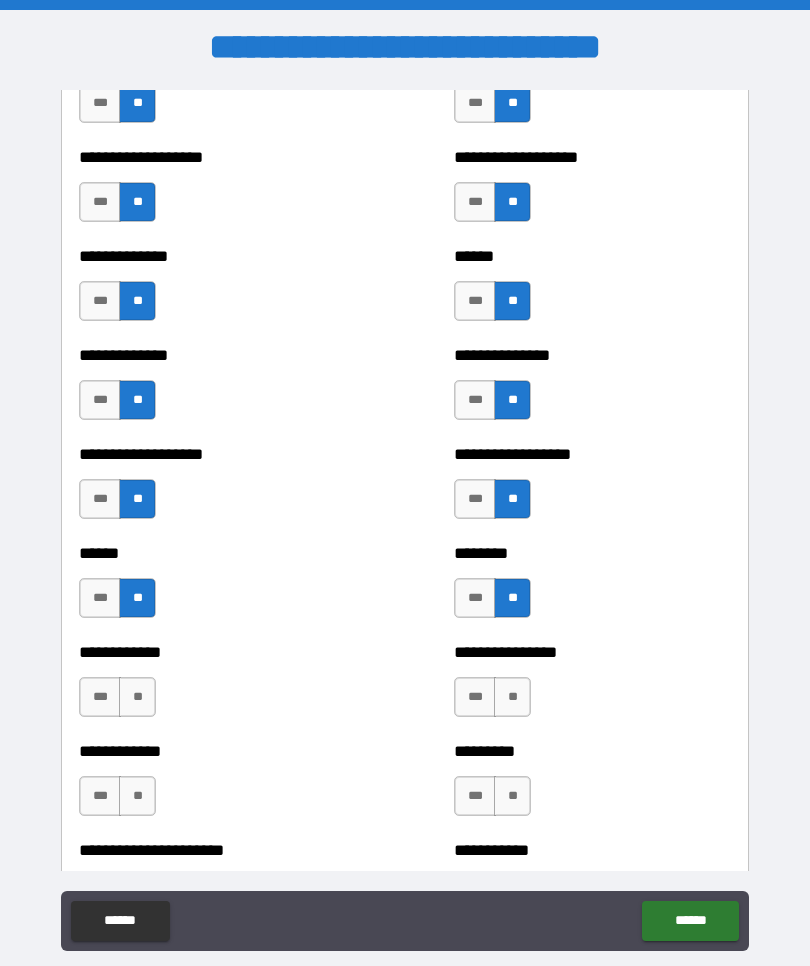scroll, scrollTop: 4682, scrollLeft: 0, axis: vertical 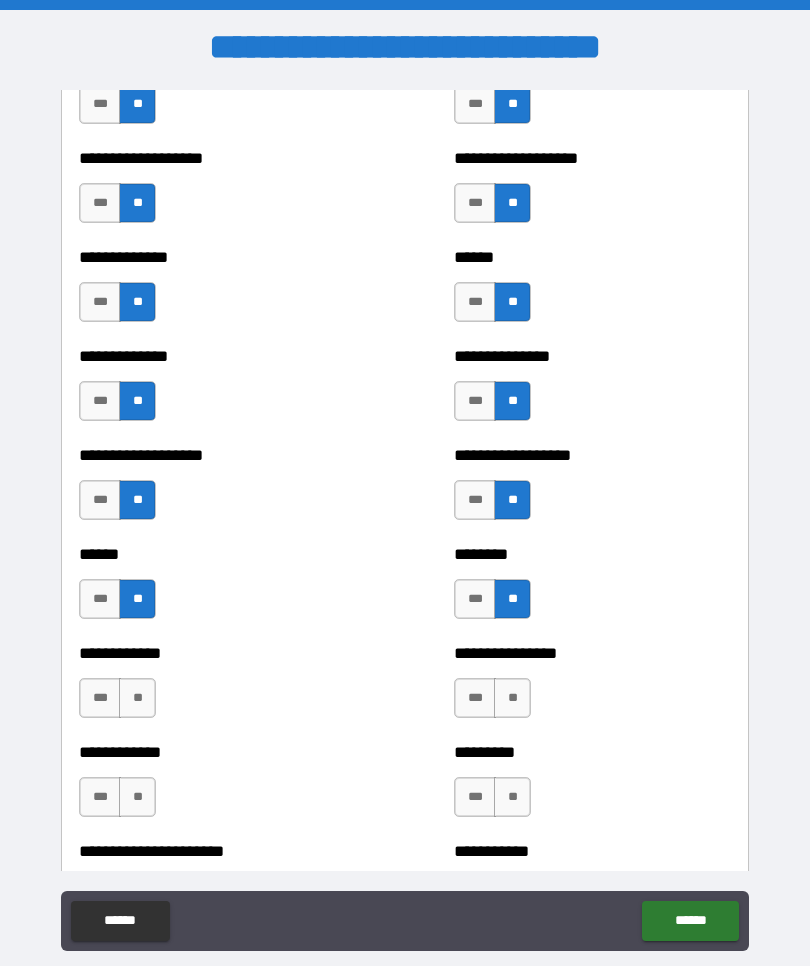 click on "**" at bounding box center (137, 698) 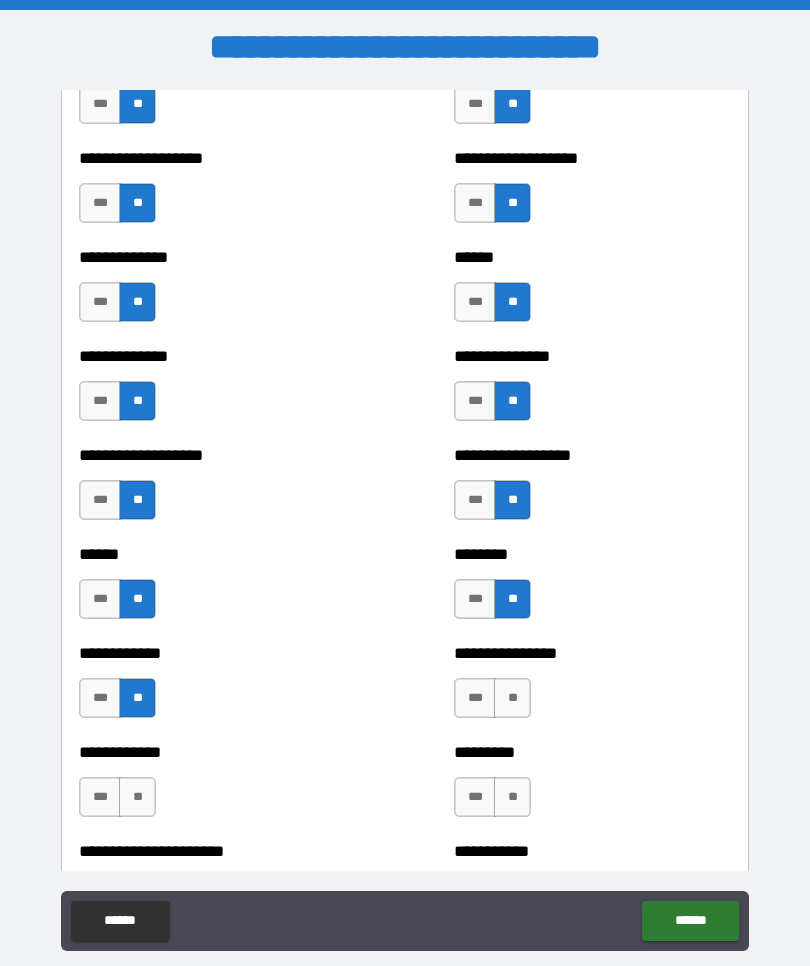 click on "**" at bounding box center [137, 797] 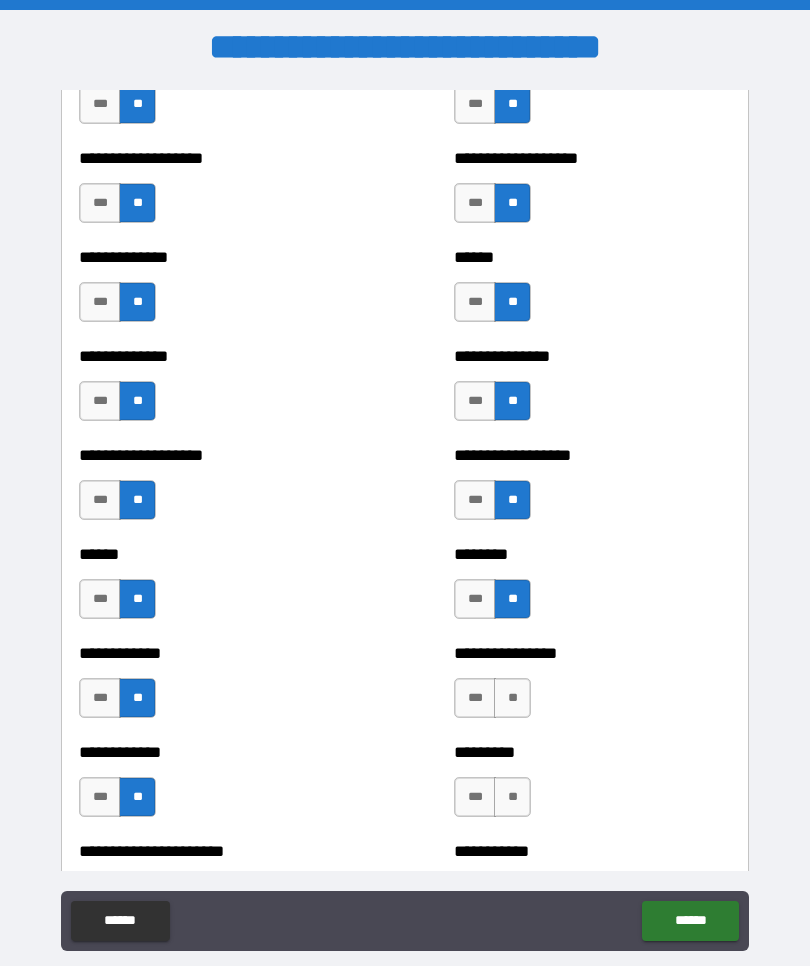 click on "**" at bounding box center (512, 698) 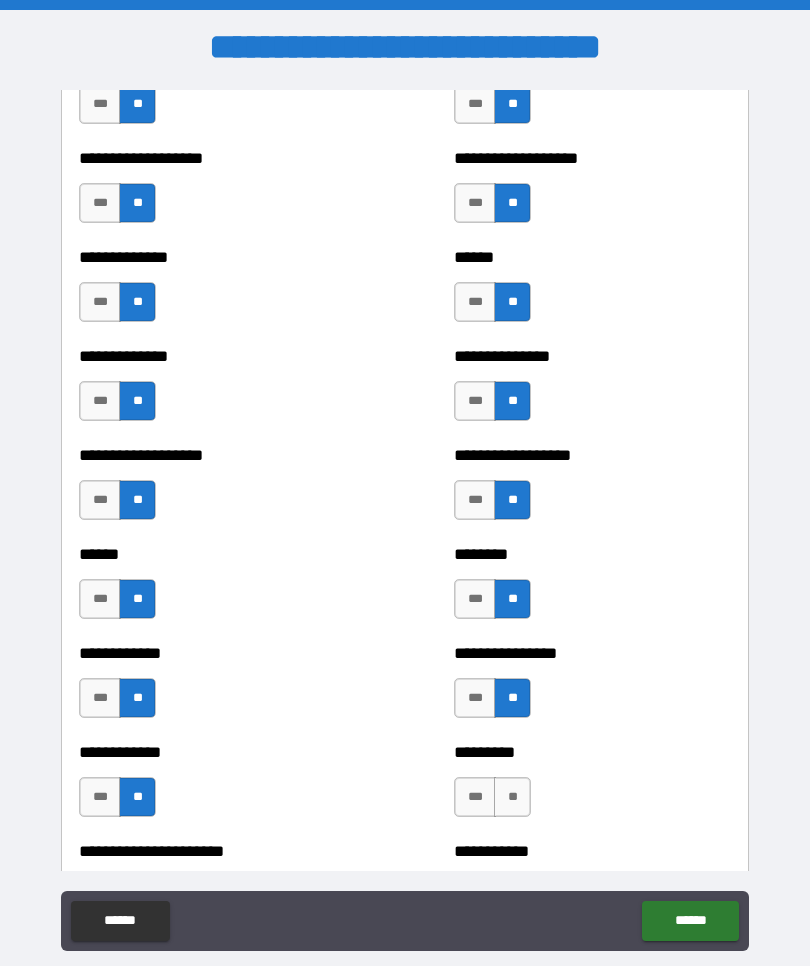 click on "**" at bounding box center [512, 797] 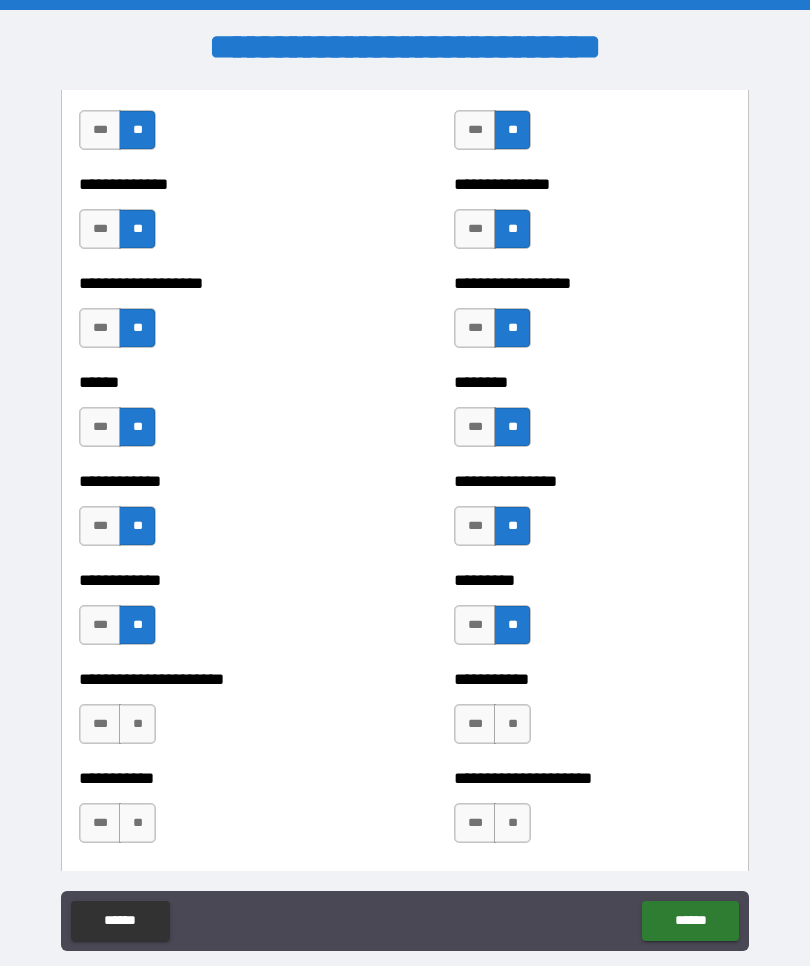 scroll, scrollTop: 4890, scrollLeft: 0, axis: vertical 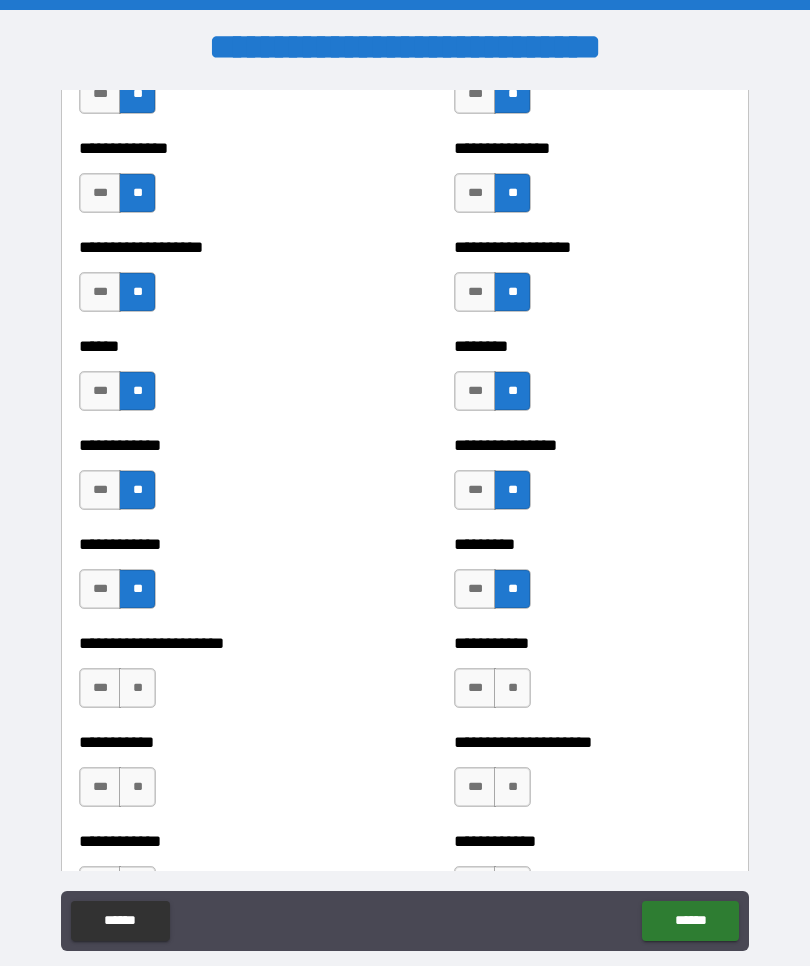 click on "**" at bounding box center [137, 688] 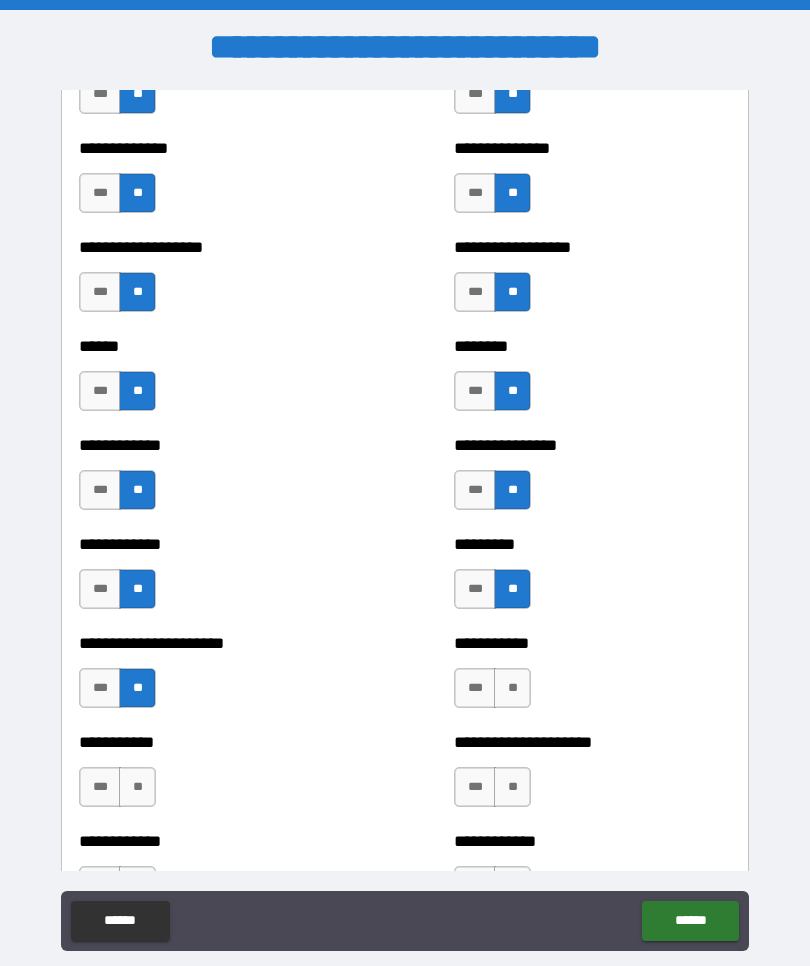 click on "**" at bounding box center [512, 688] 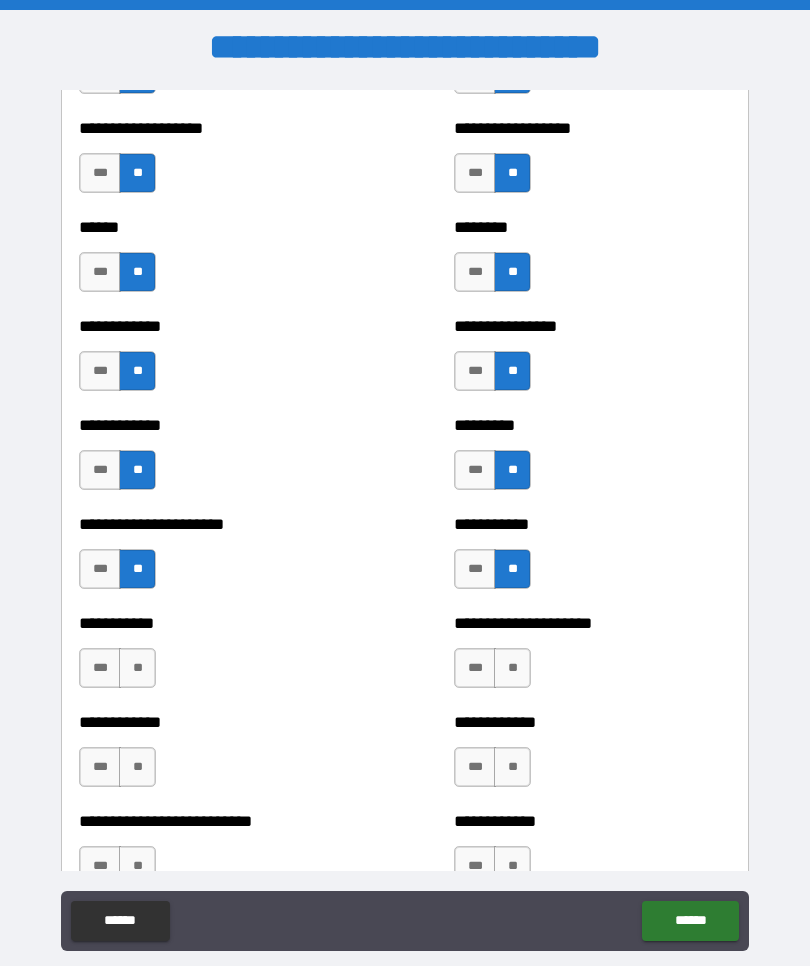 scroll, scrollTop: 5006, scrollLeft: 0, axis: vertical 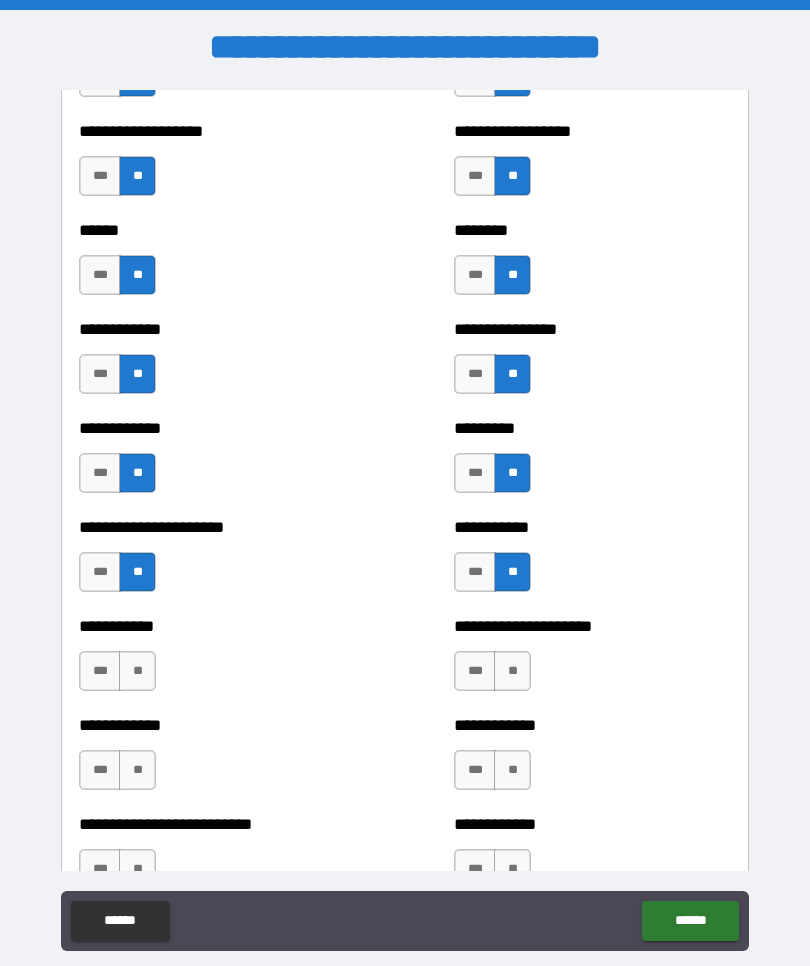 click on "**" at bounding box center (137, 671) 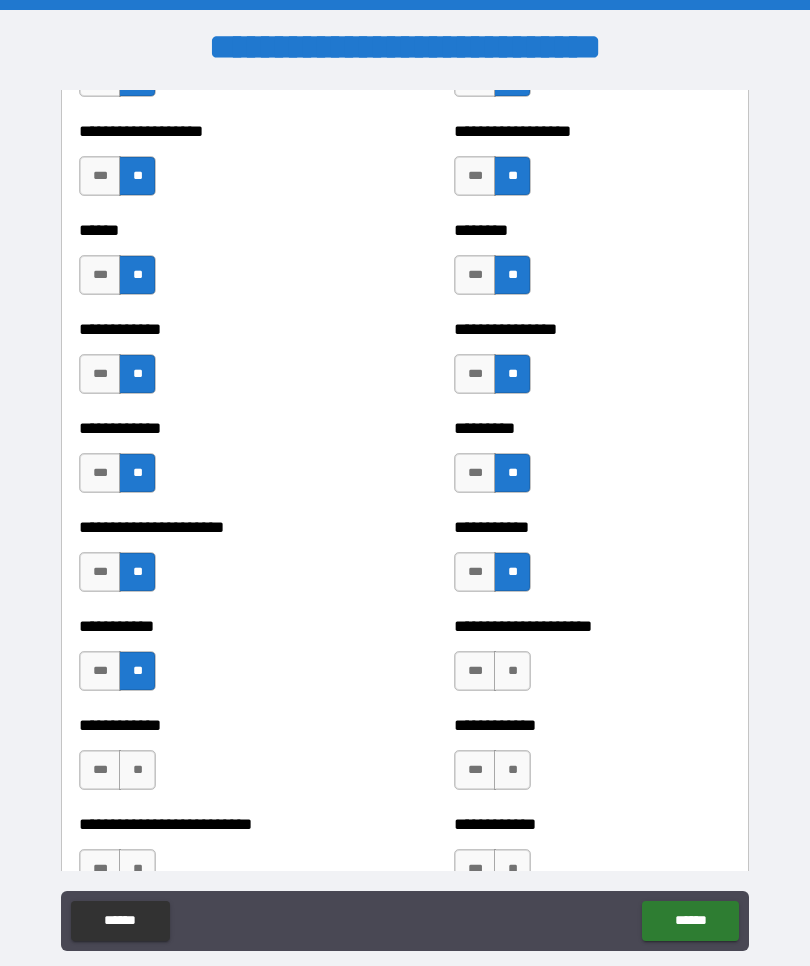 click on "**" at bounding box center [512, 671] 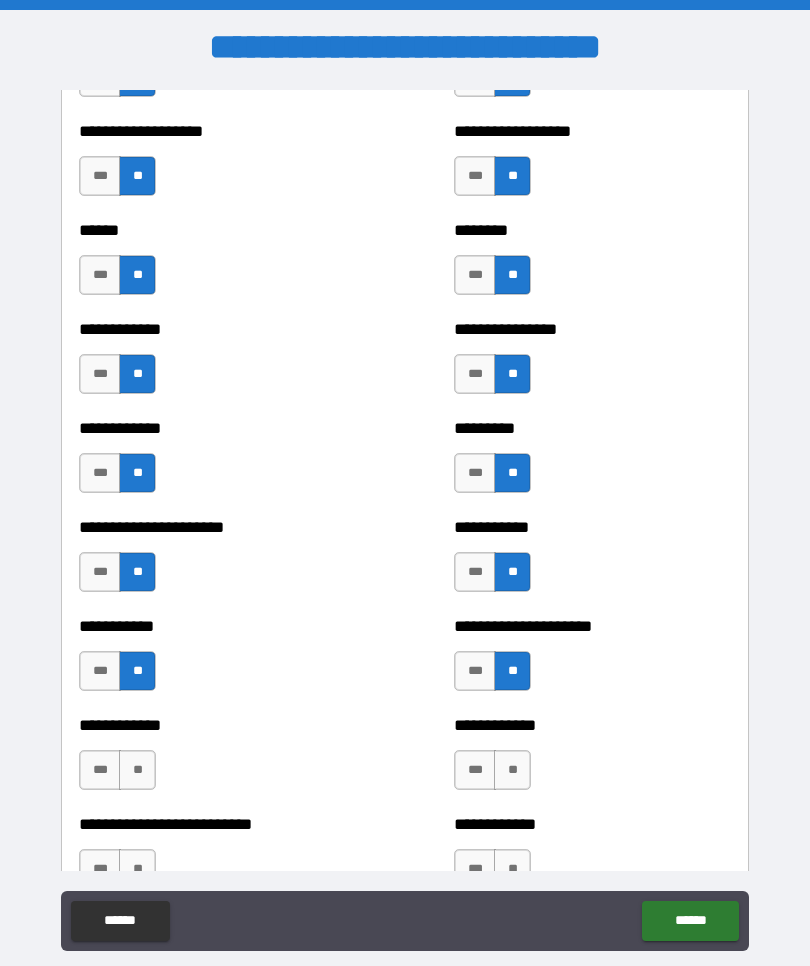click on "***" at bounding box center [475, 572] 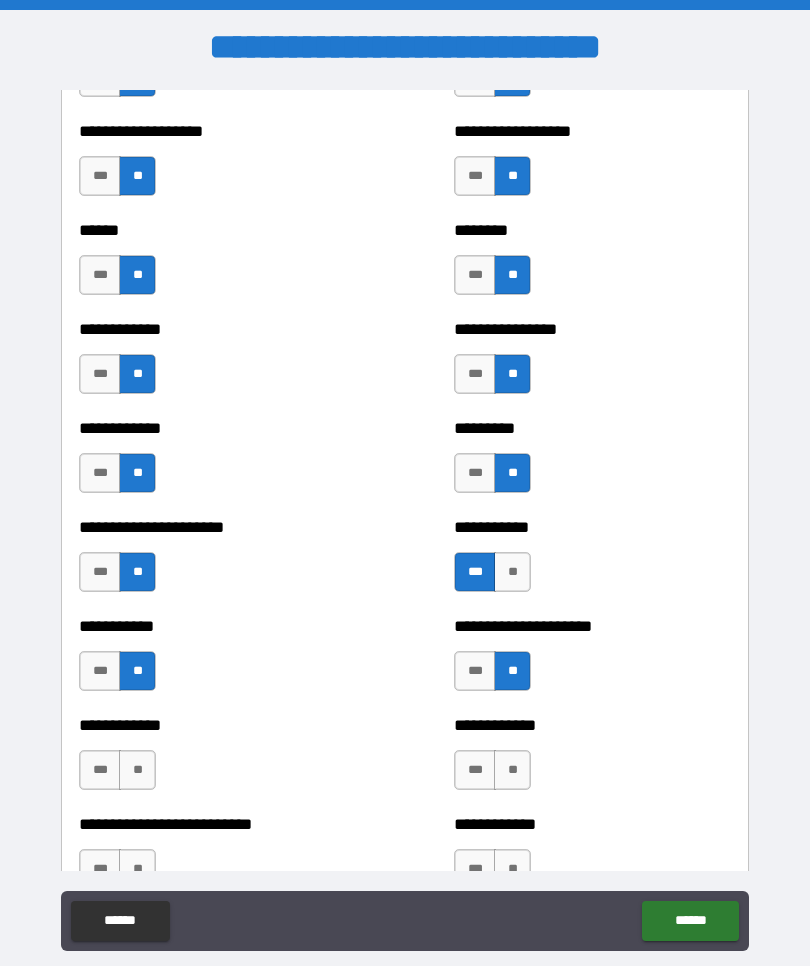click on "**" at bounding box center (512, 572) 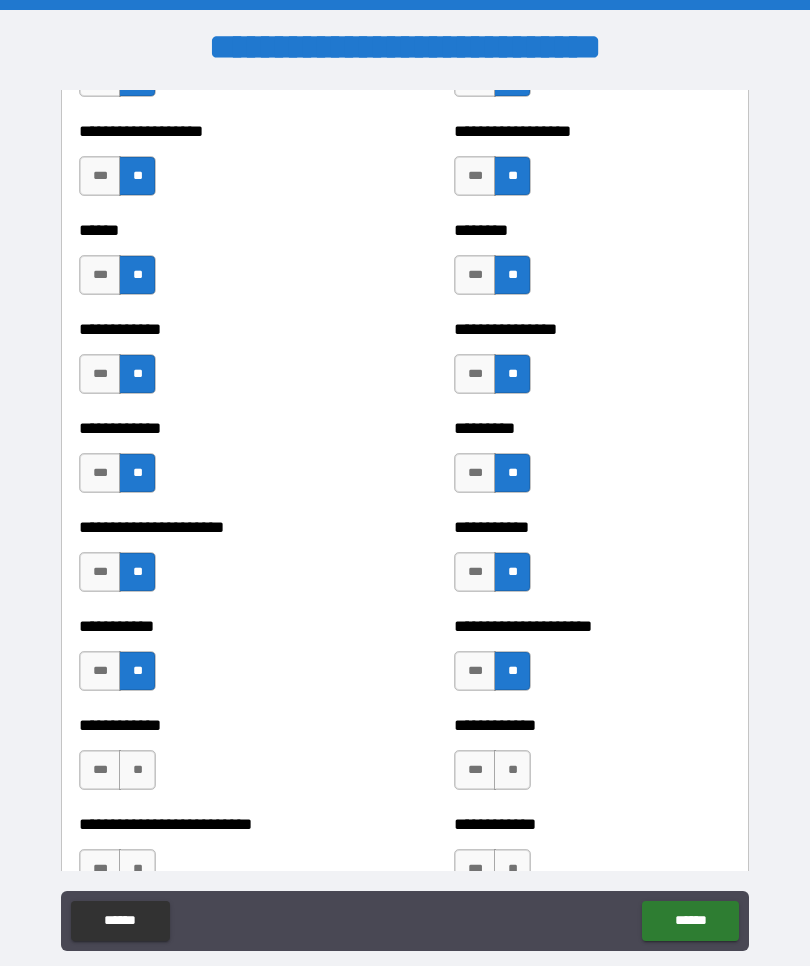 click on "***" at bounding box center [100, 770] 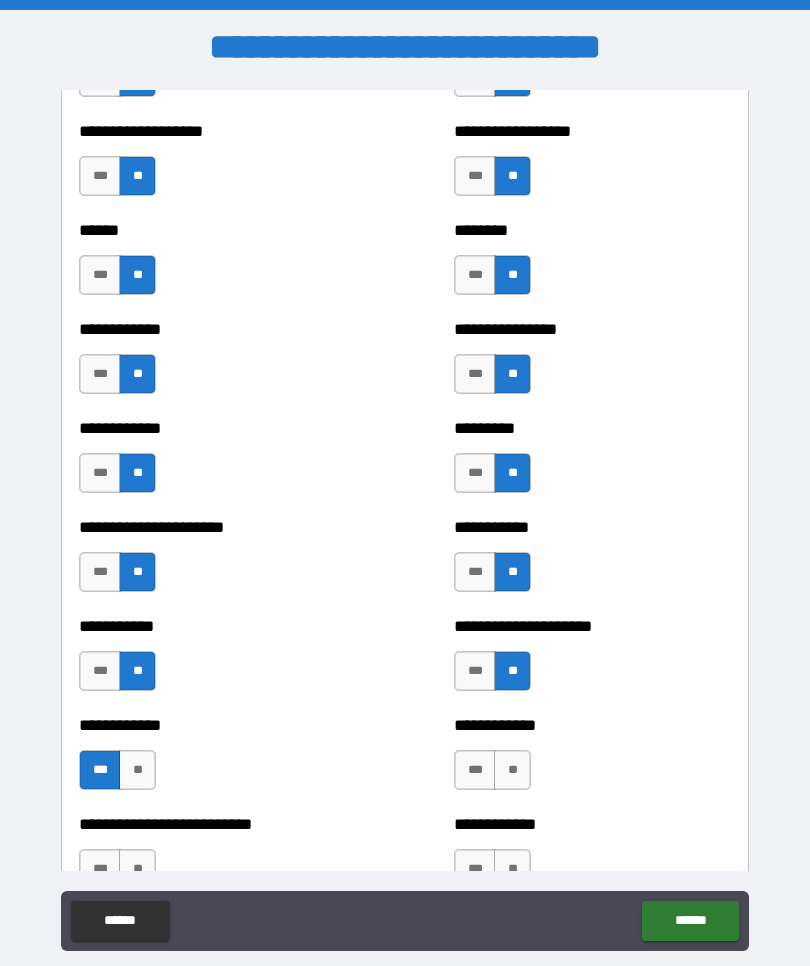 click on "**" at bounding box center [512, 770] 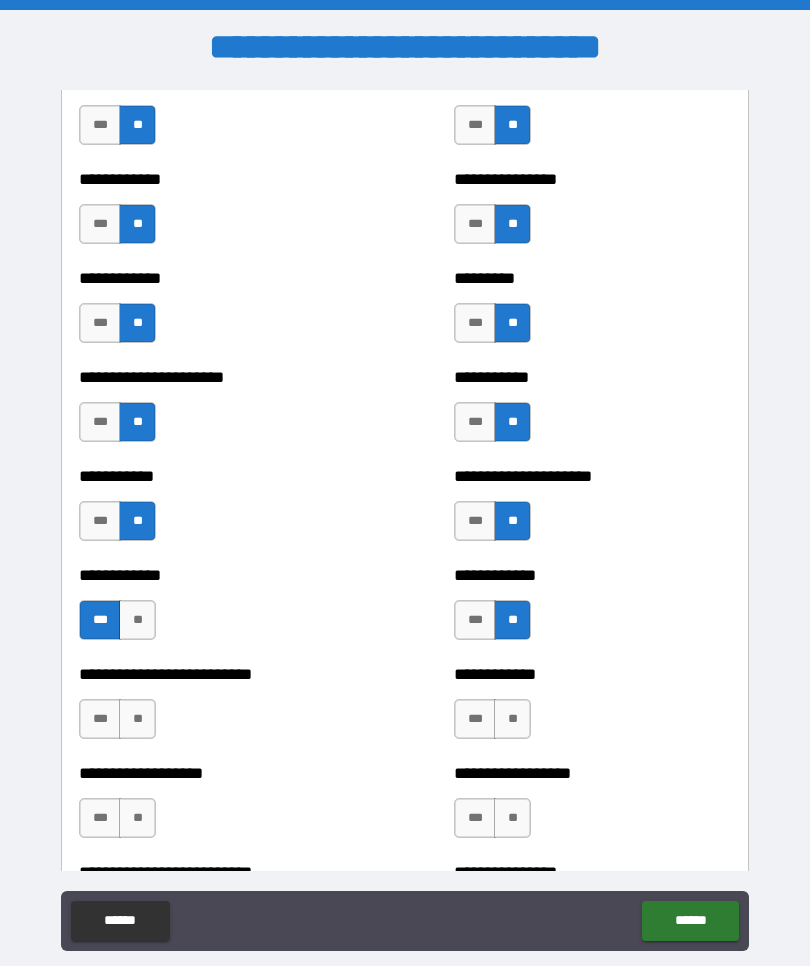scroll, scrollTop: 5171, scrollLeft: 0, axis: vertical 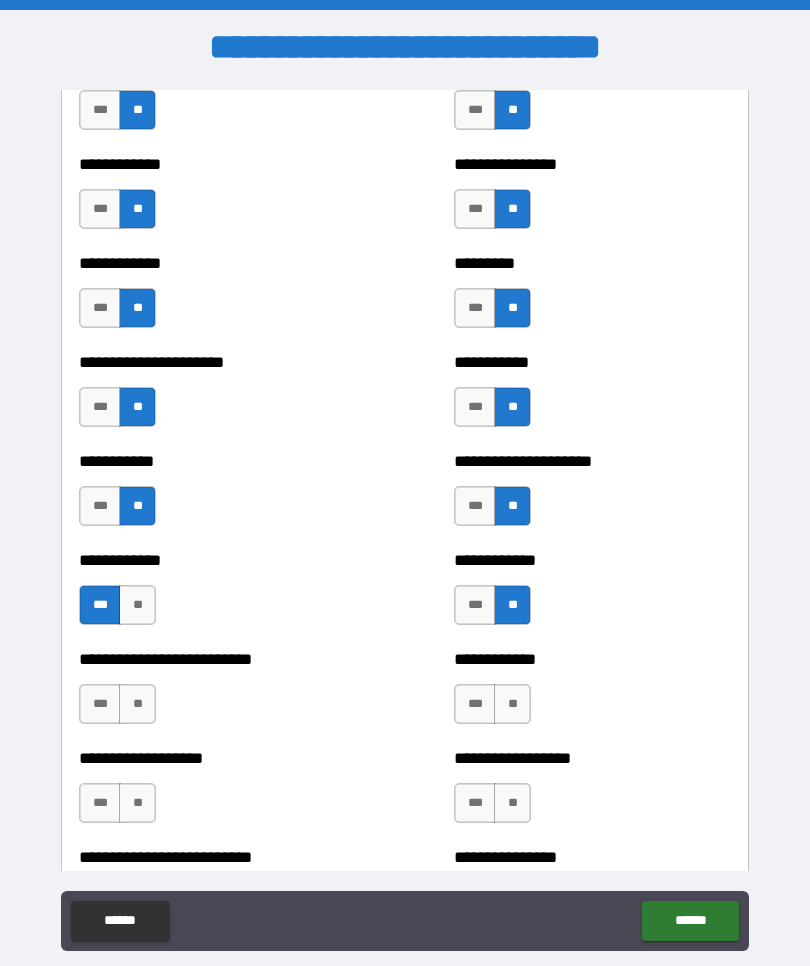 click on "**" at bounding box center [137, 704] 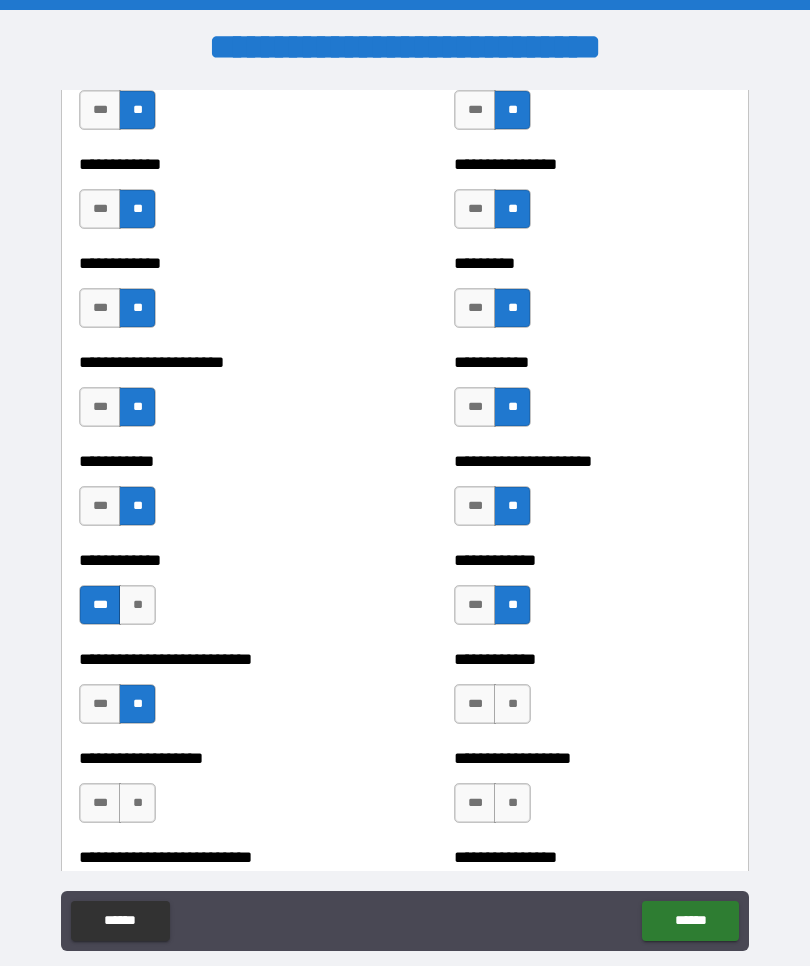 click on "**" at bounding box center [512, 704] 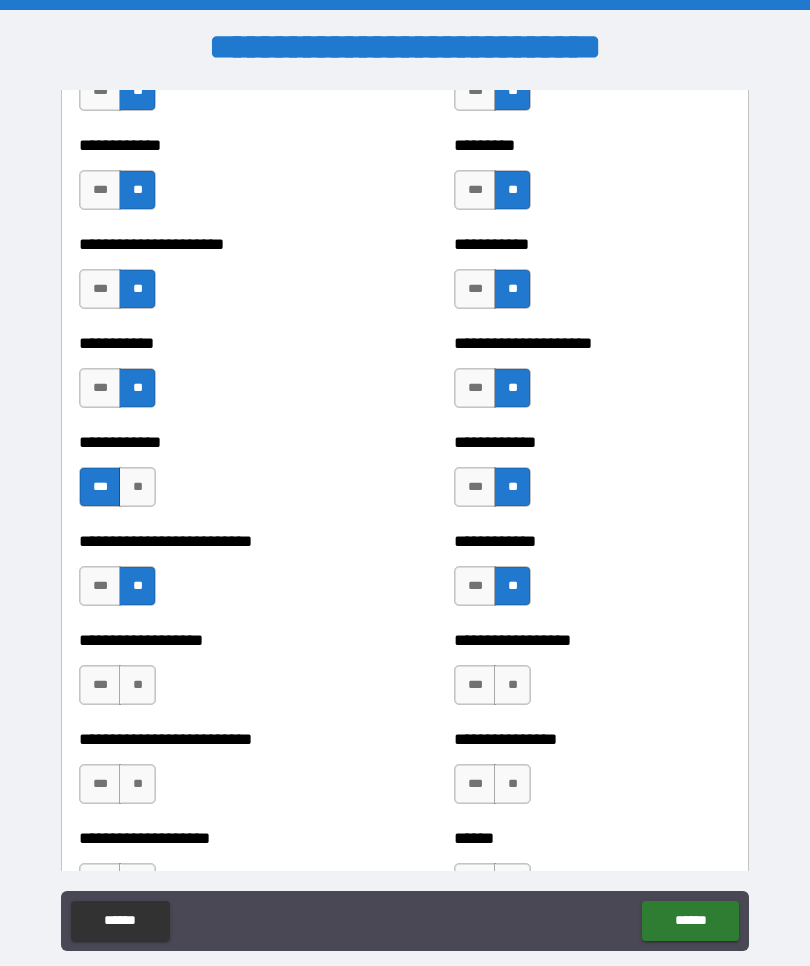 scroll, scrollTop: 5291, scrollLeft: 0, axis: vertical 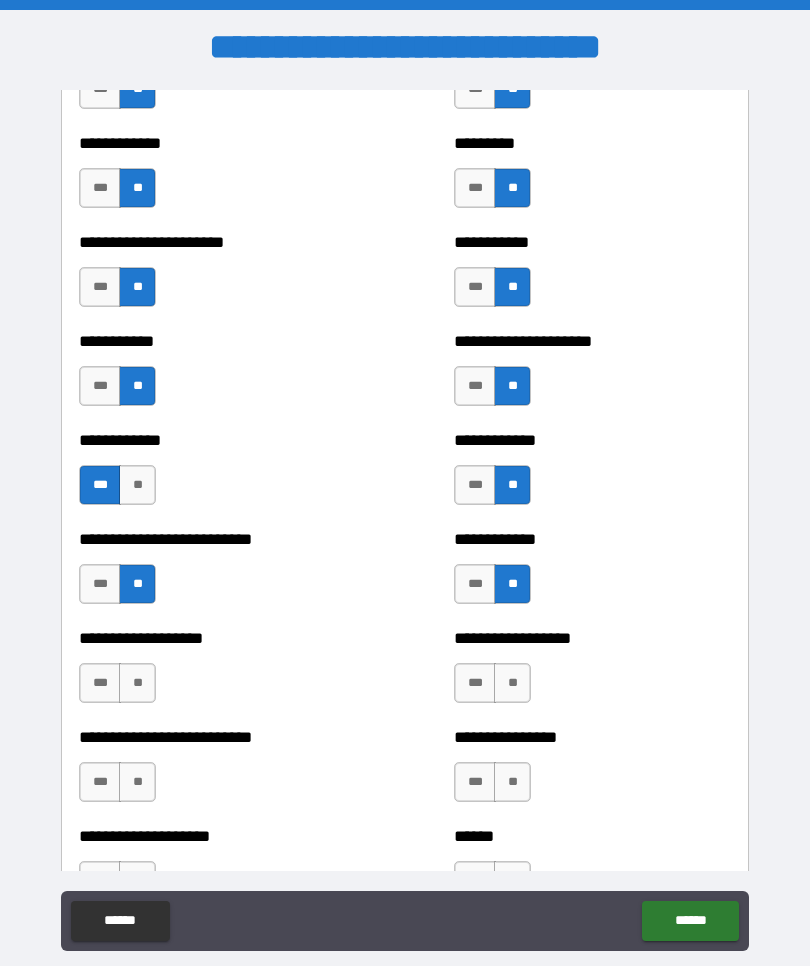 click on "**" at bounding box center [512, 683] 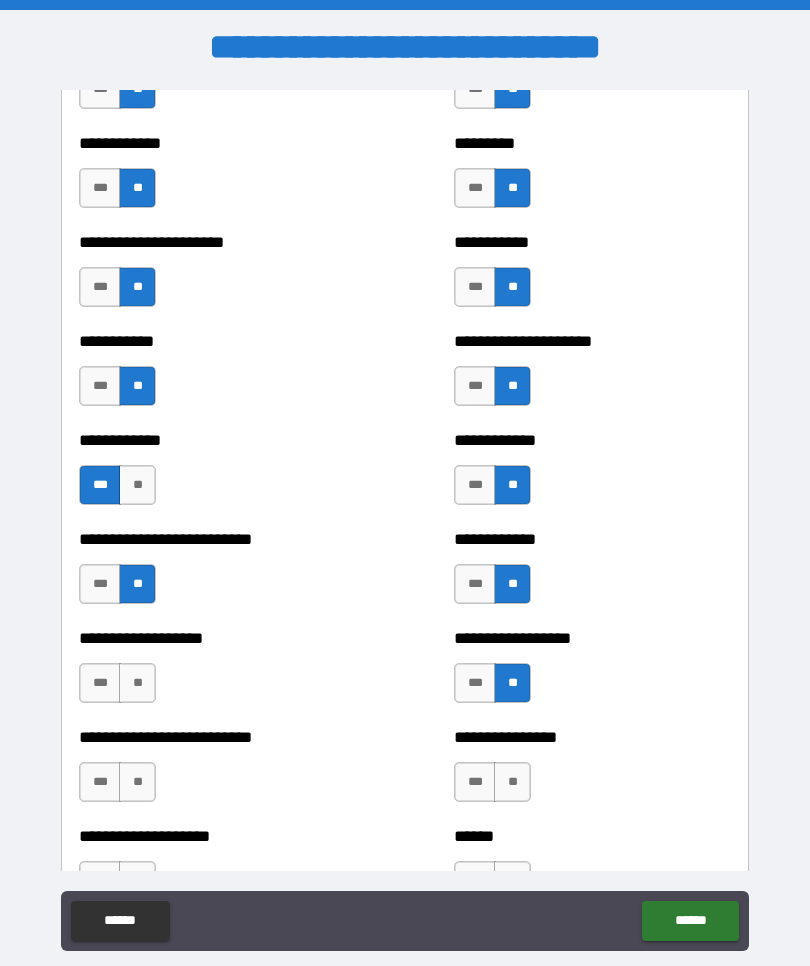 click on "**" at bounding box center [137, 683] 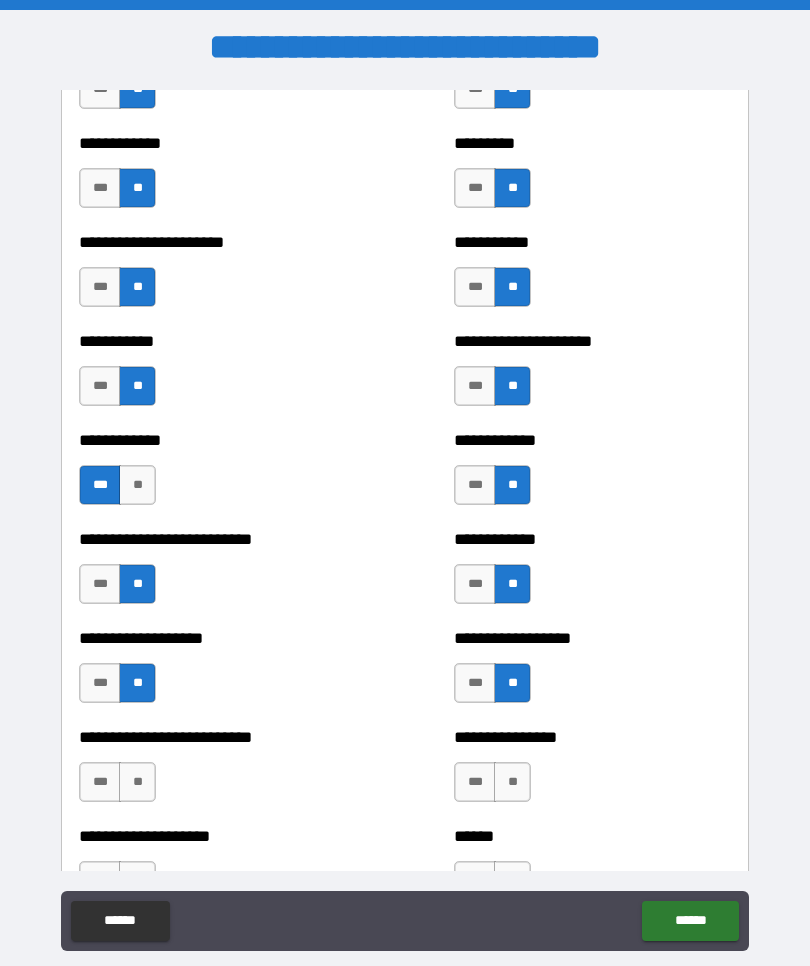 click on "***" at bounding box center [475, 683] 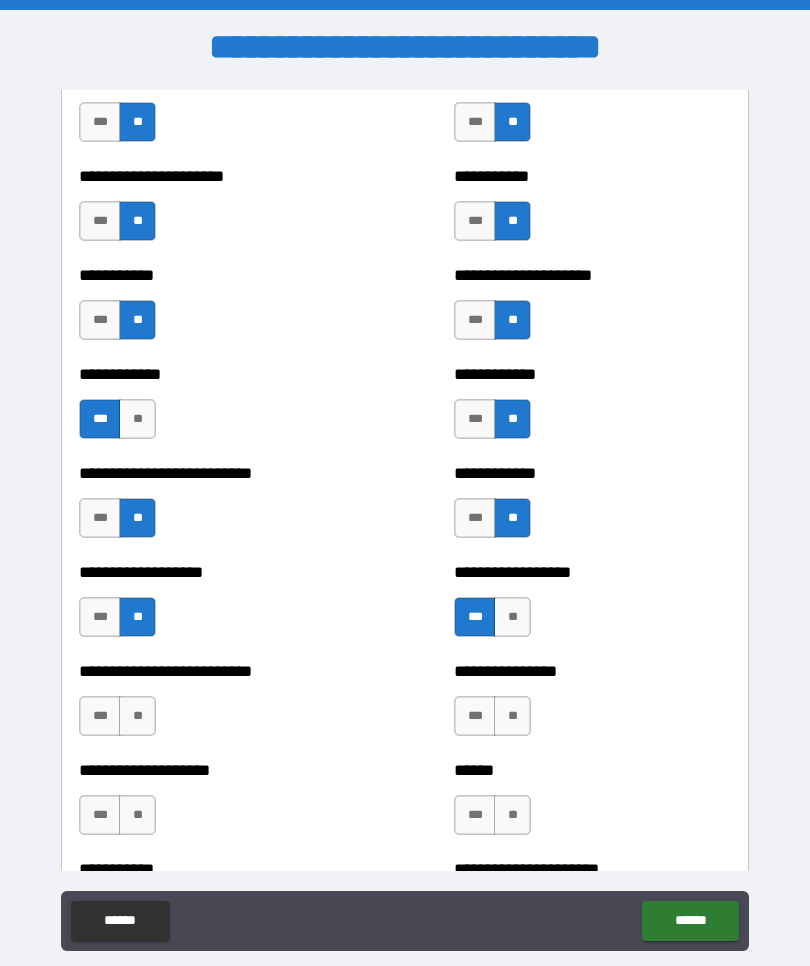 scroll, scrollTop: 5371, scrollLeft: 0, axis: vertical 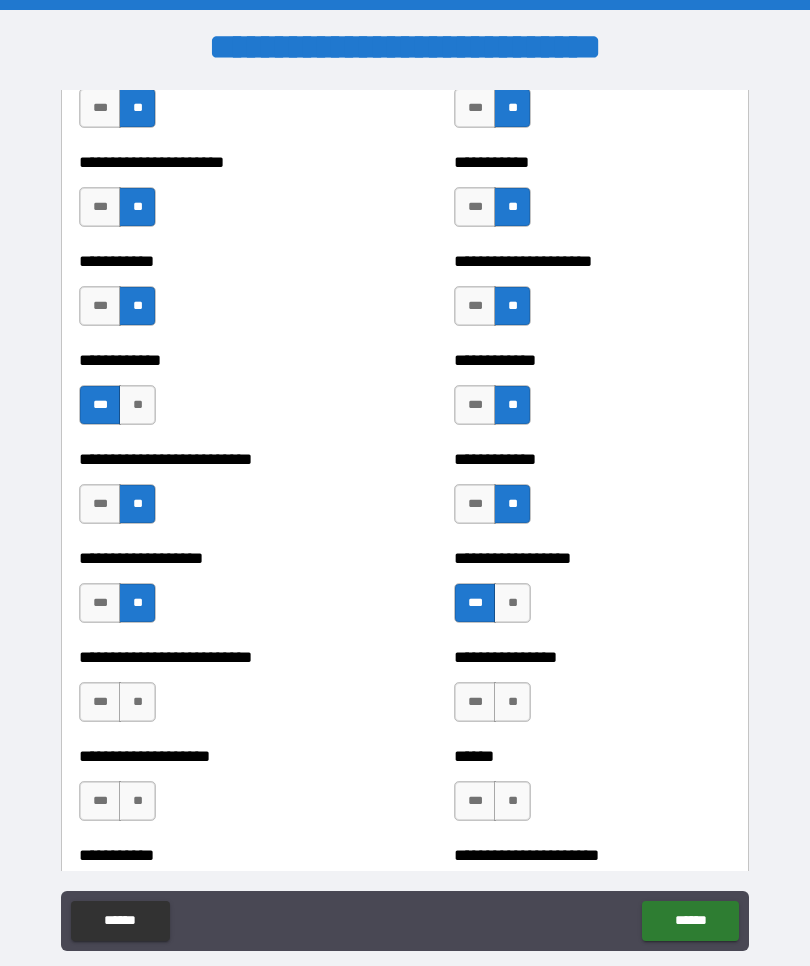 click on "**" at bounding box center [137, 702] 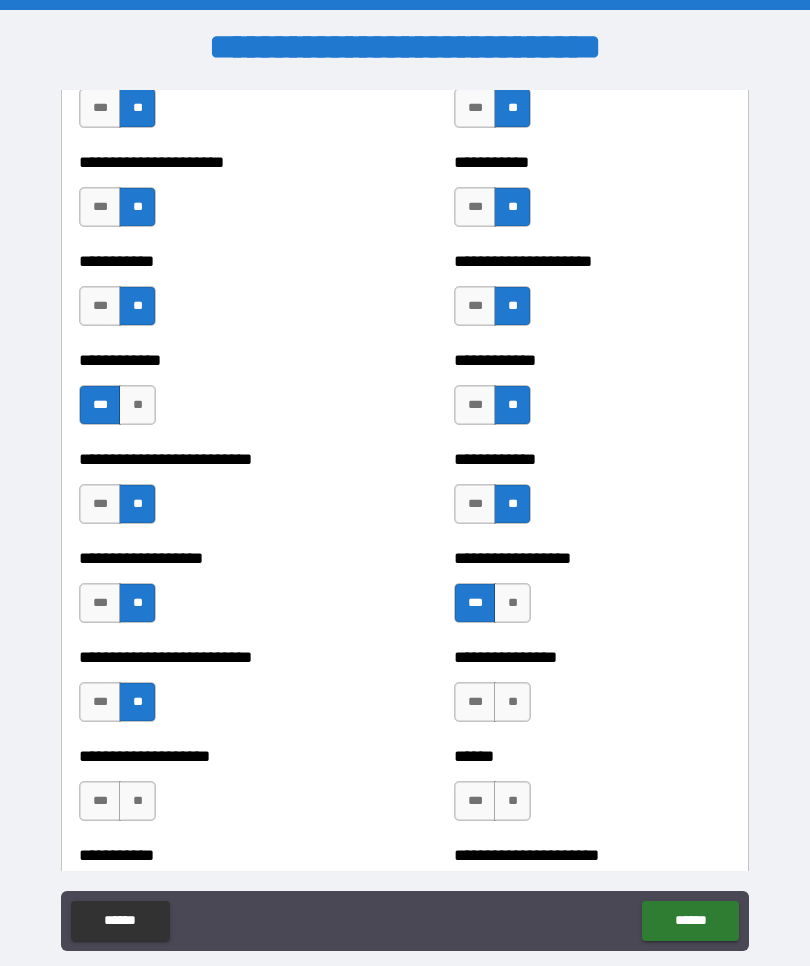 click on "***" at bounding box center [100, 702] 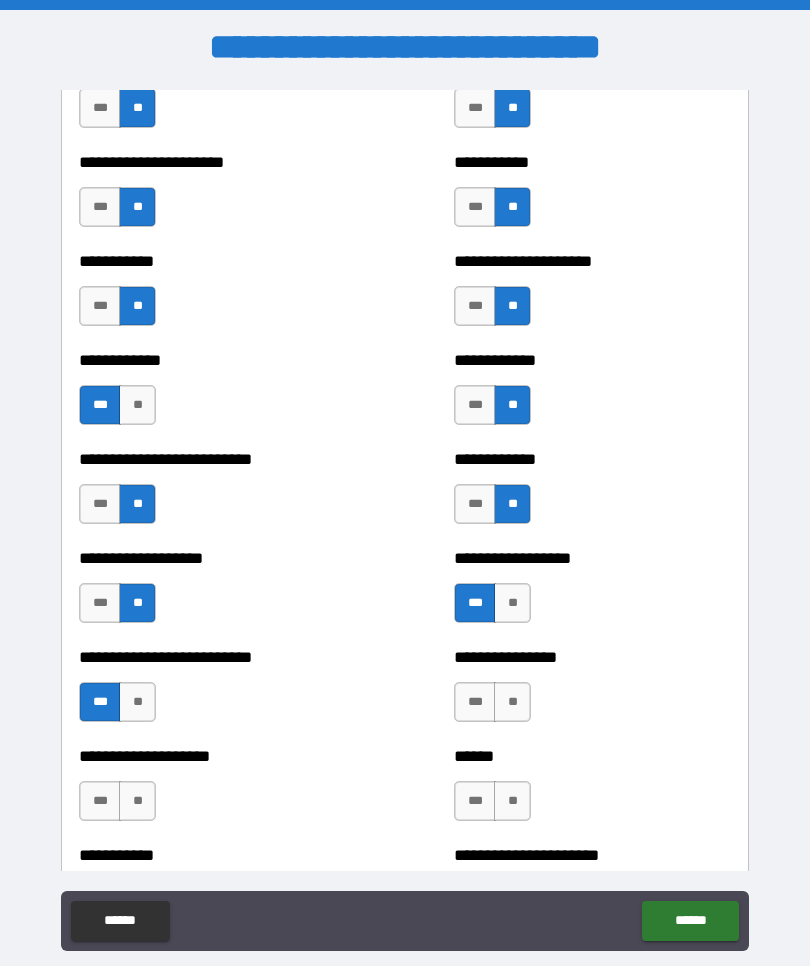 click on "**" at bounding box center (512, 702) 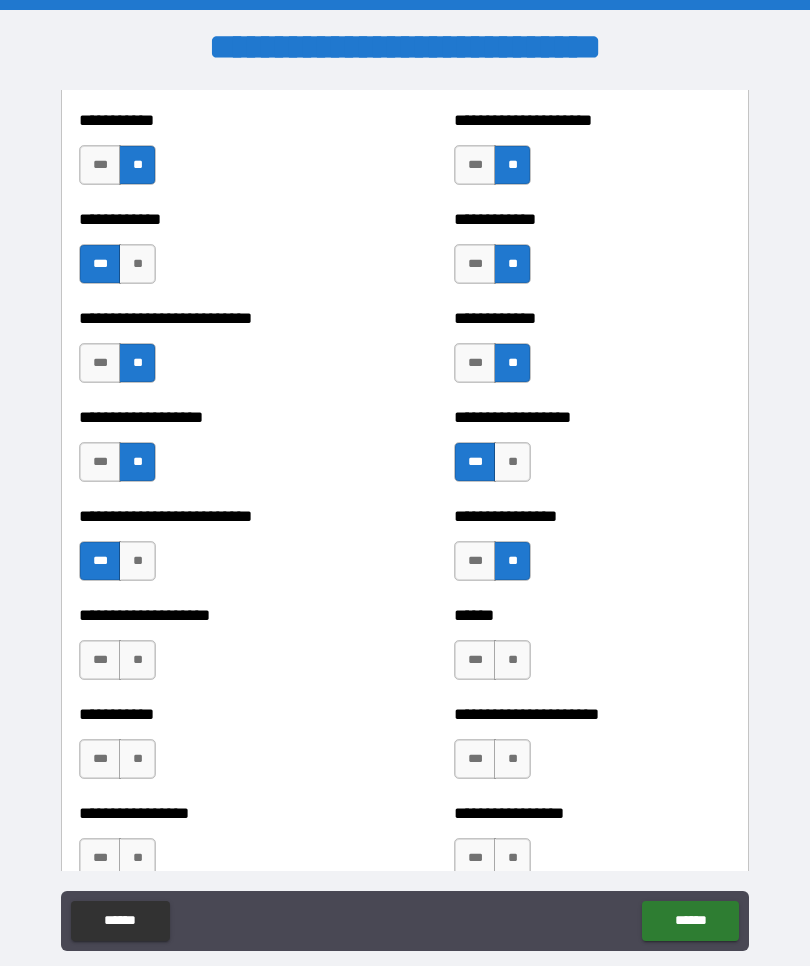 scroll, scrollTop: 5512, scrollLeft: 0, axis: vertical 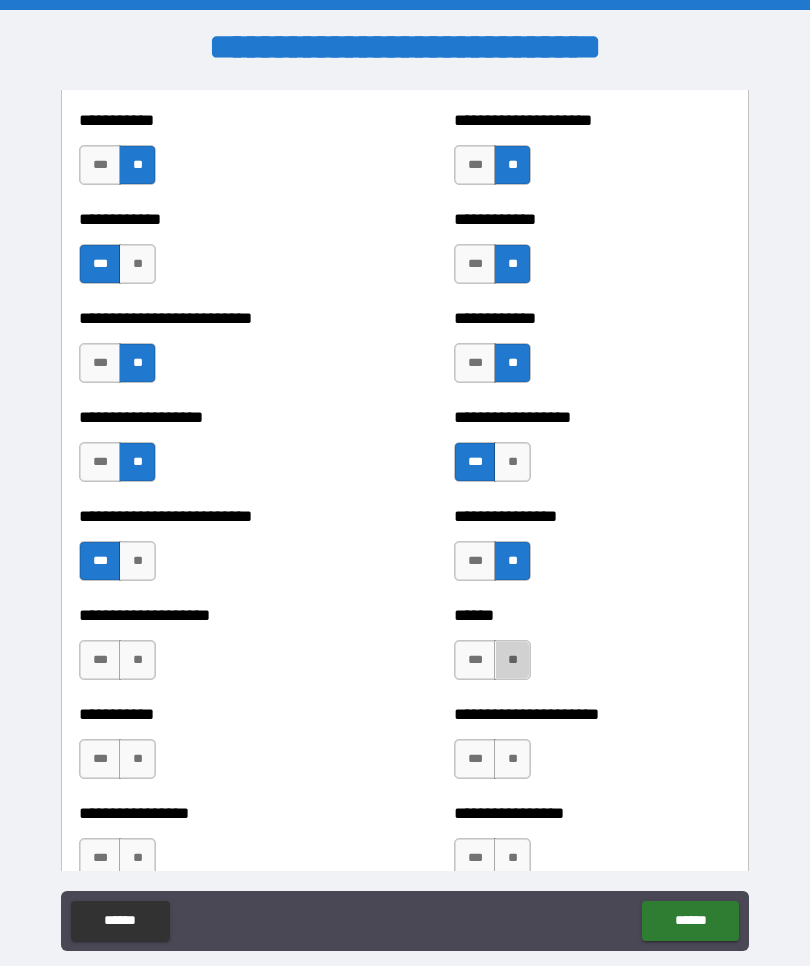 click on "**" at bounding box center [512, 660] 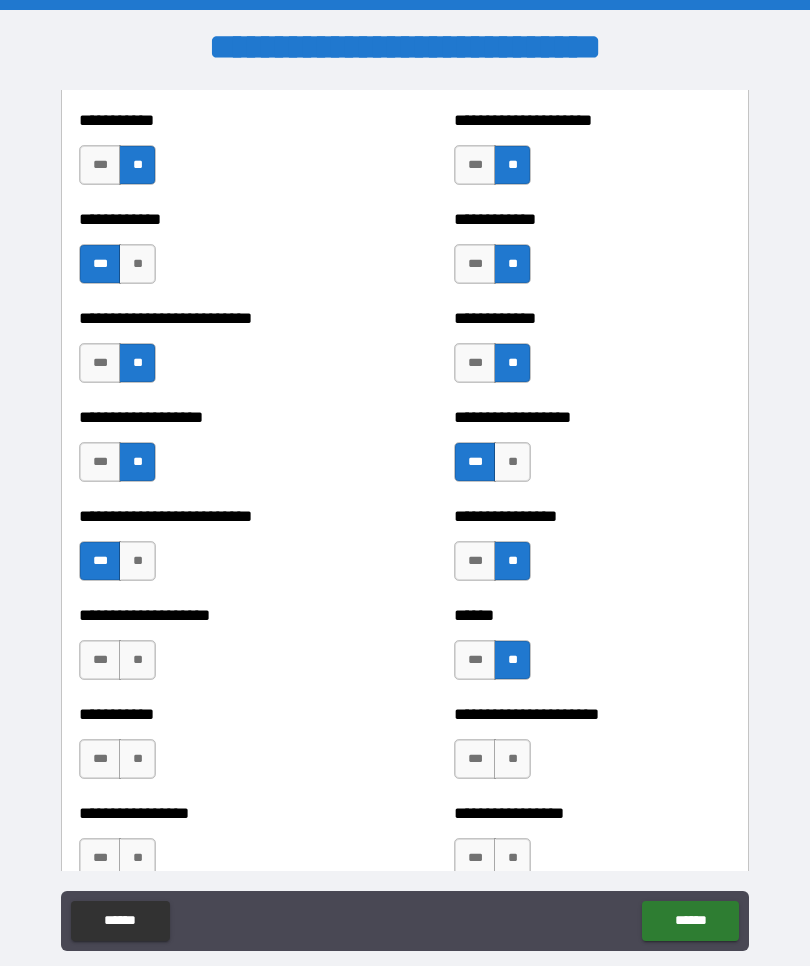 click on "**" at bounding box center [137, 660] 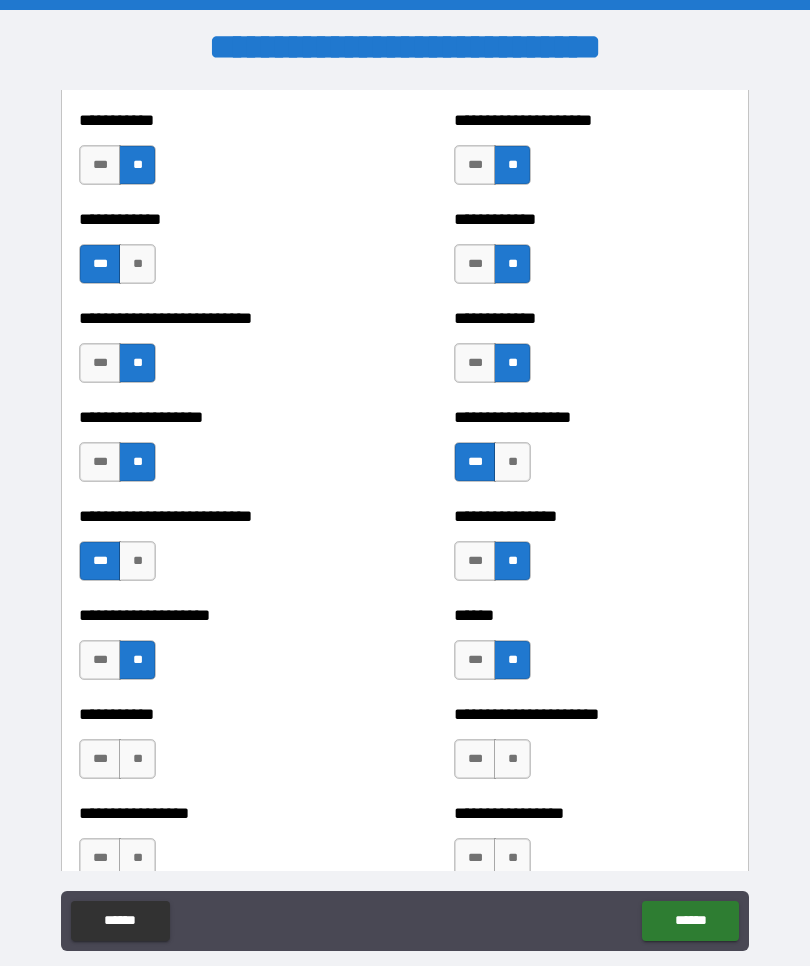 click on "**" at bounding box center [137, 759] 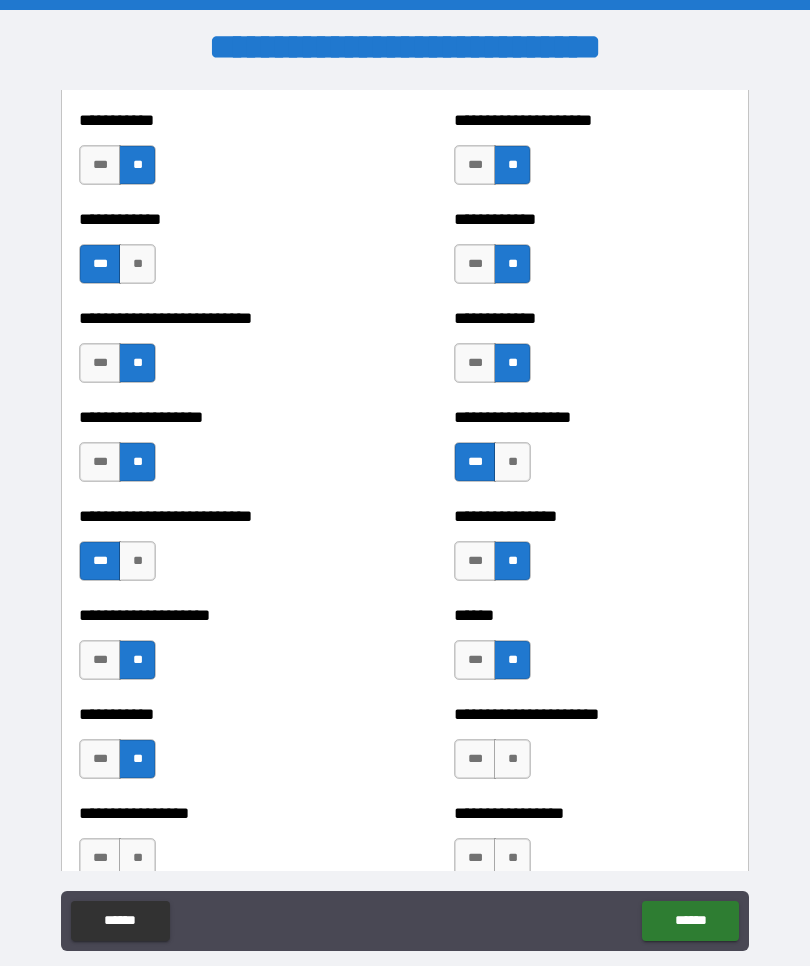 click on "**" at bounding box center [512, 759] 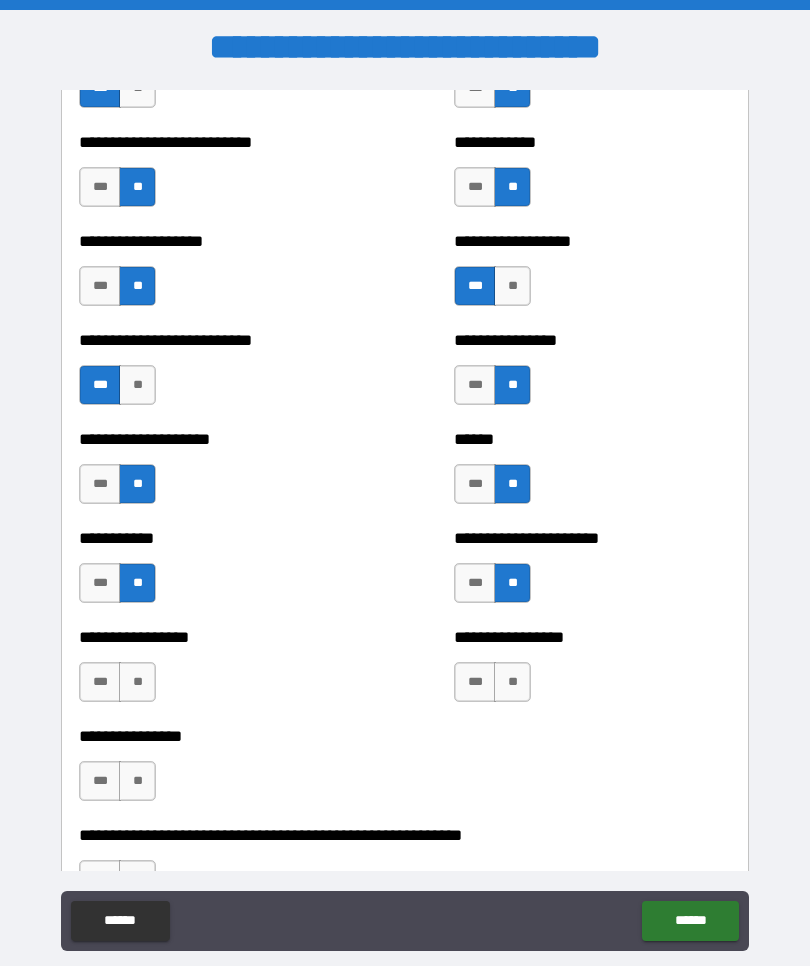 scroll, scrollTop: 5710, scrollLeft: 0, axis: vertical 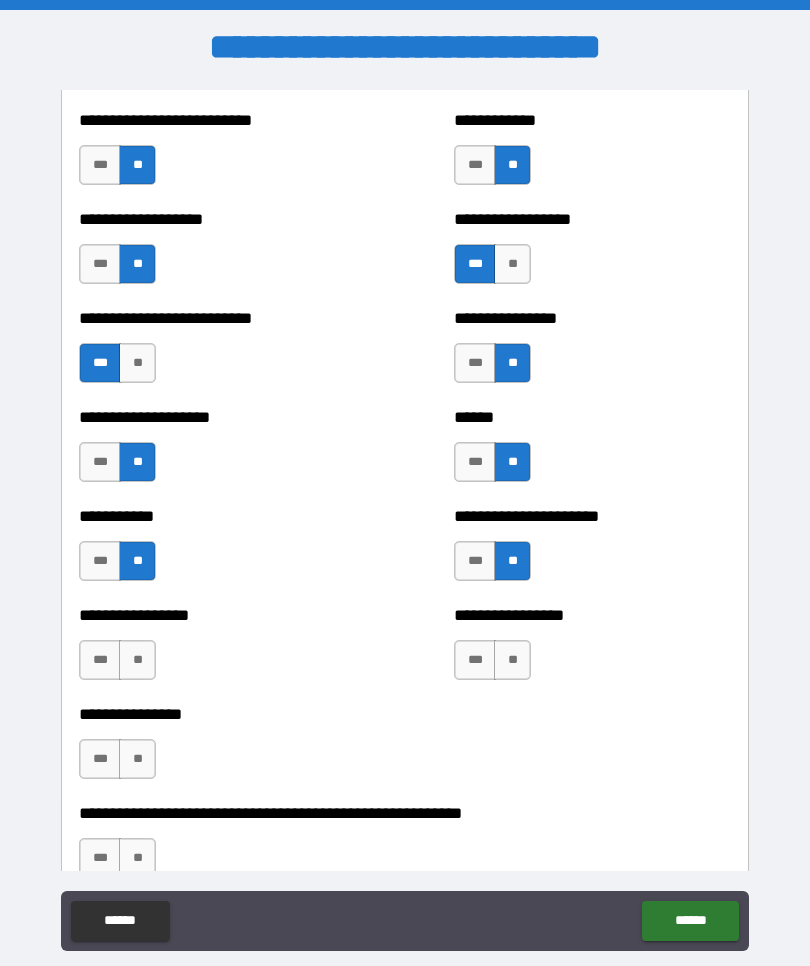 click on "**" at bounding box center (512, 660) 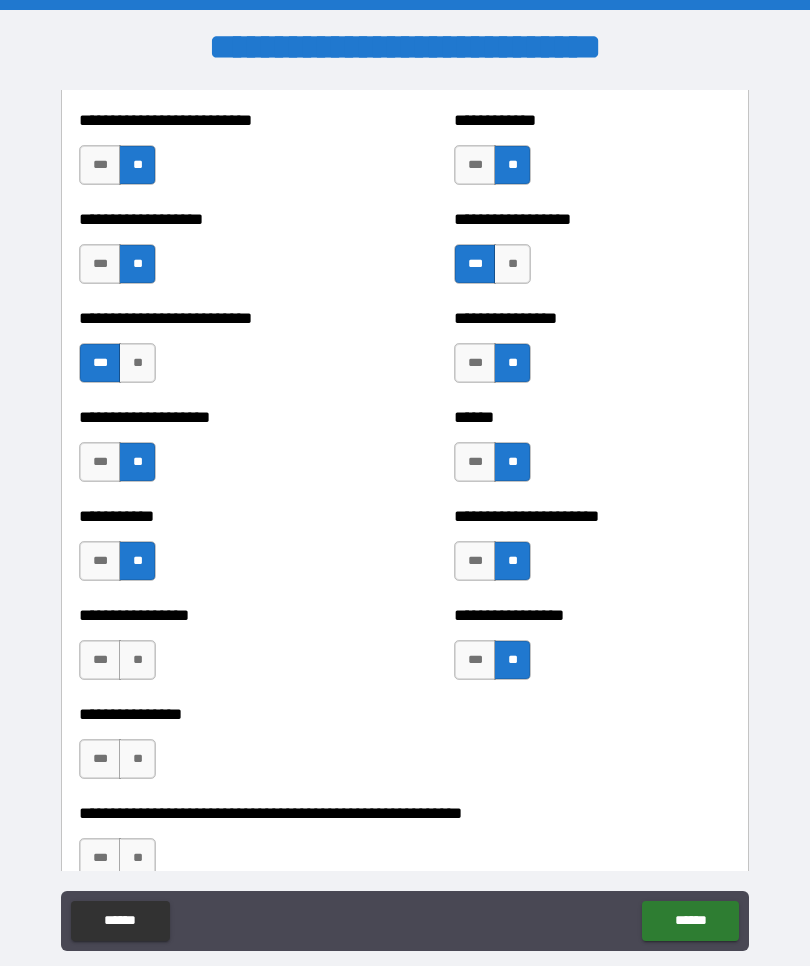click on "**" at bounding box center (137, 660) 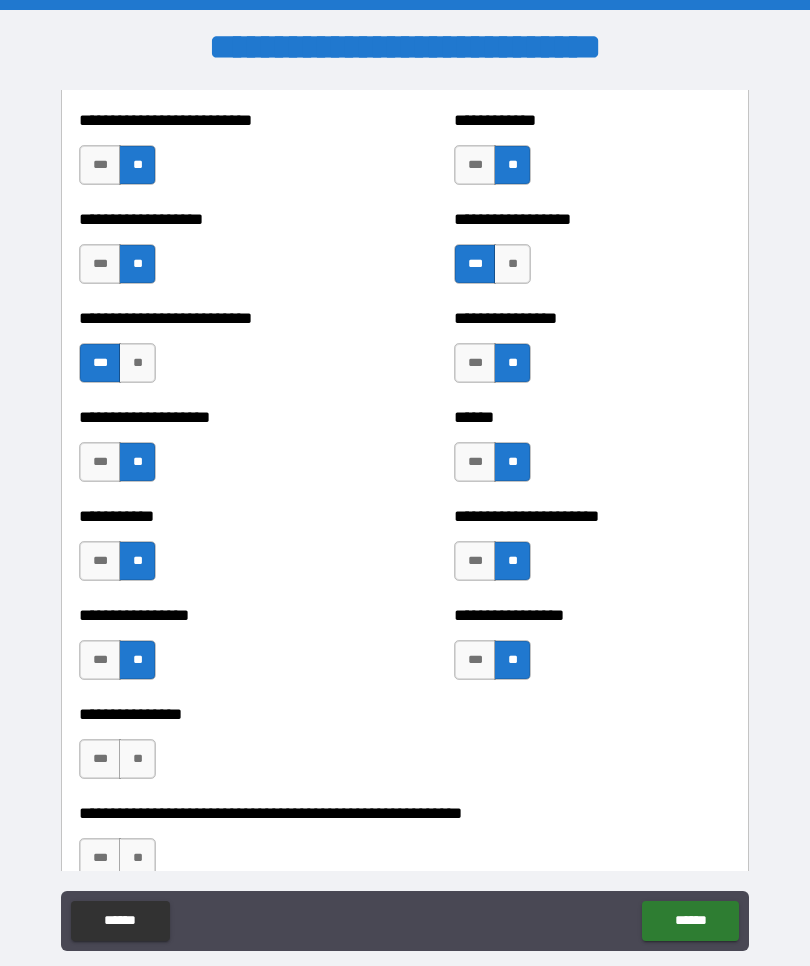 click on "**" at bounding box center [137, 759] 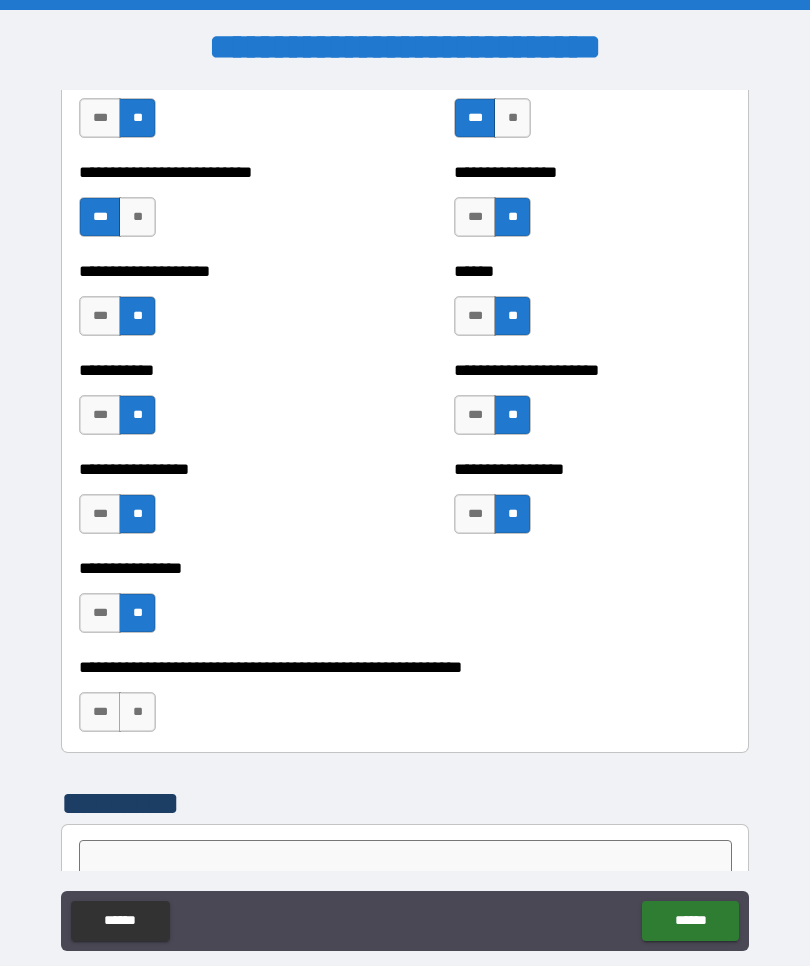 scroll, scrollTop: 5861, scrollLeft: 0, axis: vertical 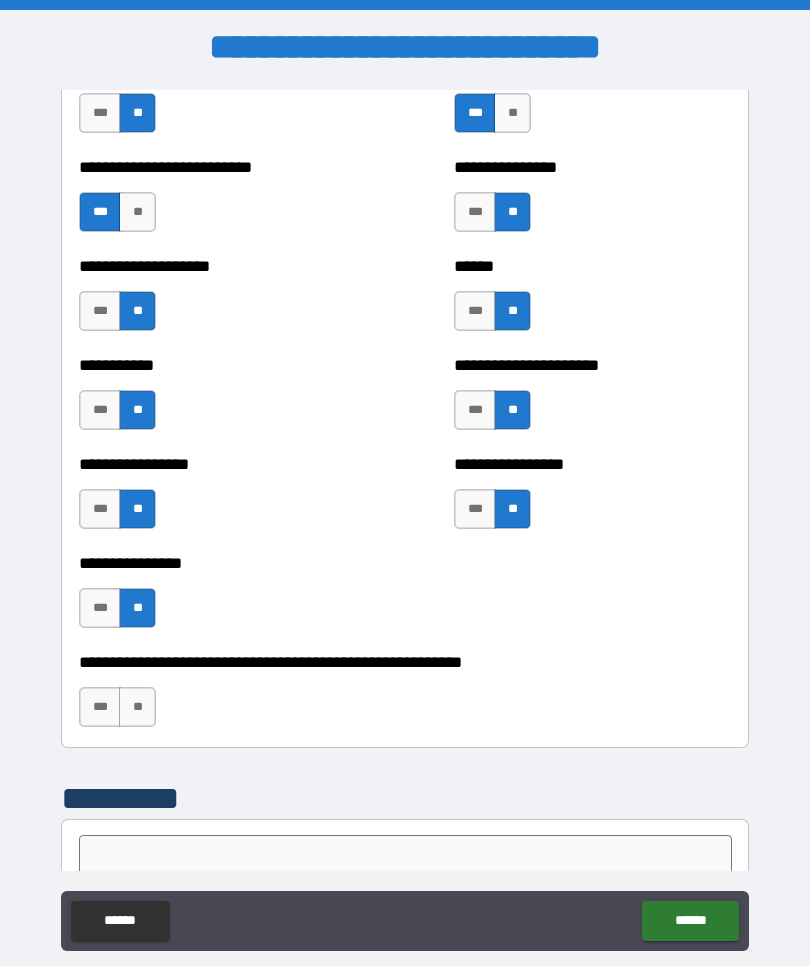 click on "**" at bounding box center [137, 707] 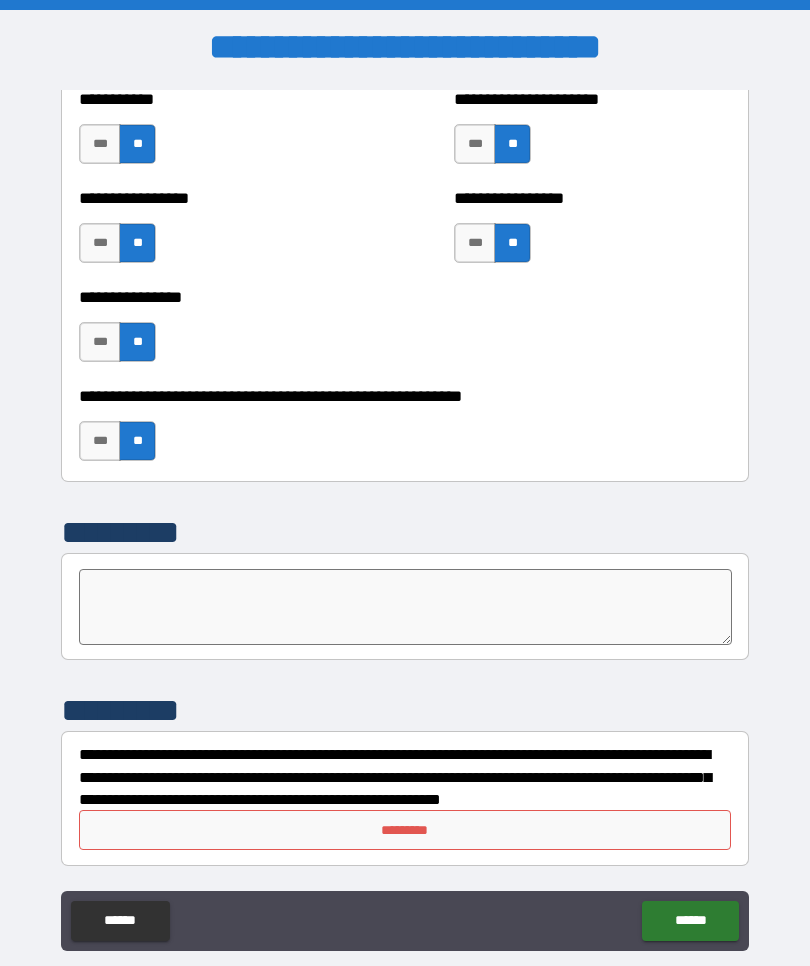 scroll, scrollTop: 6127, scrollLeft: 0, axis: vertical 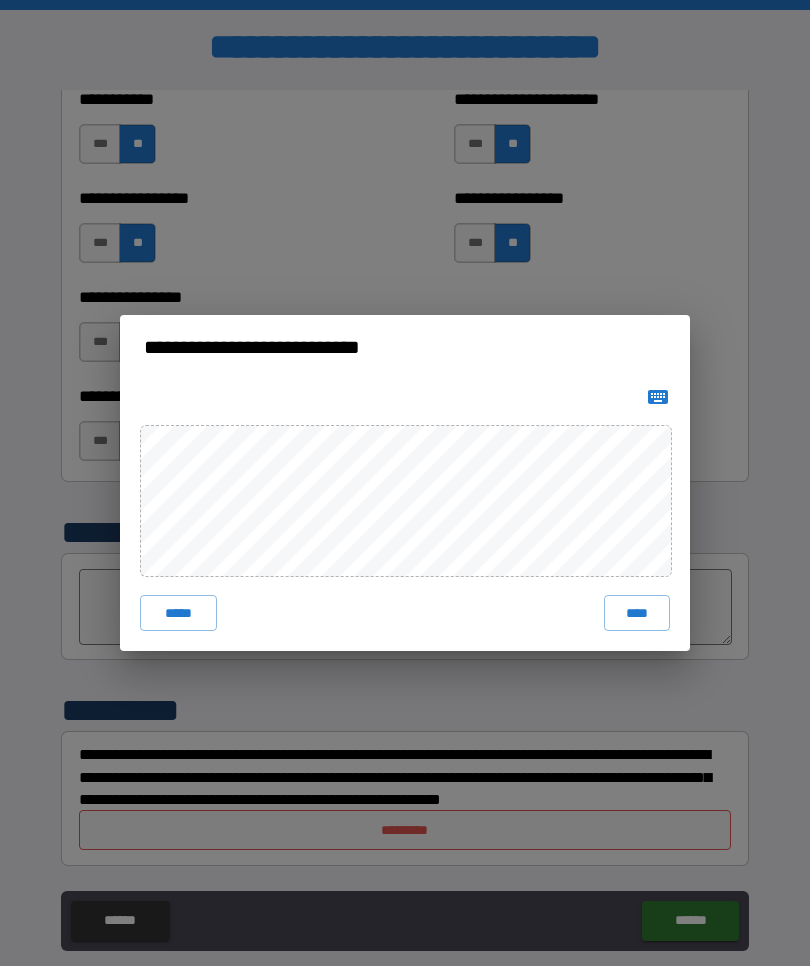 click on "****" at bounding box center (637, 613) 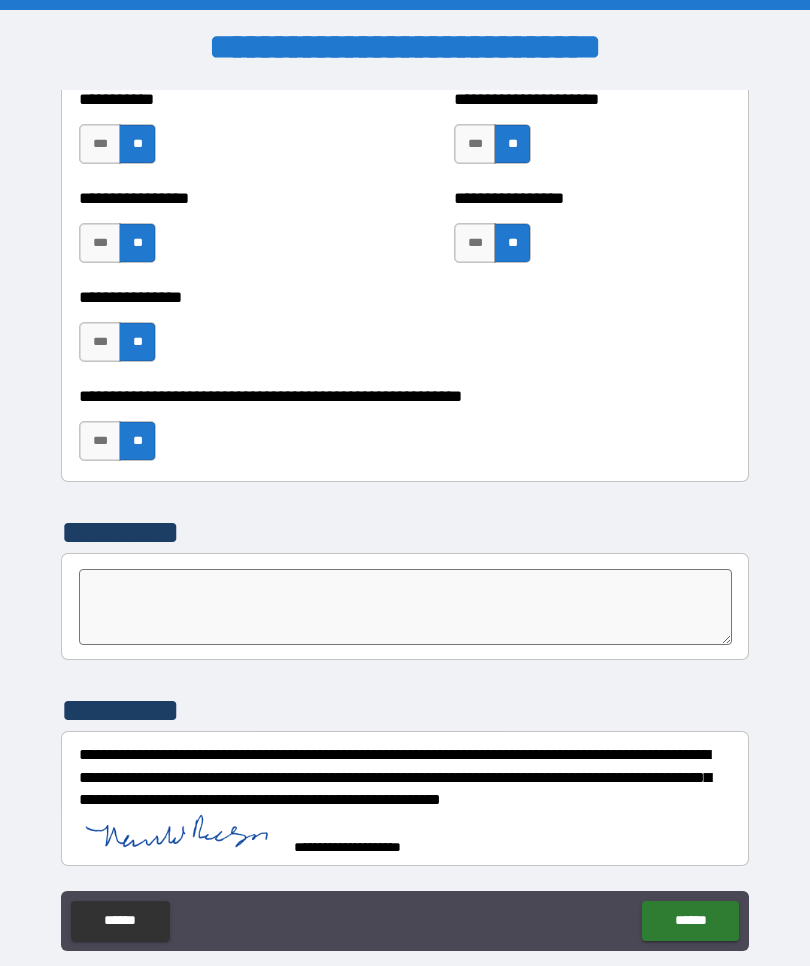 scroll, scrollTop: 6117, scrollLeft: 0, axis: vertical 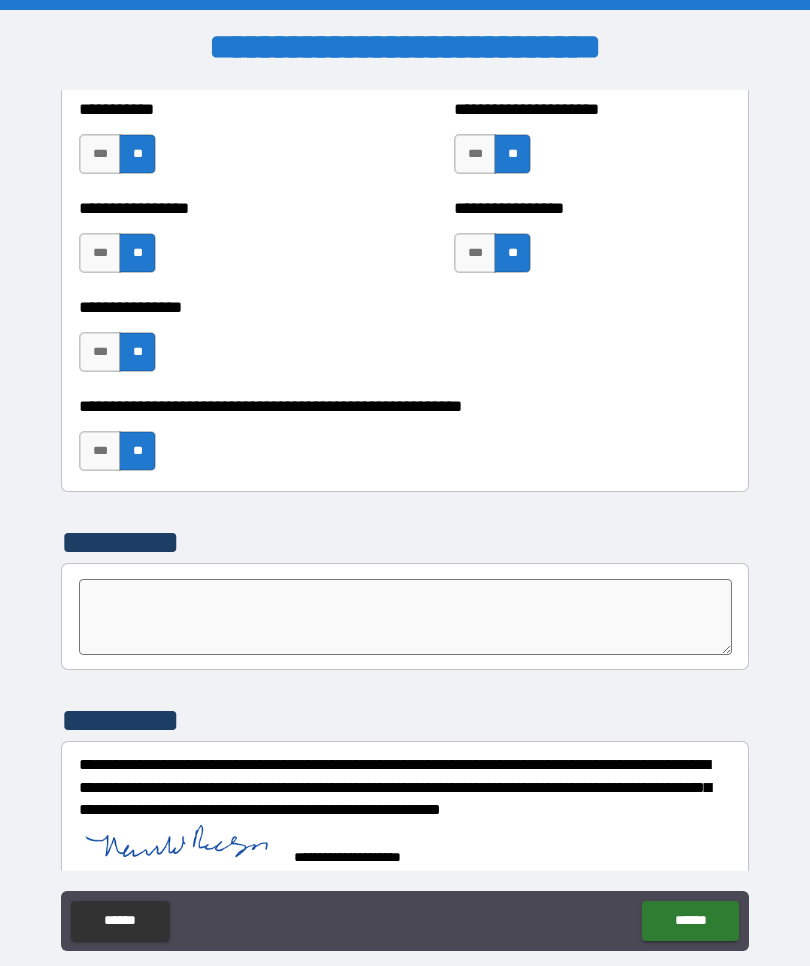 click on "******" at bounding box center (690, 921) 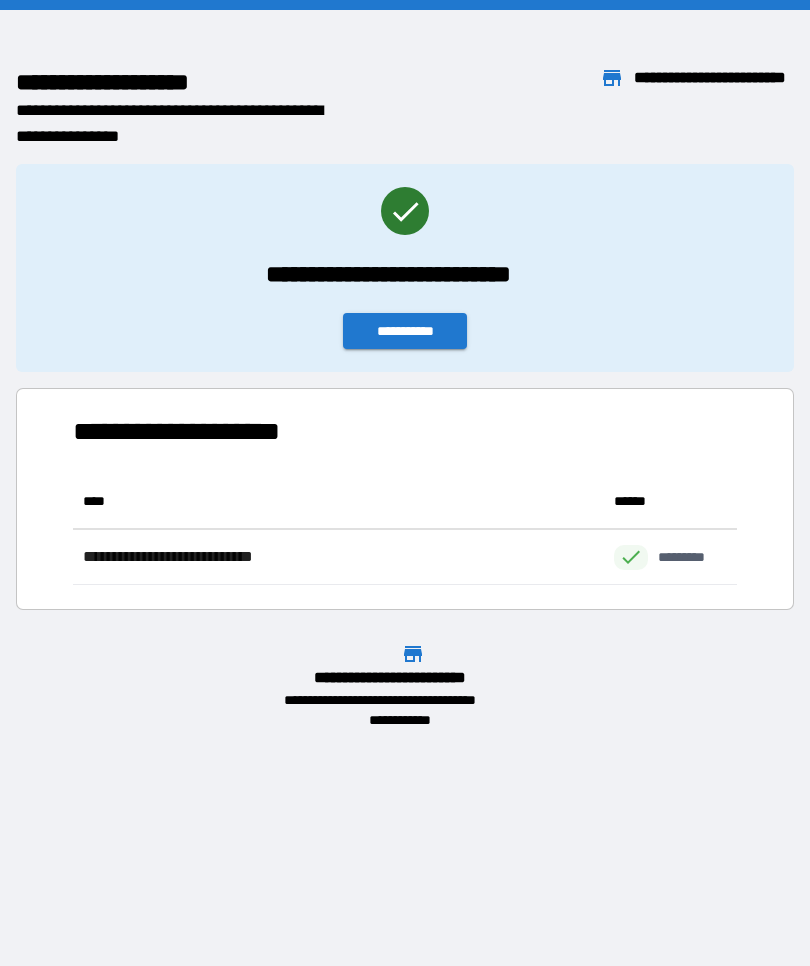 scroll, scrollTop: 1, scrollLeft: 1, axis: both 